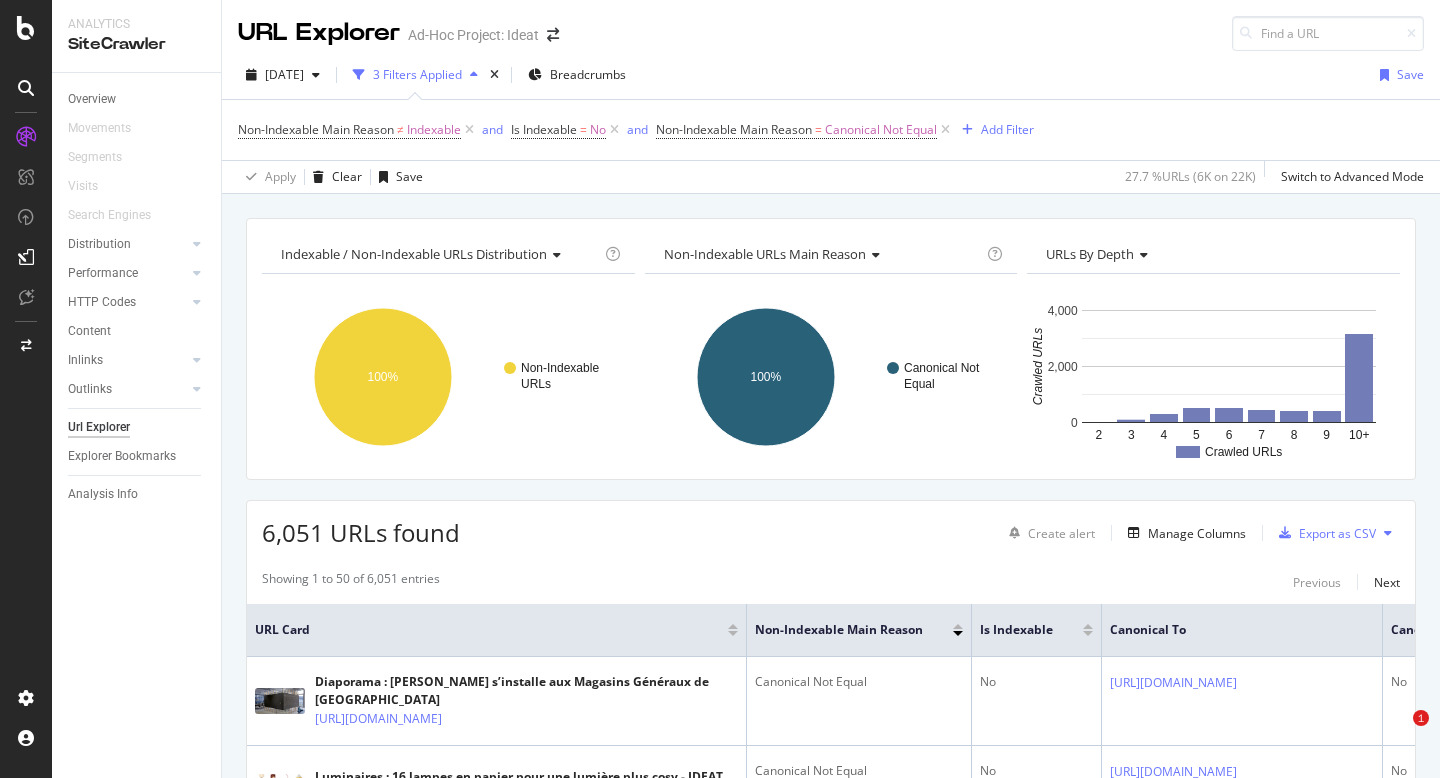 scroll, scrollTop: 0, scrollLeft: 0, axis: both 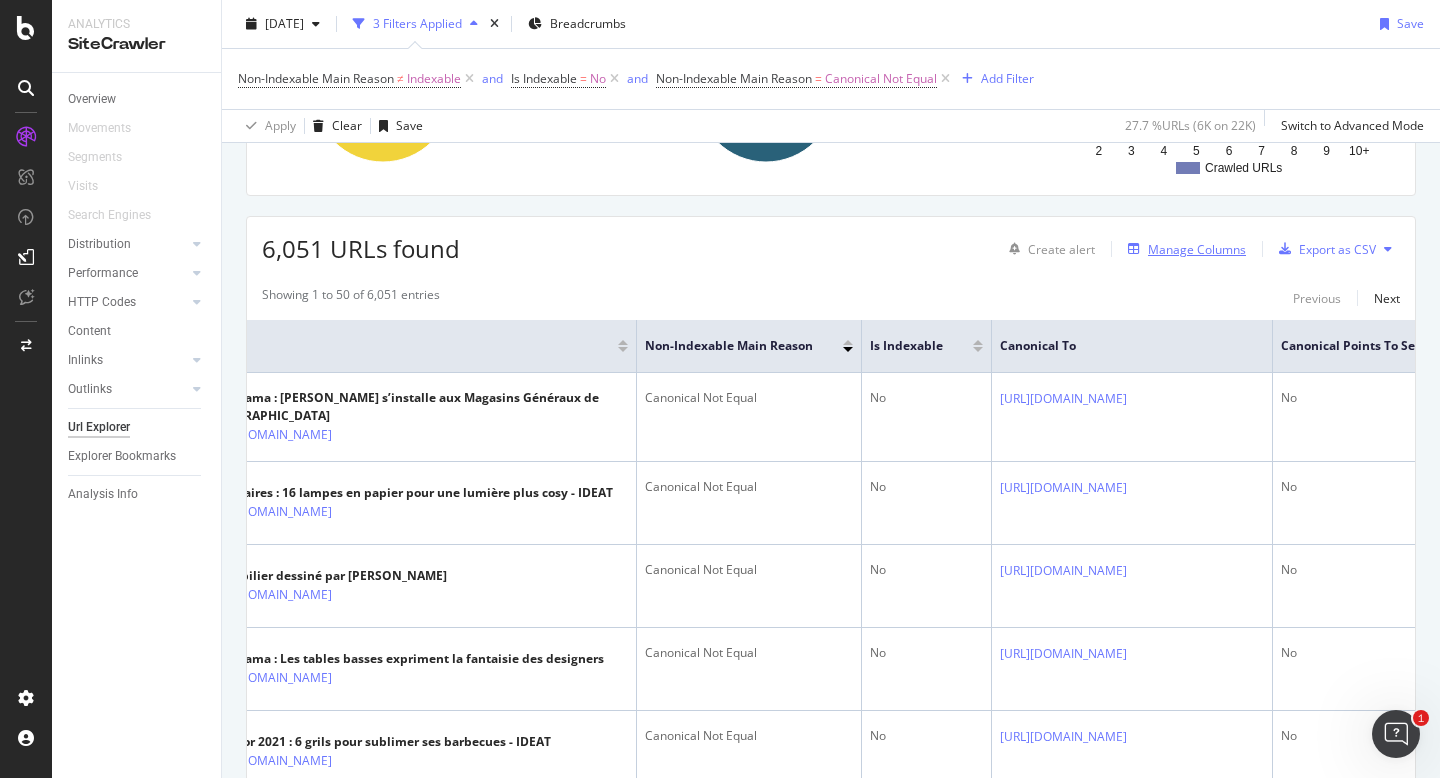click on "Manage Columns" at bounding box center (1197, 249) 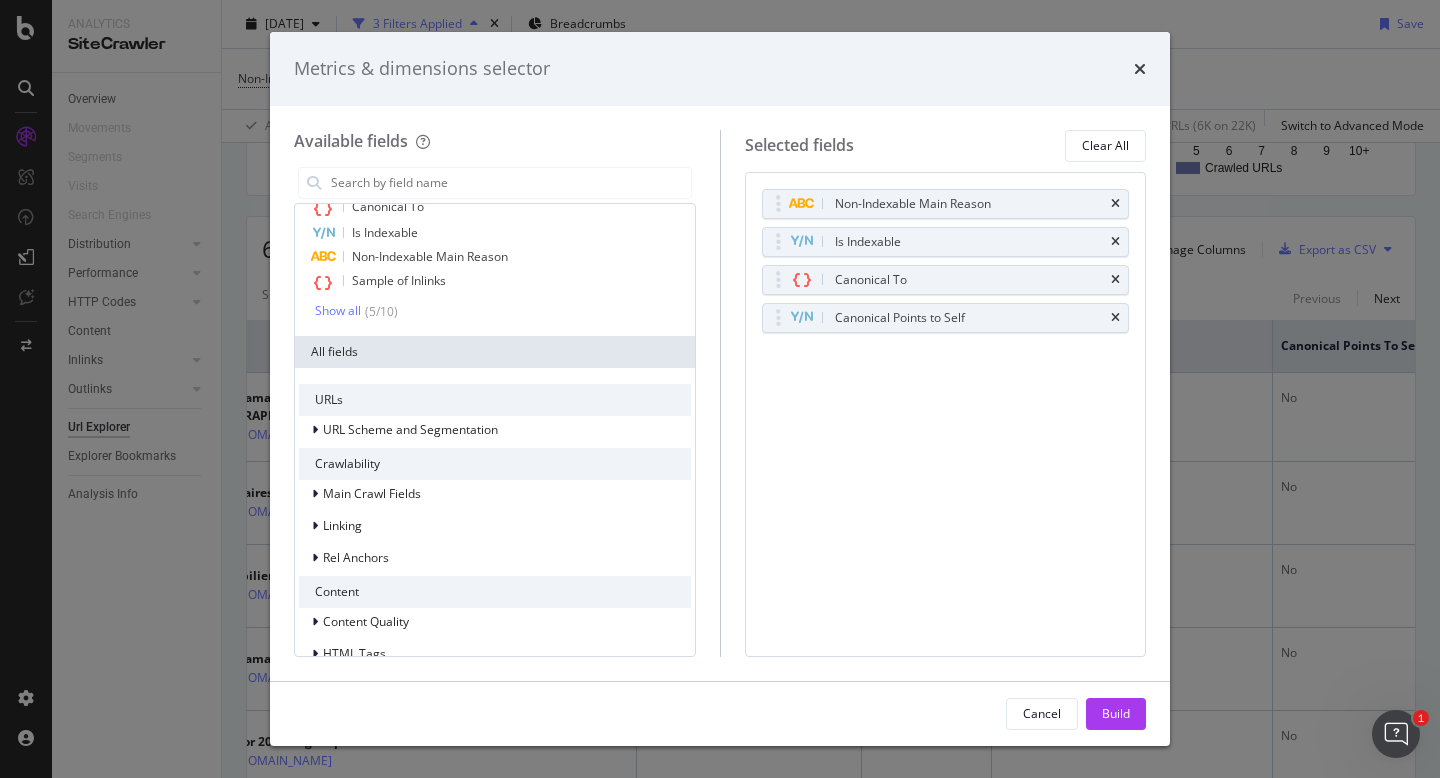 scroll, scrollTop: 172, scrollLeft: 0, axis: vertical 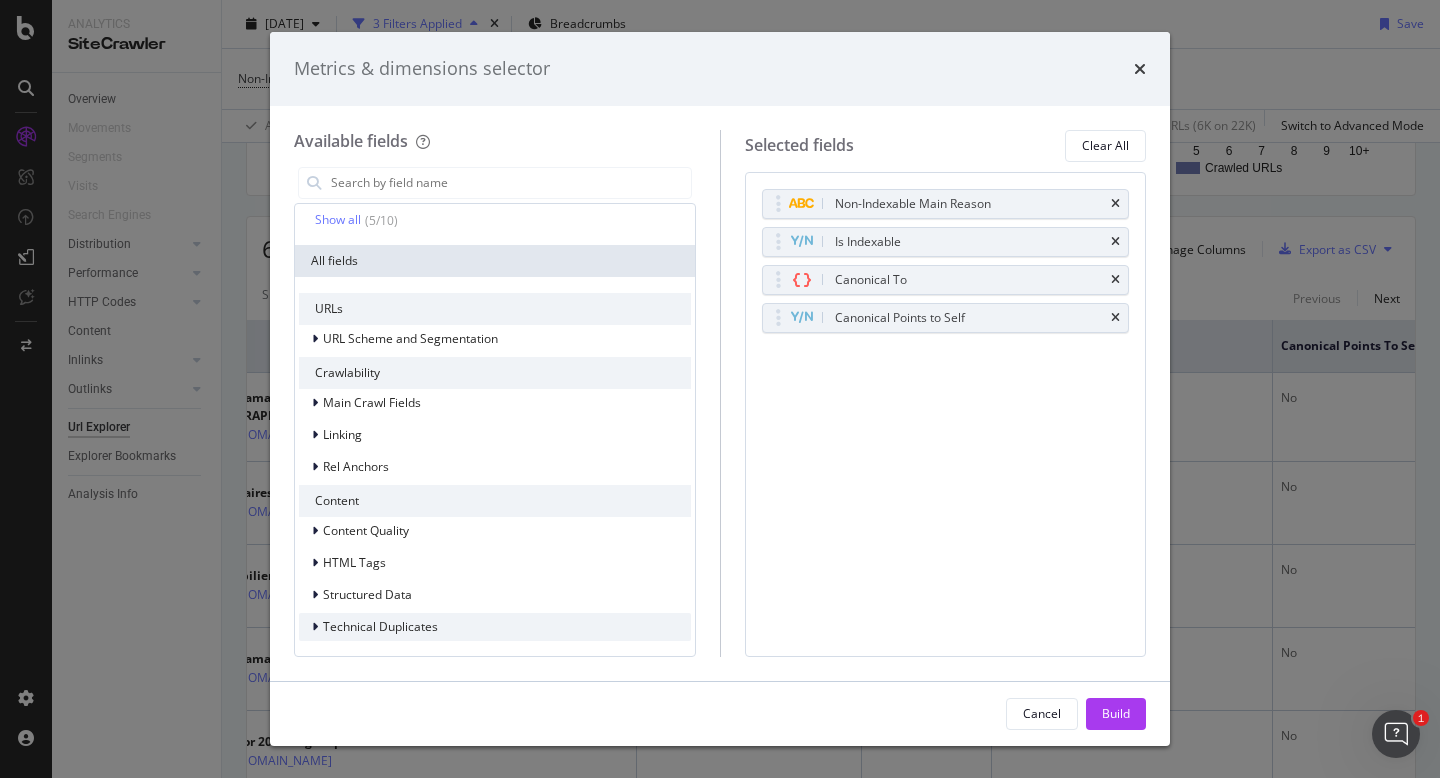 click at bounding box center [315, 627] 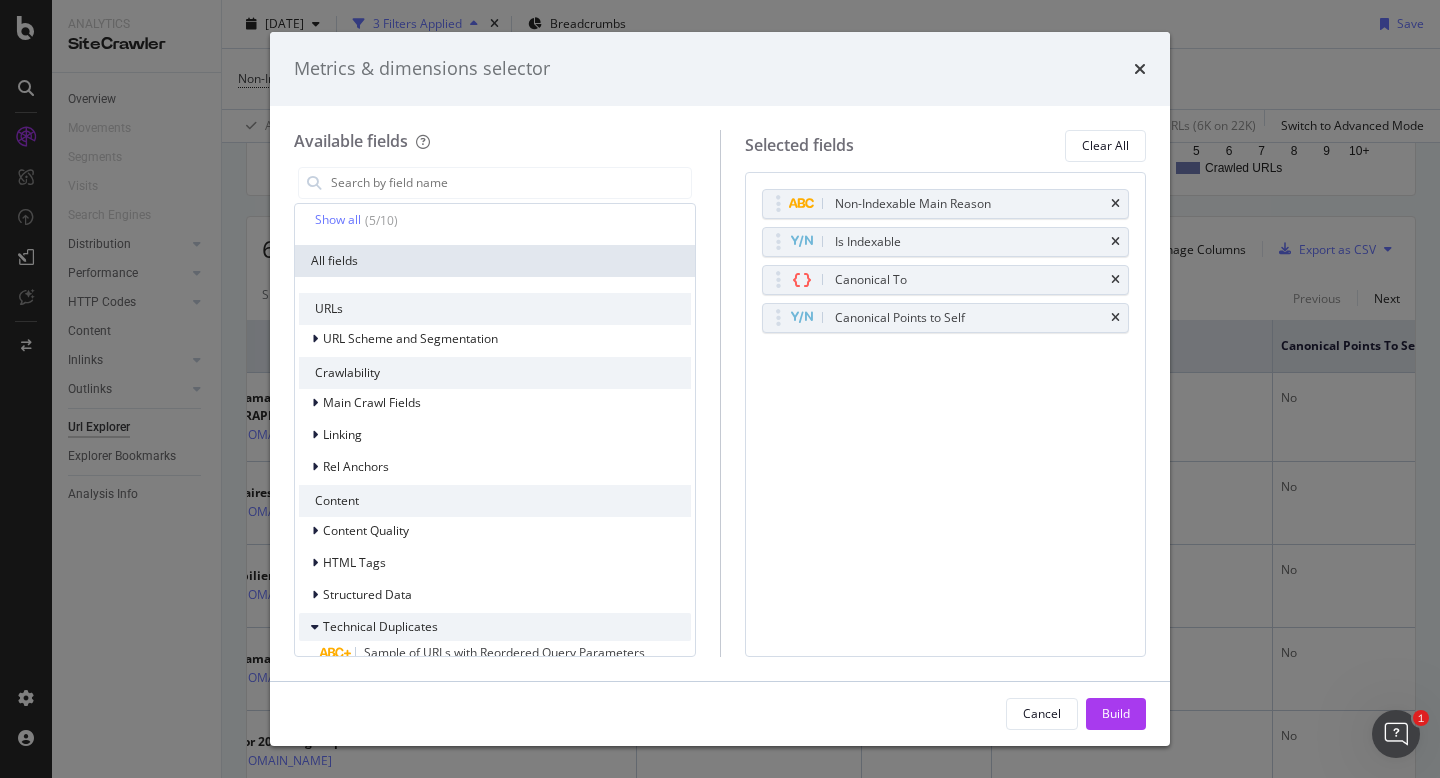 scroll, scrollTop: 220, scrollLeft: 0, axis: vertical 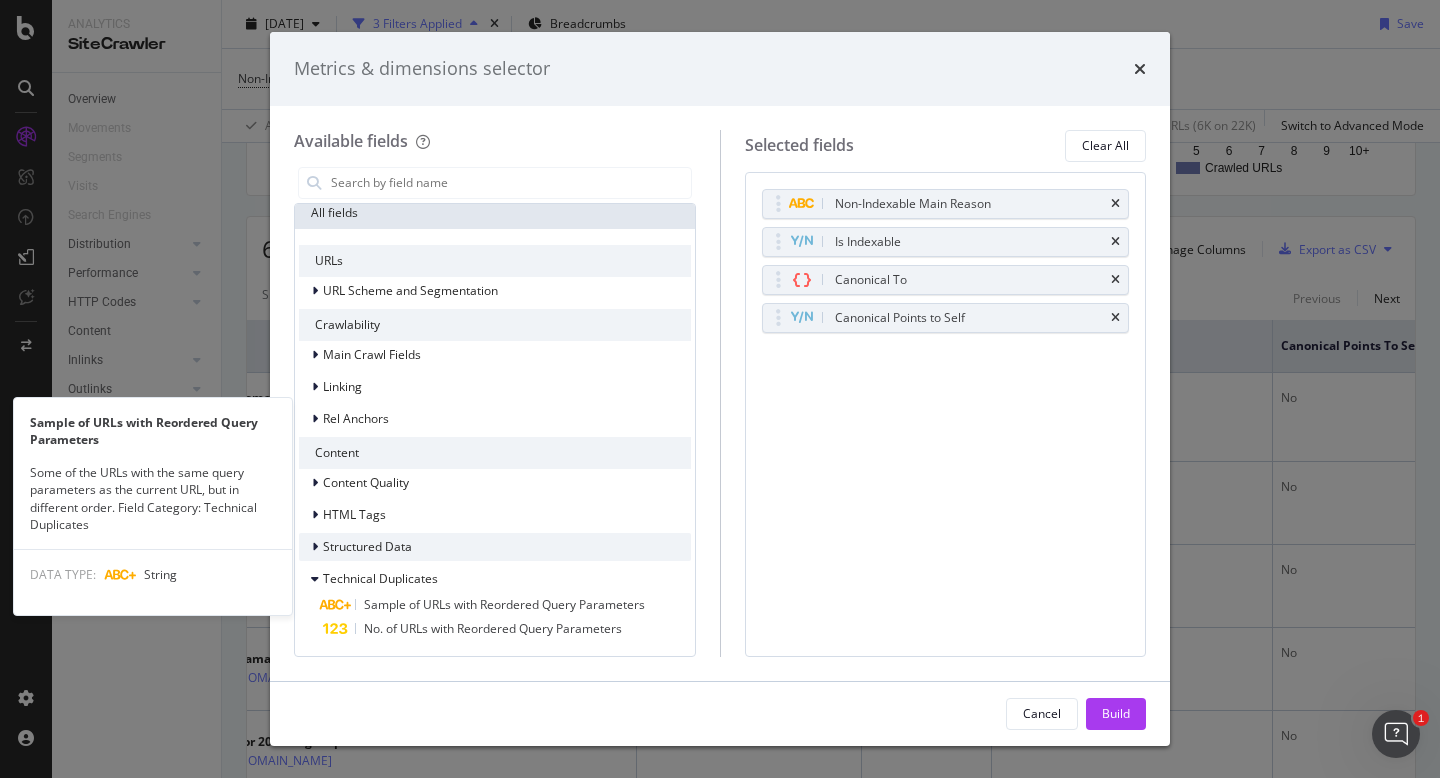 click at bounding box center (317, 547) 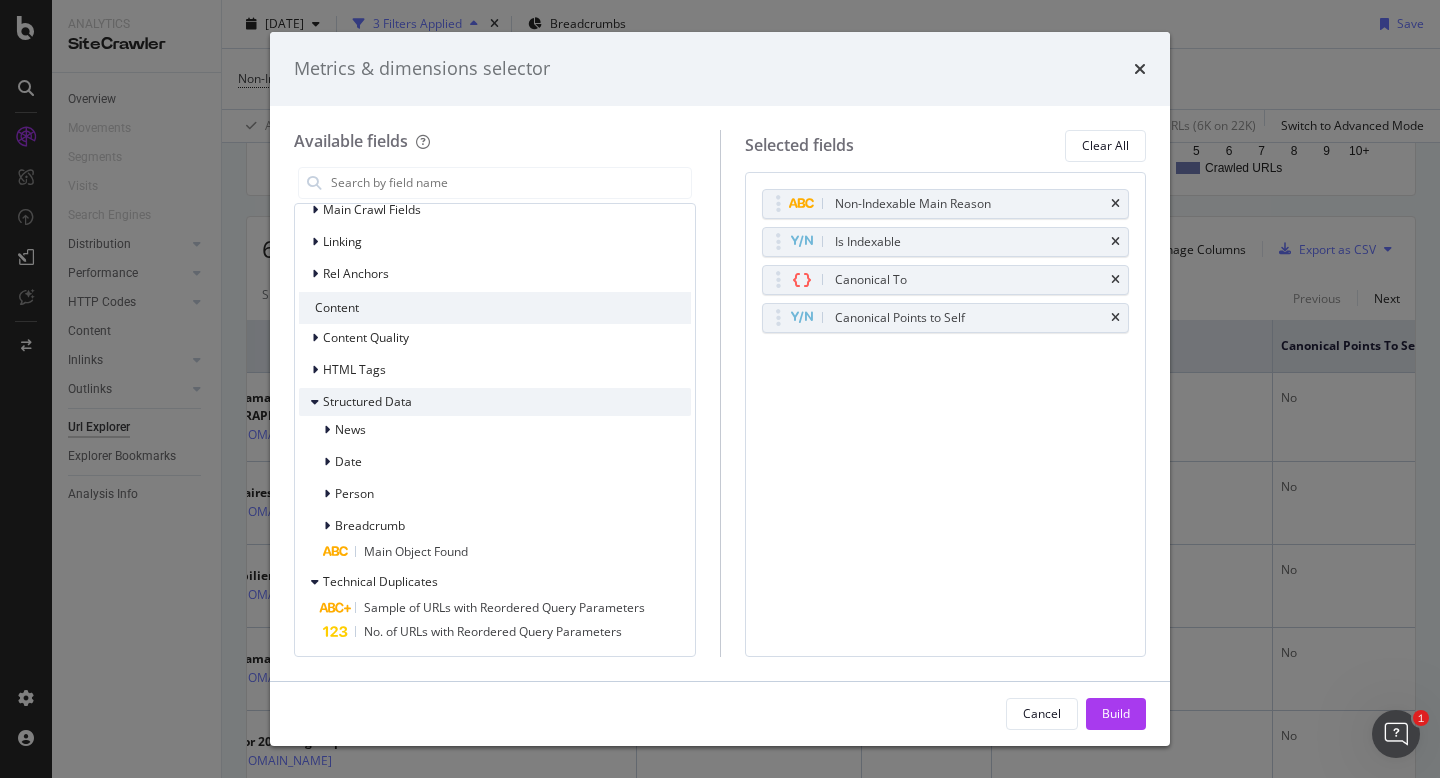 scroll, scrollTop: 368, scrollLeft: 0, axis: vertical 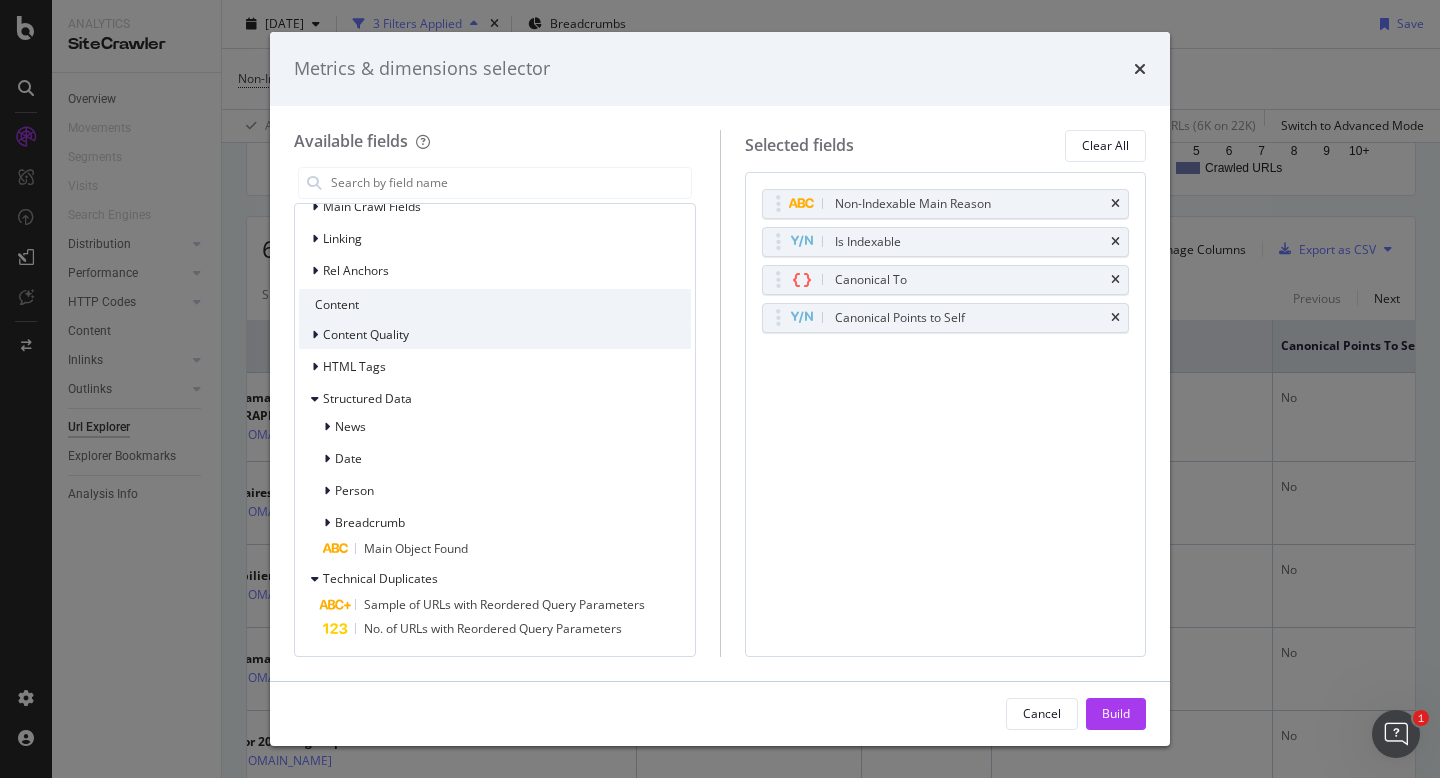 click at bounding box center [317, 335] 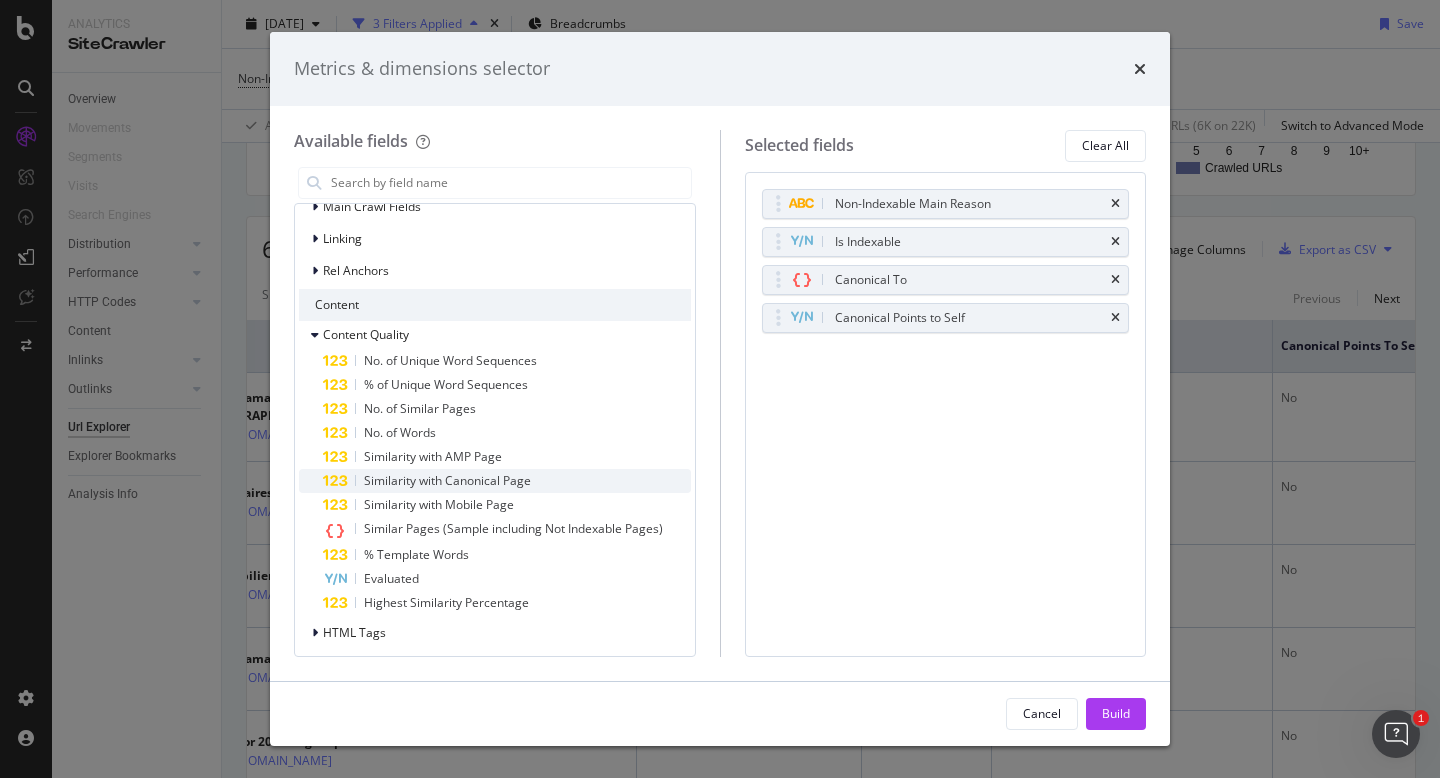 click on "Similarity with Canonical Page" at bounding box center [447, 480] 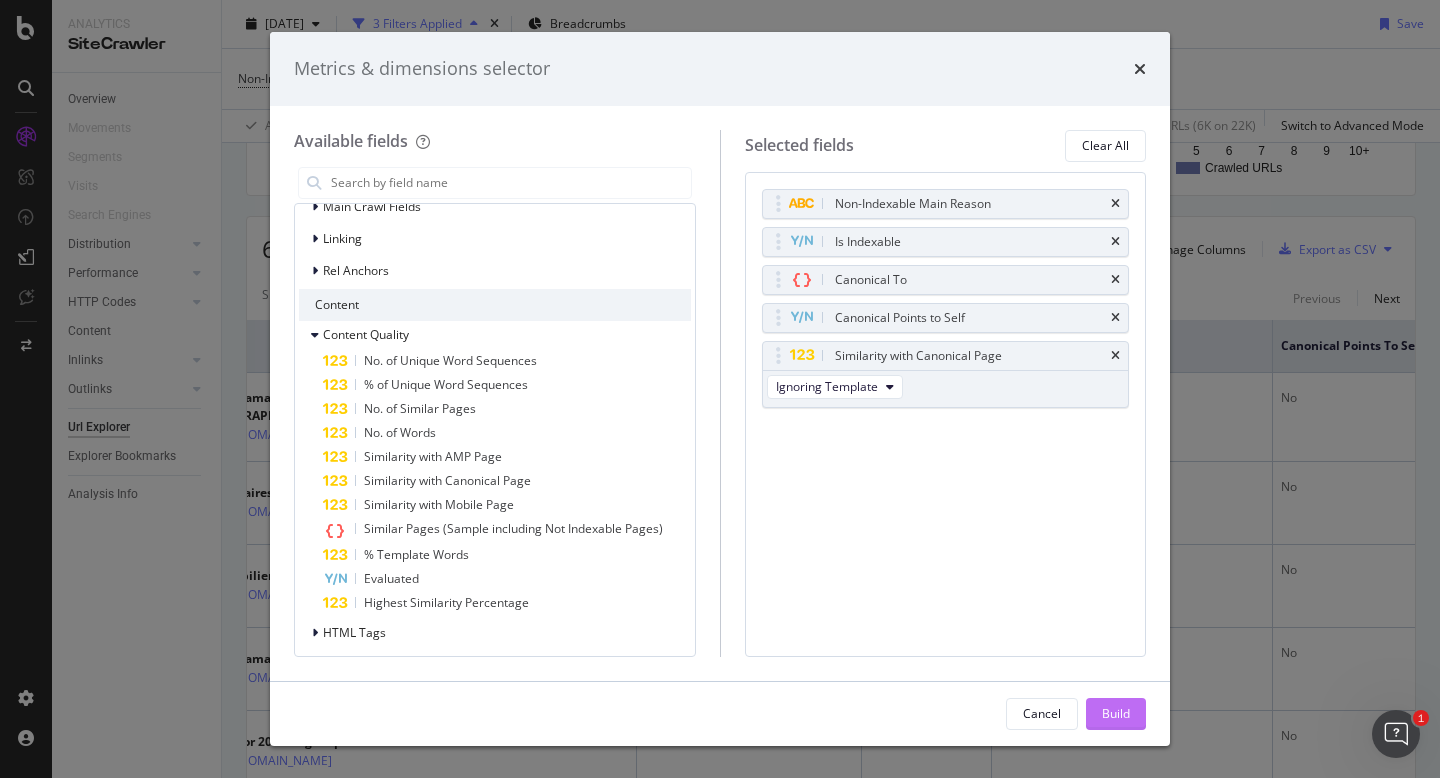 click on "Build" at bounding box center [1116, 713] 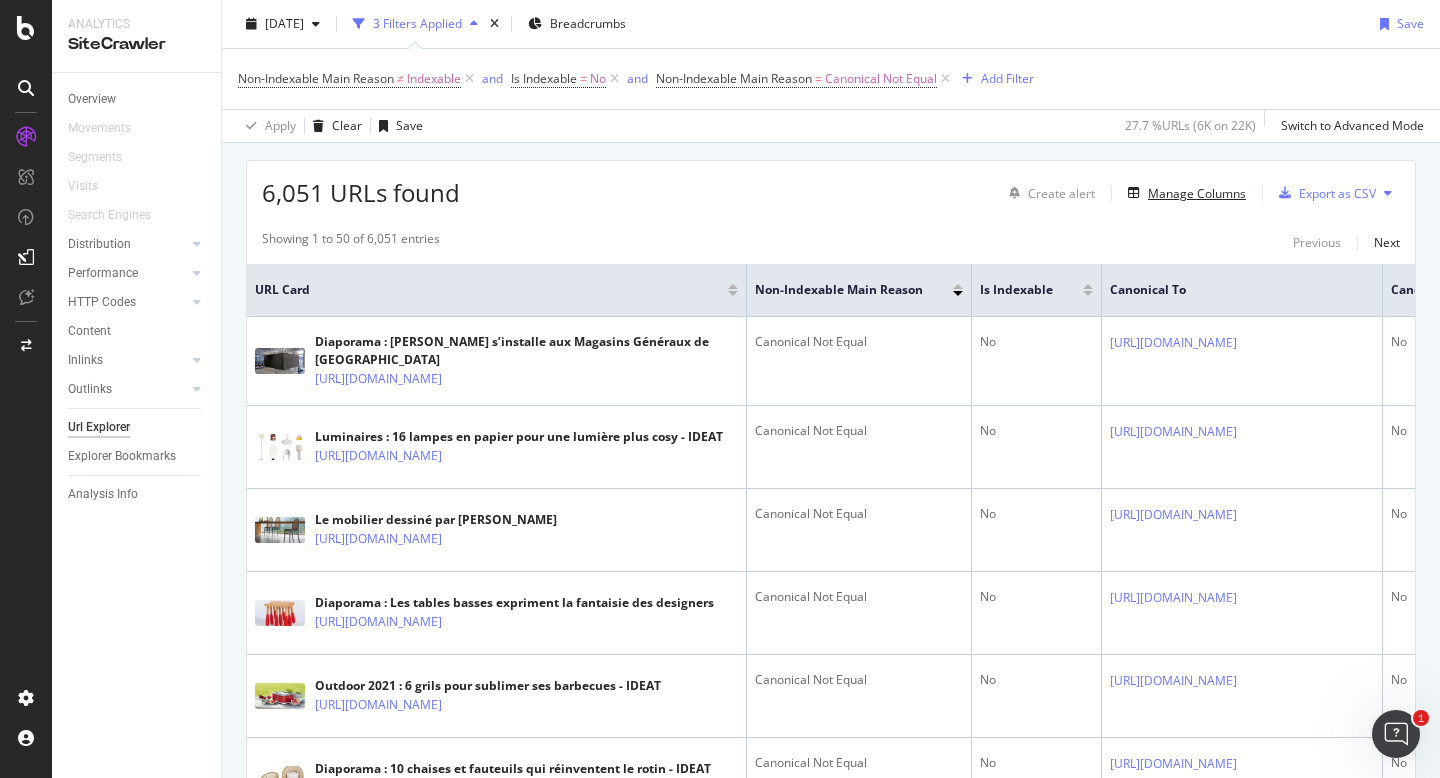 scroll, scrollTop: 316, scrollLeft: 0, axis: vertical 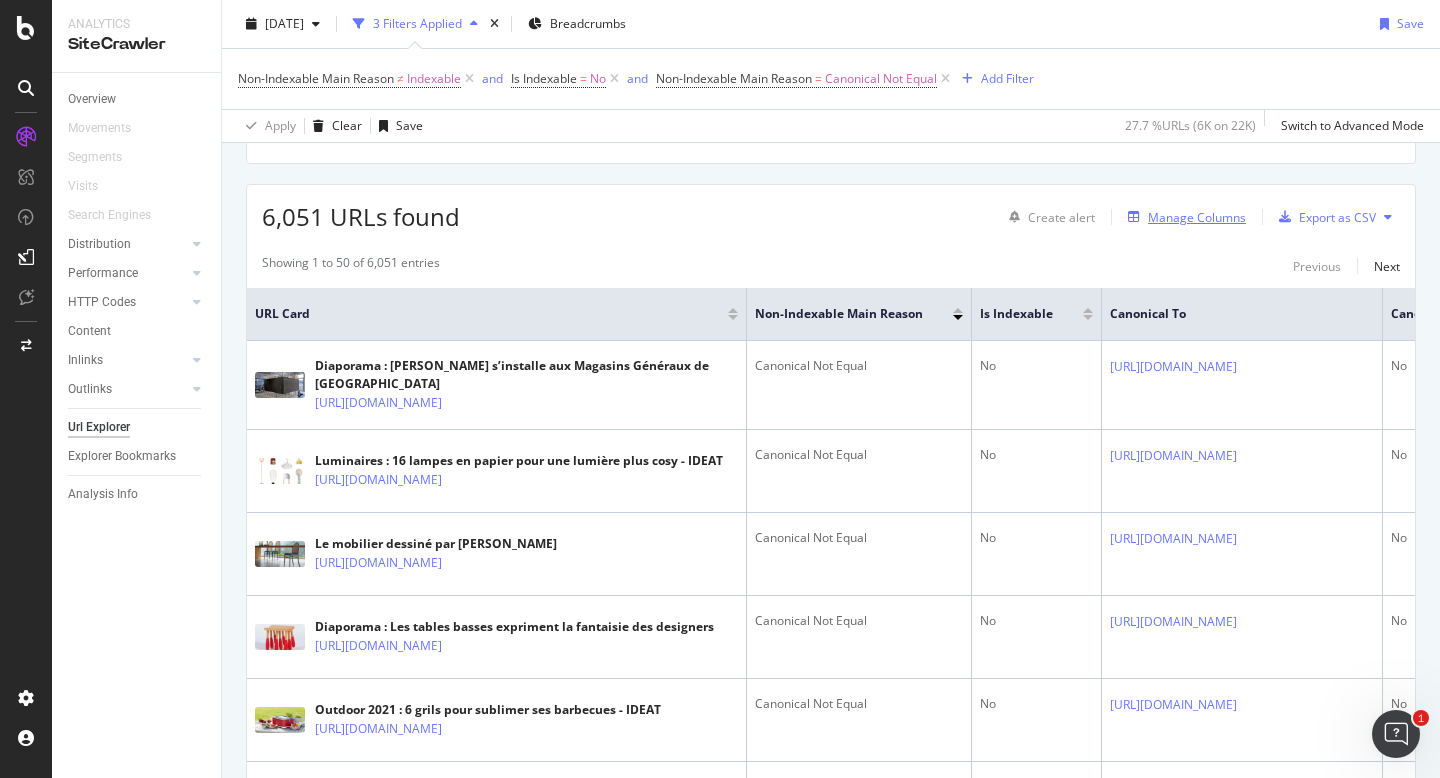 click on "Manage Columns" at bounding box center (1197, 217) 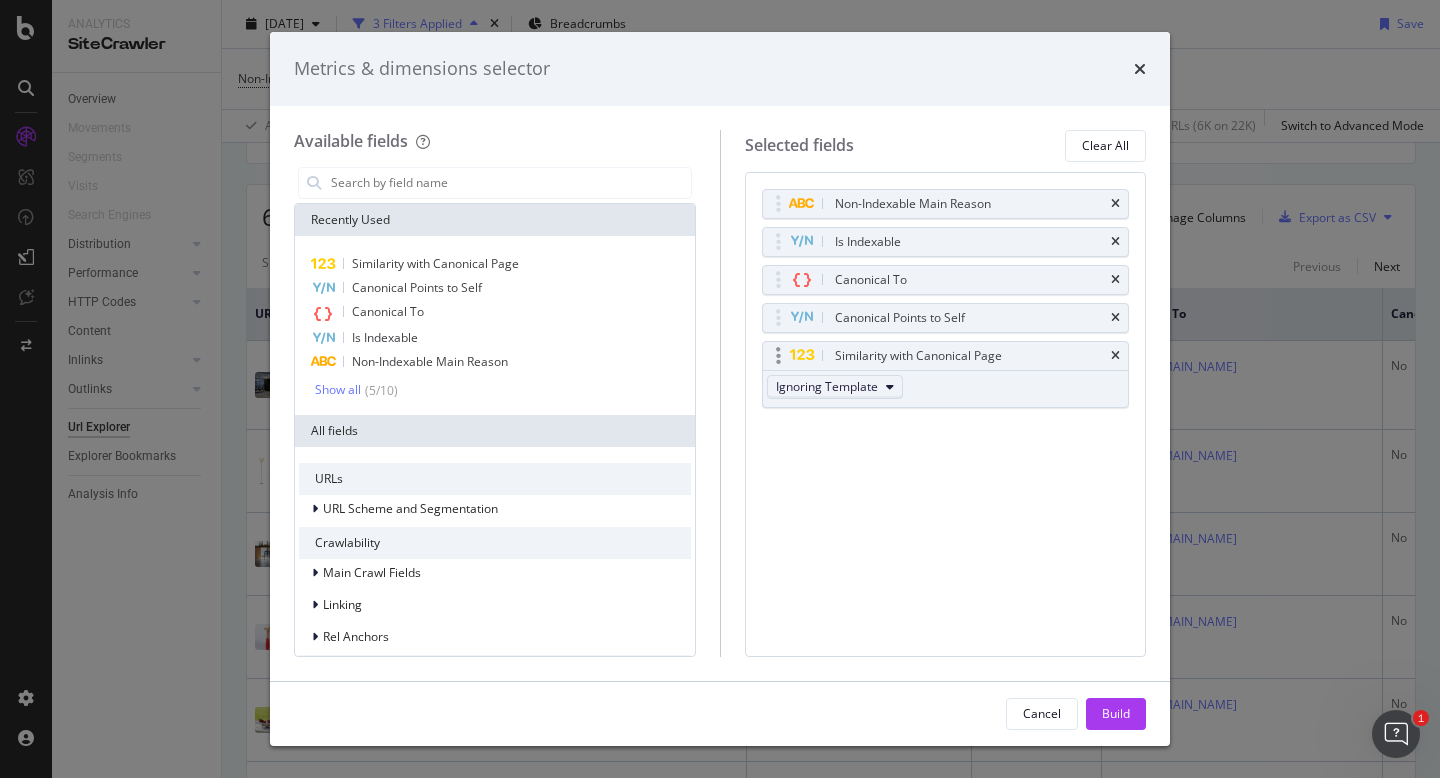 click at bounding box center (890, 387) 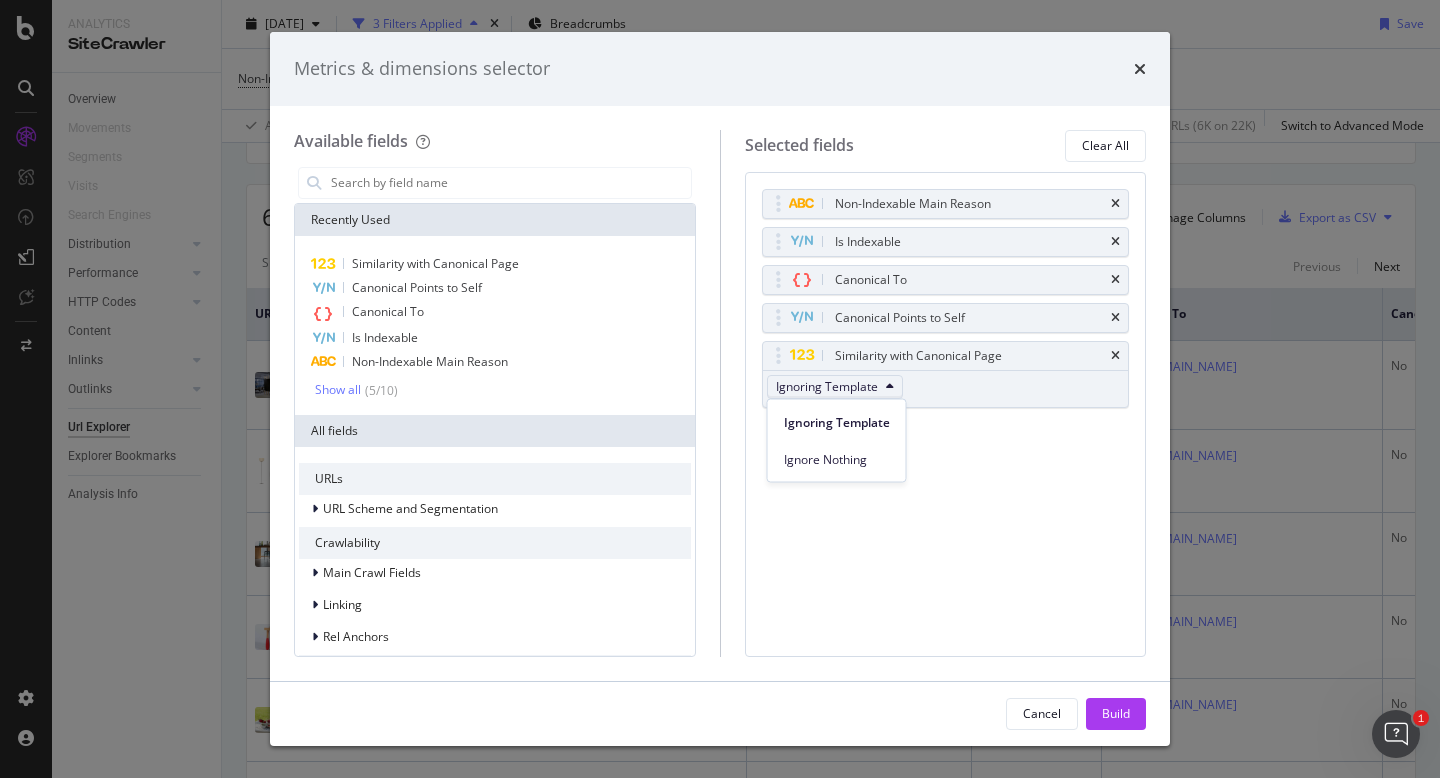 click on "Non-Indexable Main Reason Is Indexable Canonical To Canonical Points to Self Similarity with Canonical Page Ignoring Template You can use this field as a" at bounding box center [946, 320] 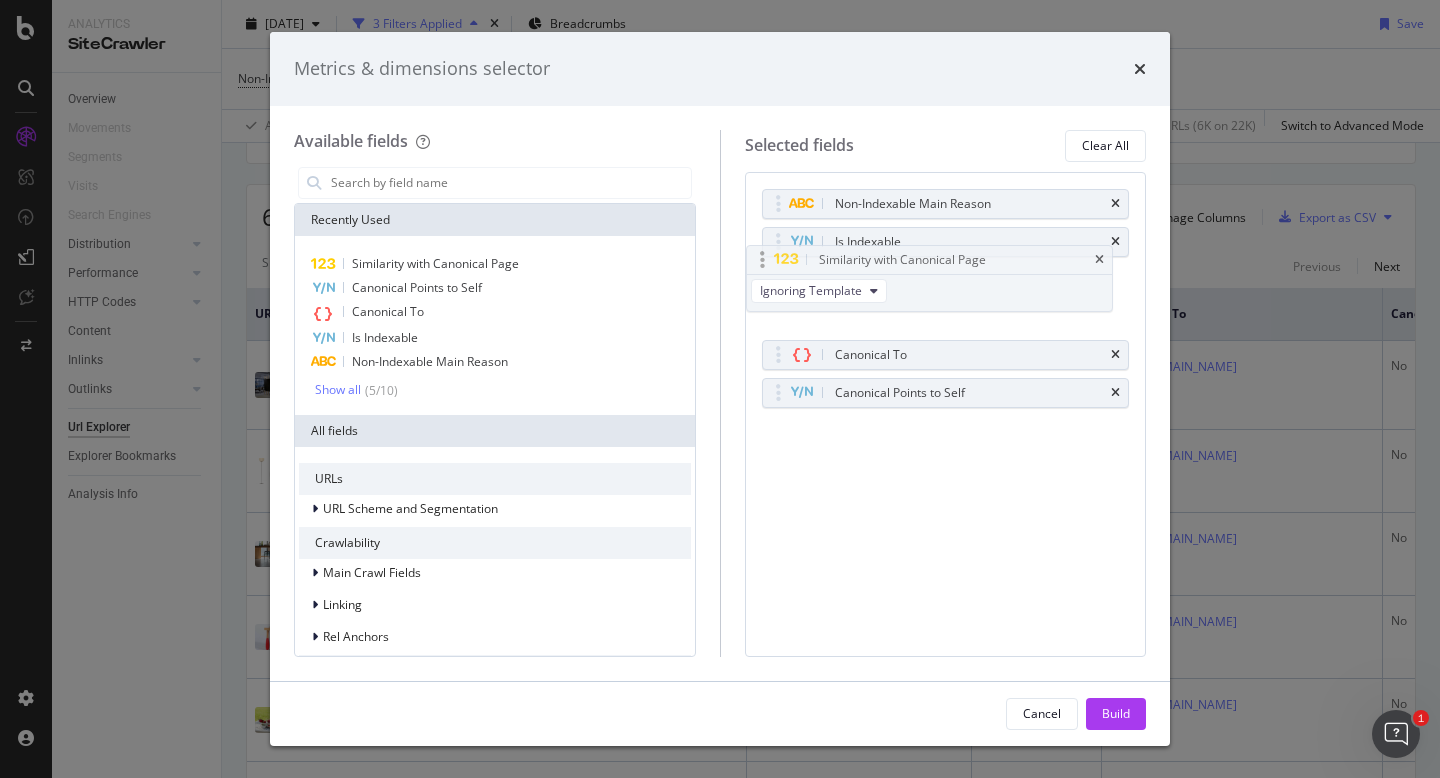 drag, startPoint x: 993, startPoint y: 365, endPoint x: 977, endPoint y: 268, distance: 98.31073 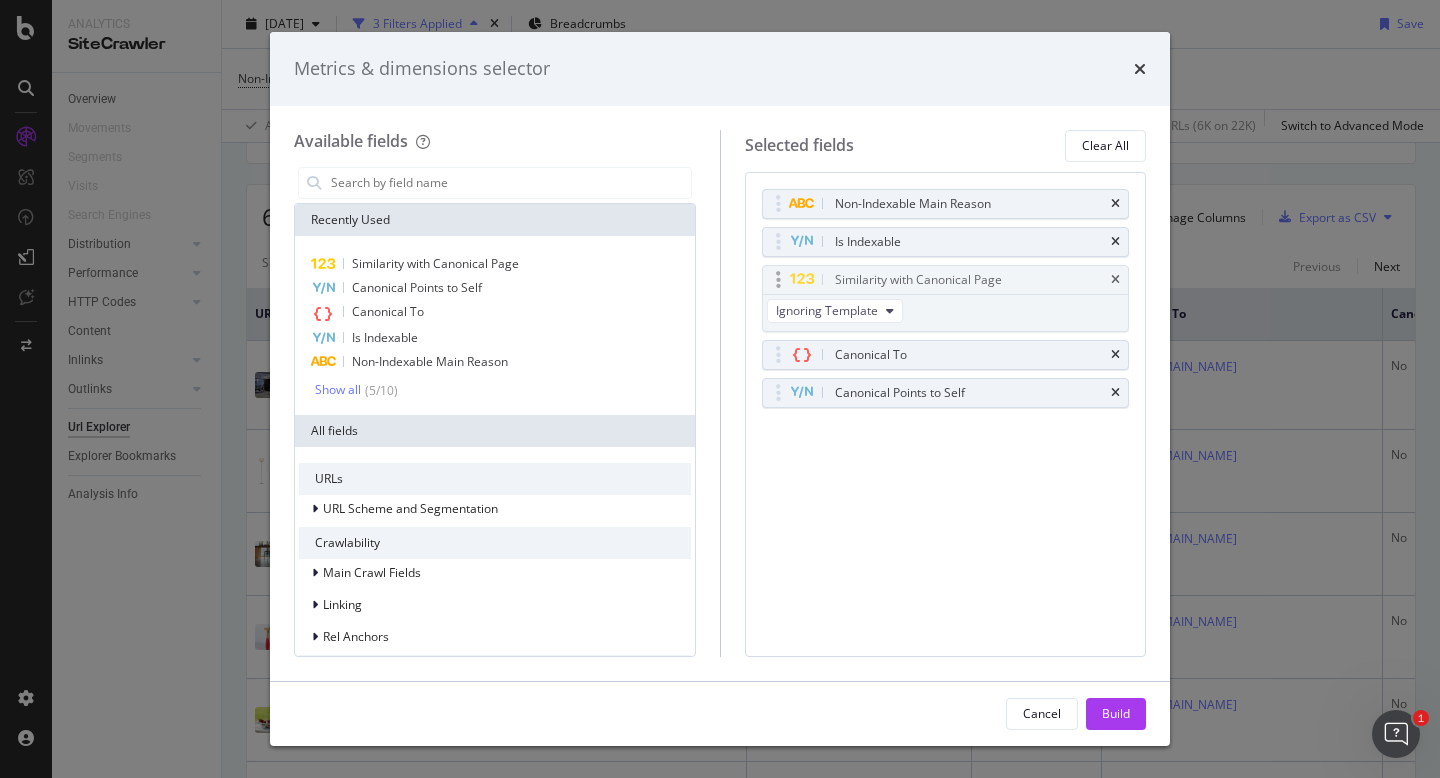click on "Analytics SiteCrawler Overview Movements Segments Visits Search Engines Distribution Top Charts Insights Internationalization Performance Top Charts Insights HTTP Codes Top Charts Insights Content Inlinks Top Charts Insights Outlinks Top Charts Insights Url Explorer Explorer Bookmarks Analysis Info URL Explorer Ad-Hoc Project: Ideat [DATE] 3 Filters Applied Breadcrumbs Save Non-Indexable Main Reason   ≠     Indexable and Is Indexable   =     No and Non-Indexable Main Reason   =     Canonical Not Equal Add Filter Apply Clear Save 27.7 %  URLs ( 6K on 22K ) Switch to Advanced Mode
Indexable / Non-Indexable URLs distribution
Chart (by Value) Table Expand Export as CSV Export as PNG Add to Custom Report
×
Indexable URLs are URLs which meet the following basic SEO requirements:
HTTP 200 status code
Canonical tag to self (equal) or not set
Text / HTML content
.
See the" at bounding box center [720, 389] 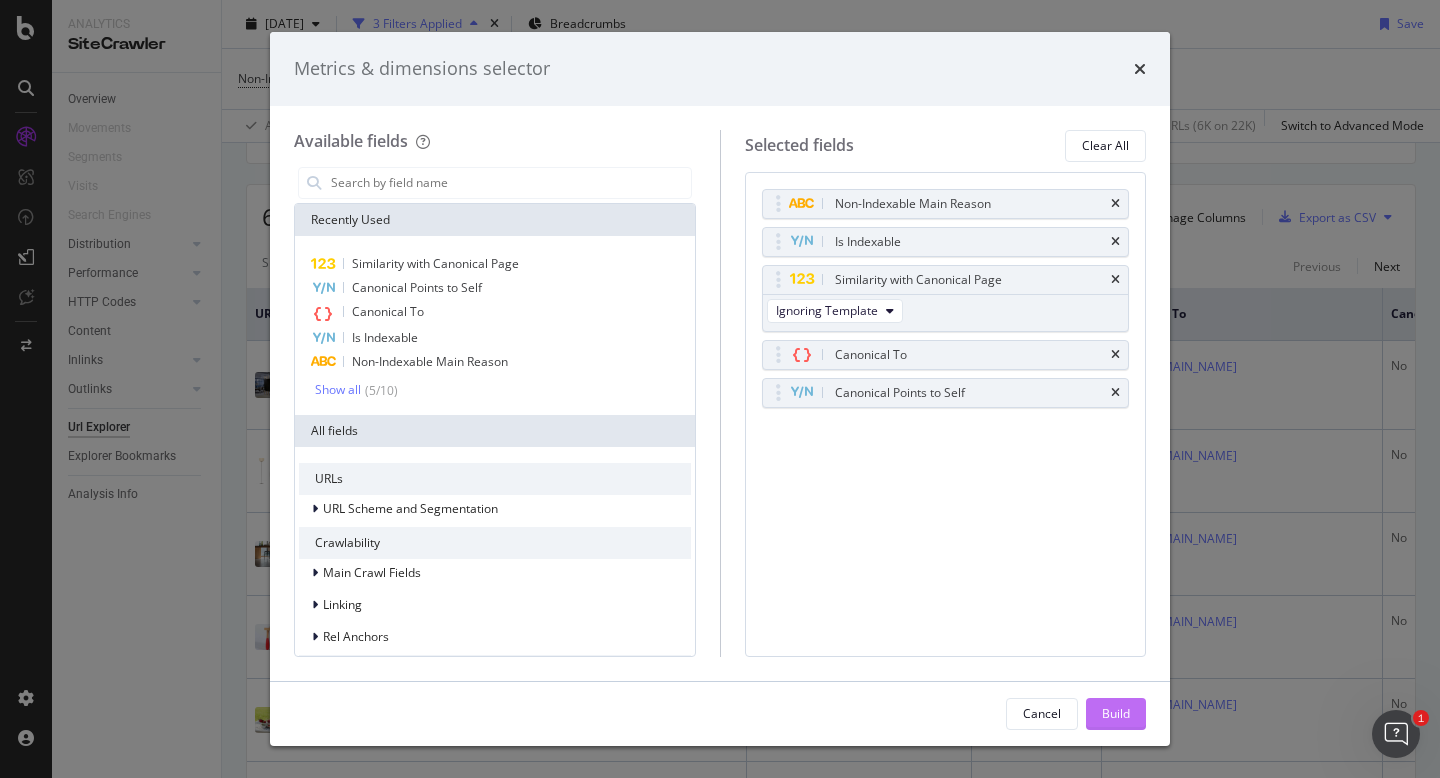 click on "Build" at bounding box center [1116, 714] 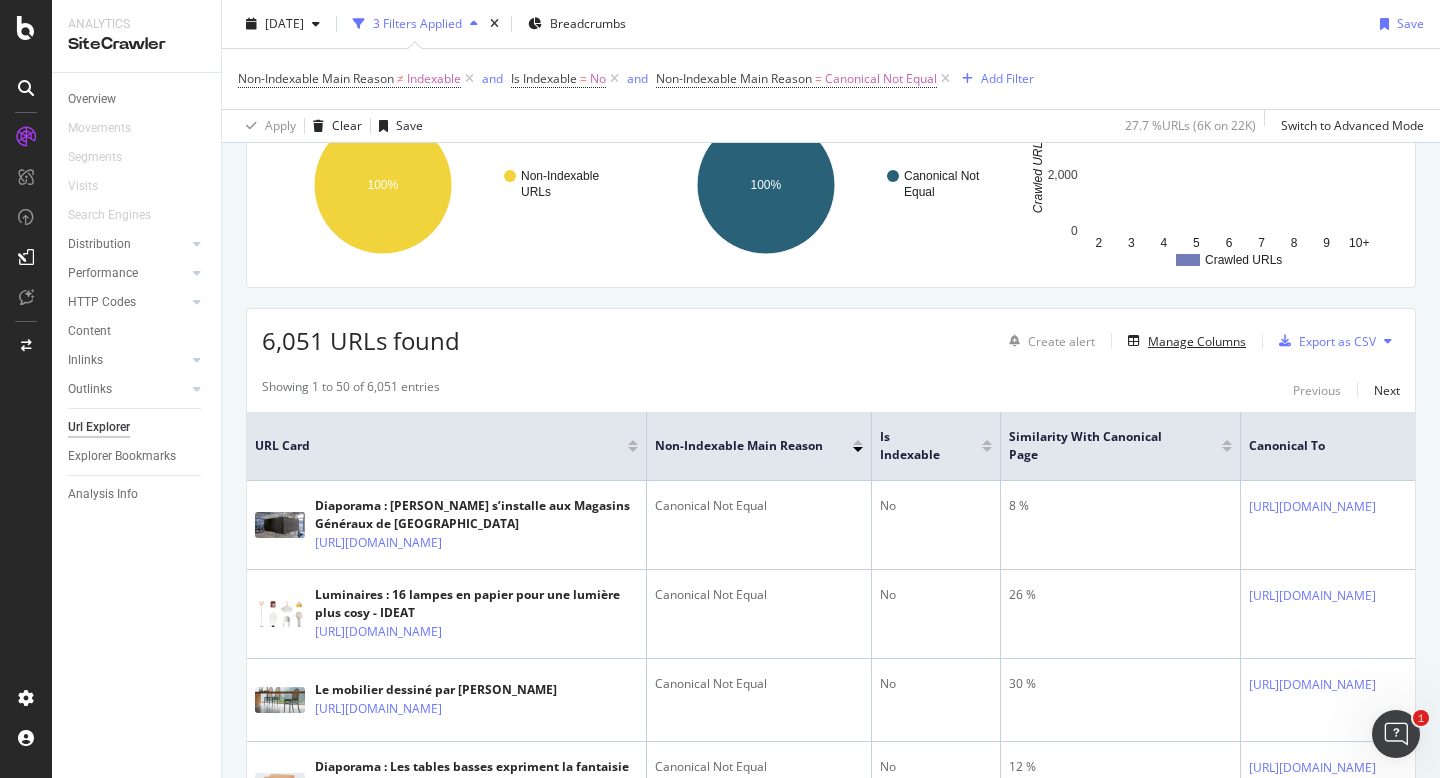 scroll, scrollTop: 204, scrollLeft: 0, axis: vertical 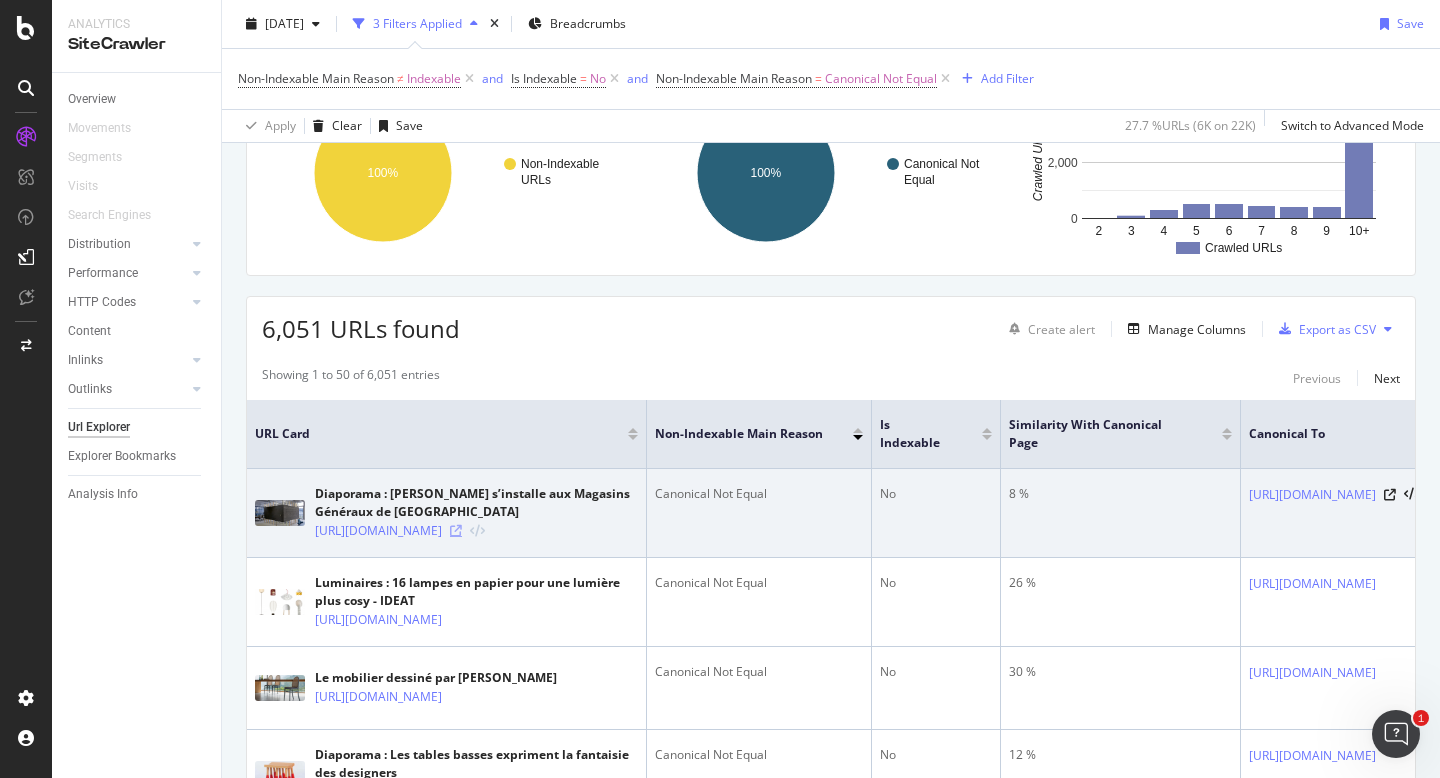 click at bounding box center (456, 531) 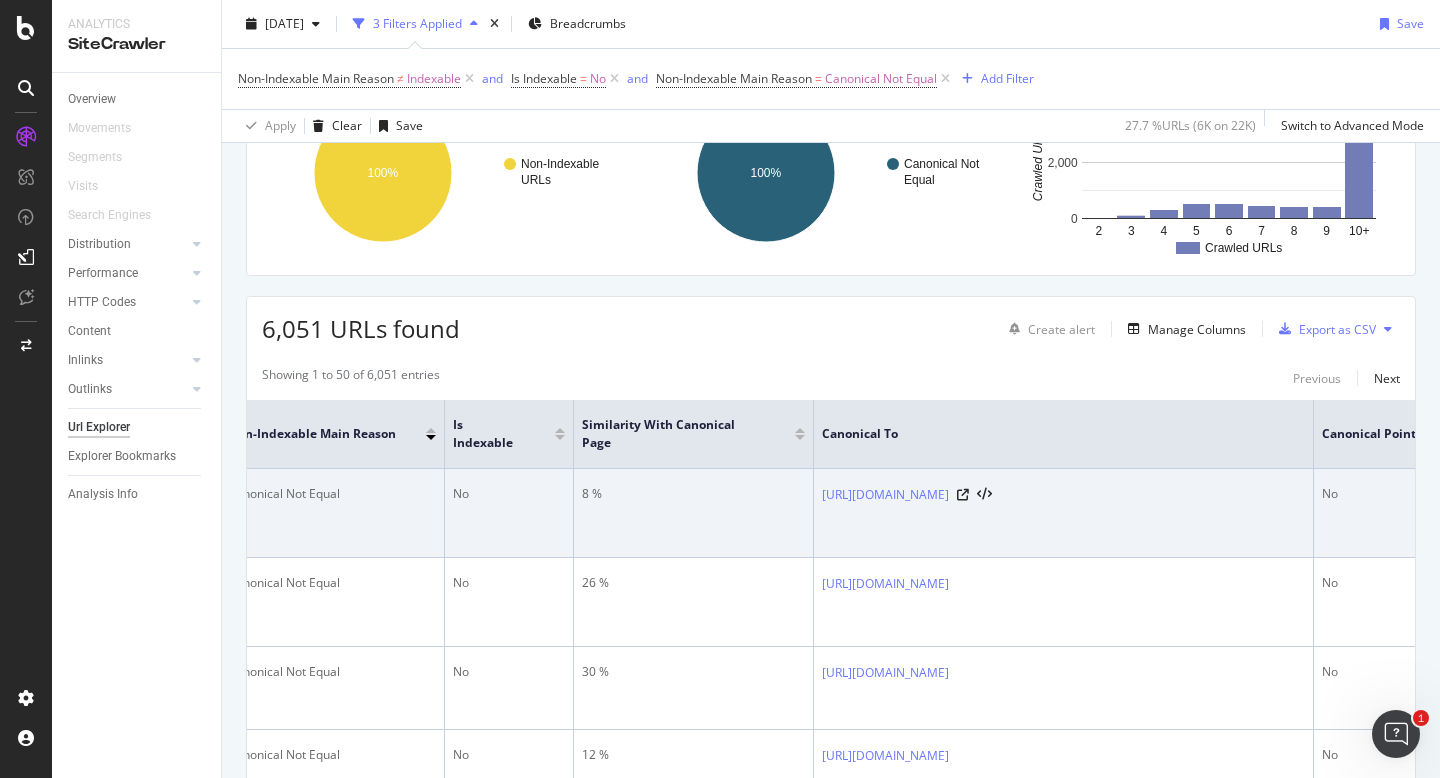 scroll, scrollTop: 0, scrollLeft: 539, axis: horizontal 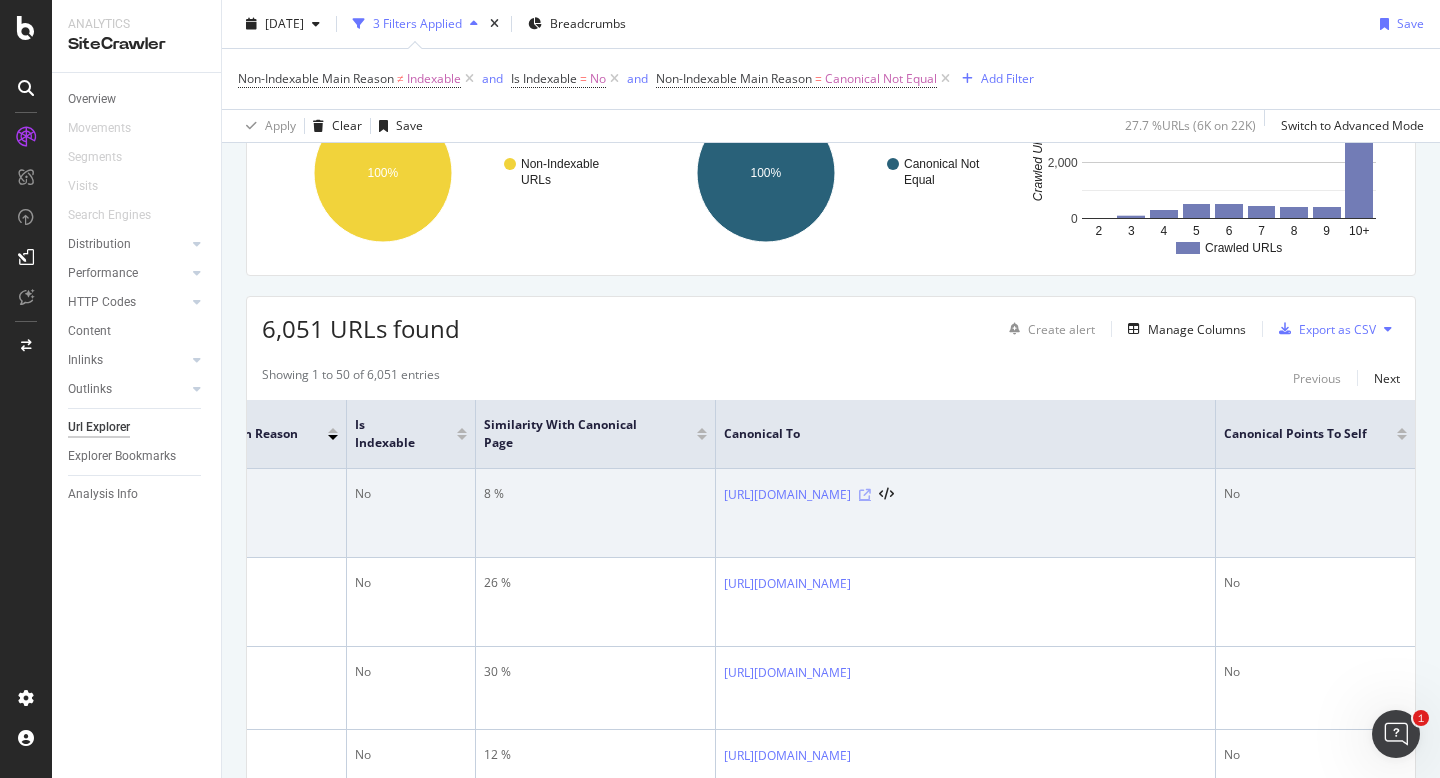 click at bounding box center [865, 495] 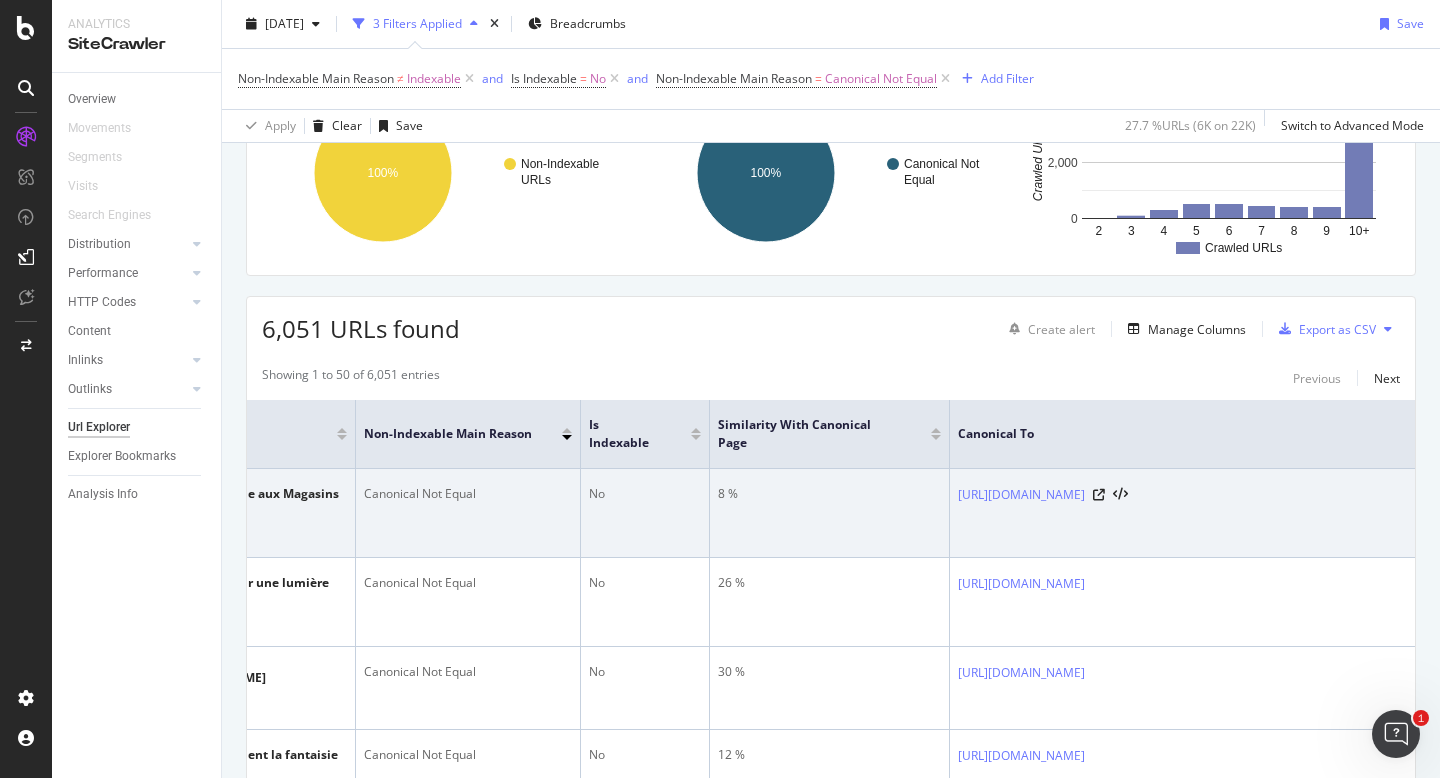 scroll, scrollTop: 0, scrollLeft: 0, axis: both 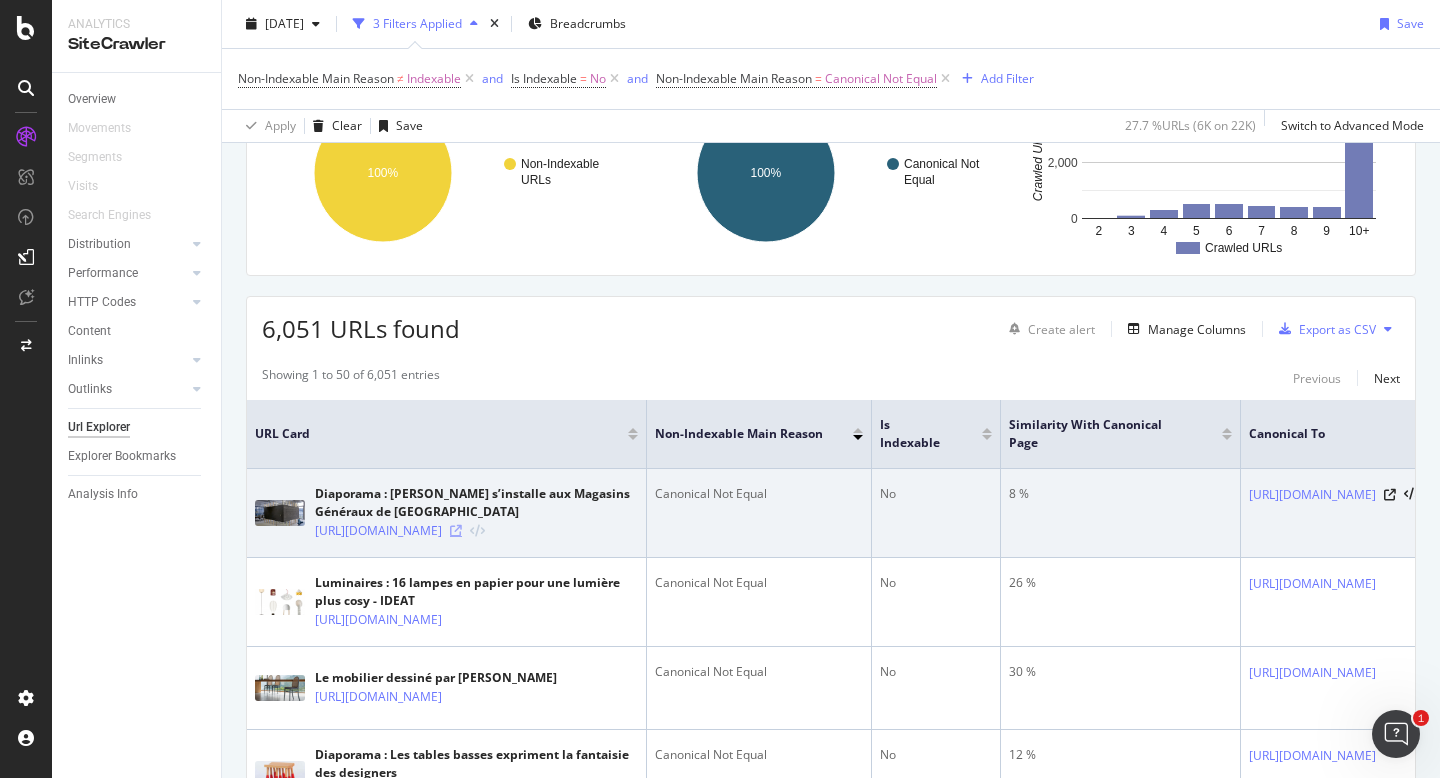 click at bounding box center [456, 531] 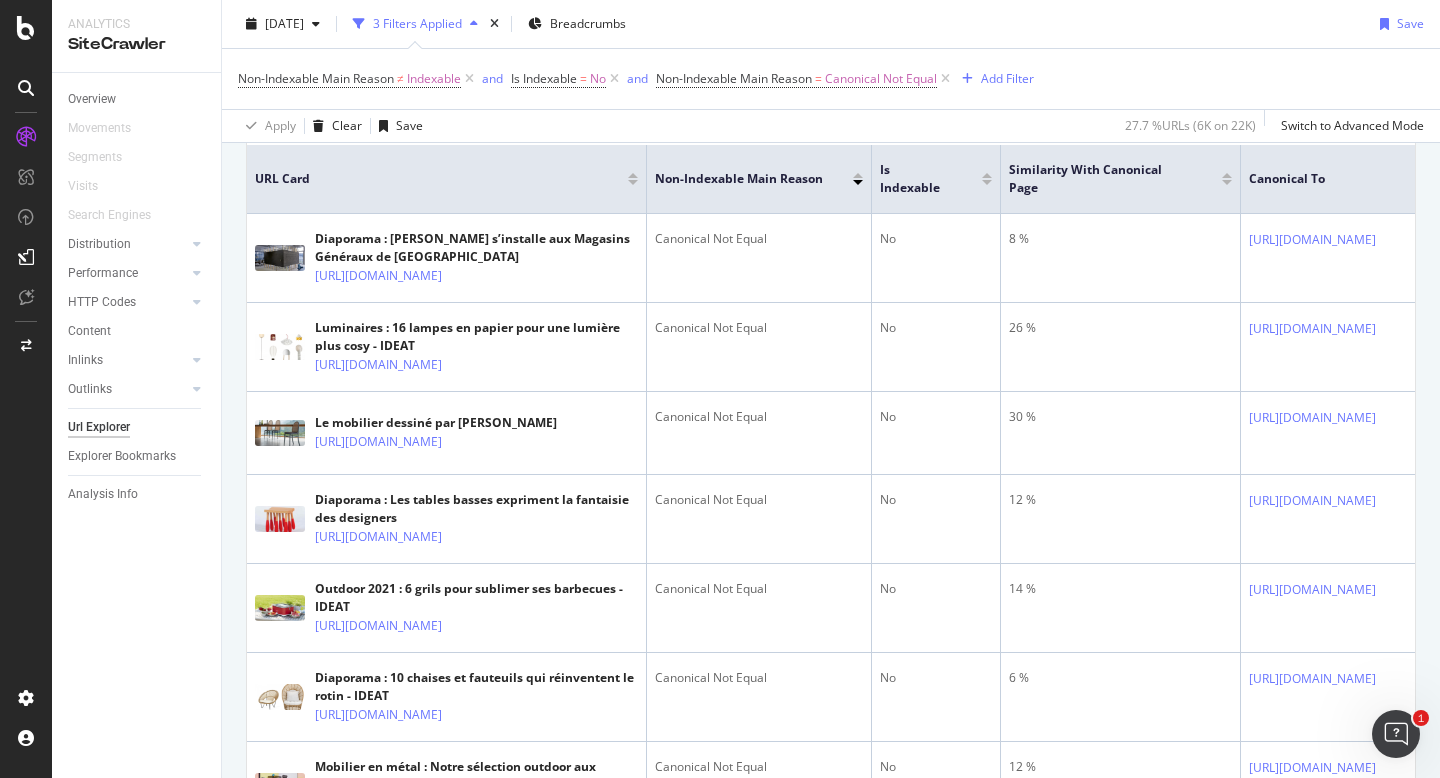 scroll, scrollTop: 470, scrollLeft: 0, axis: vertical 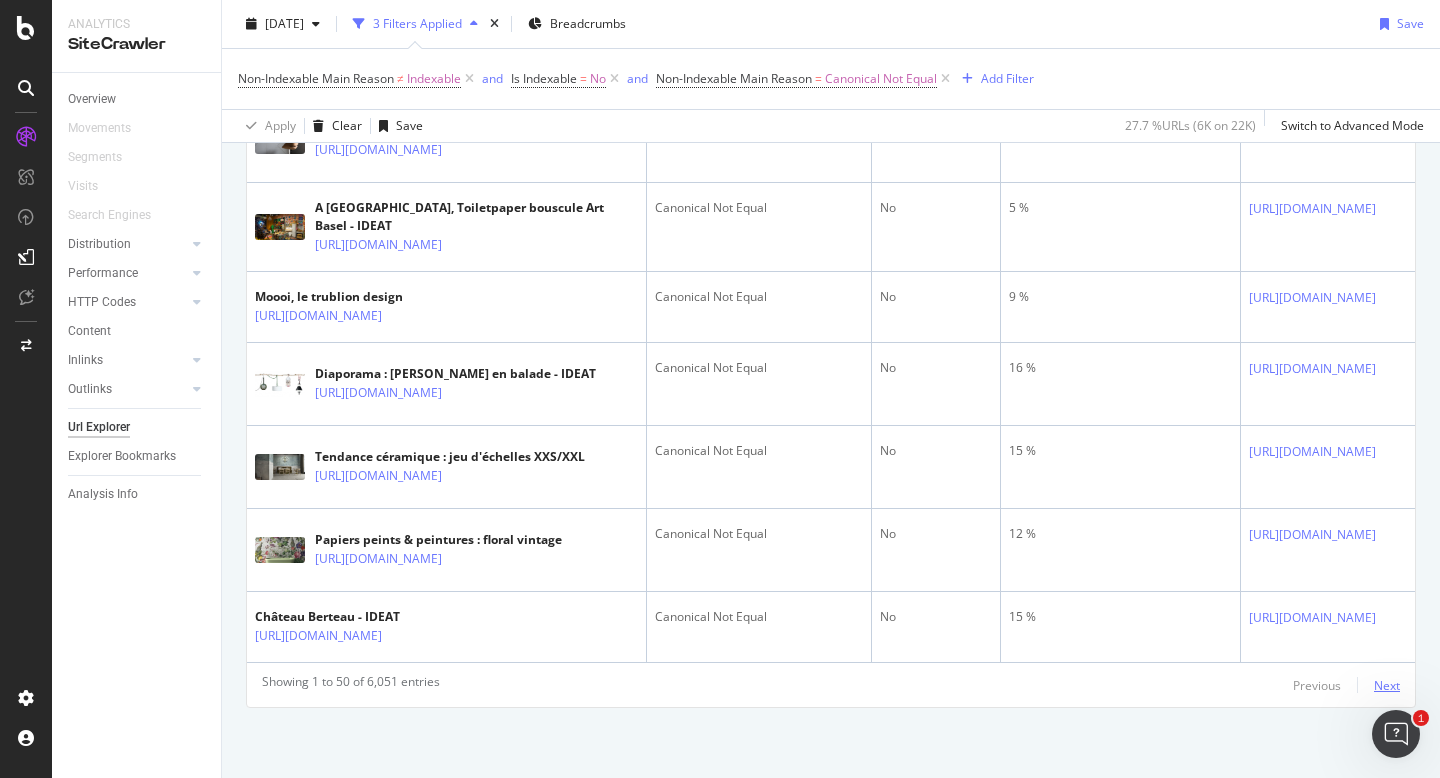 click on "Next" at bounding box center (1387, 685) 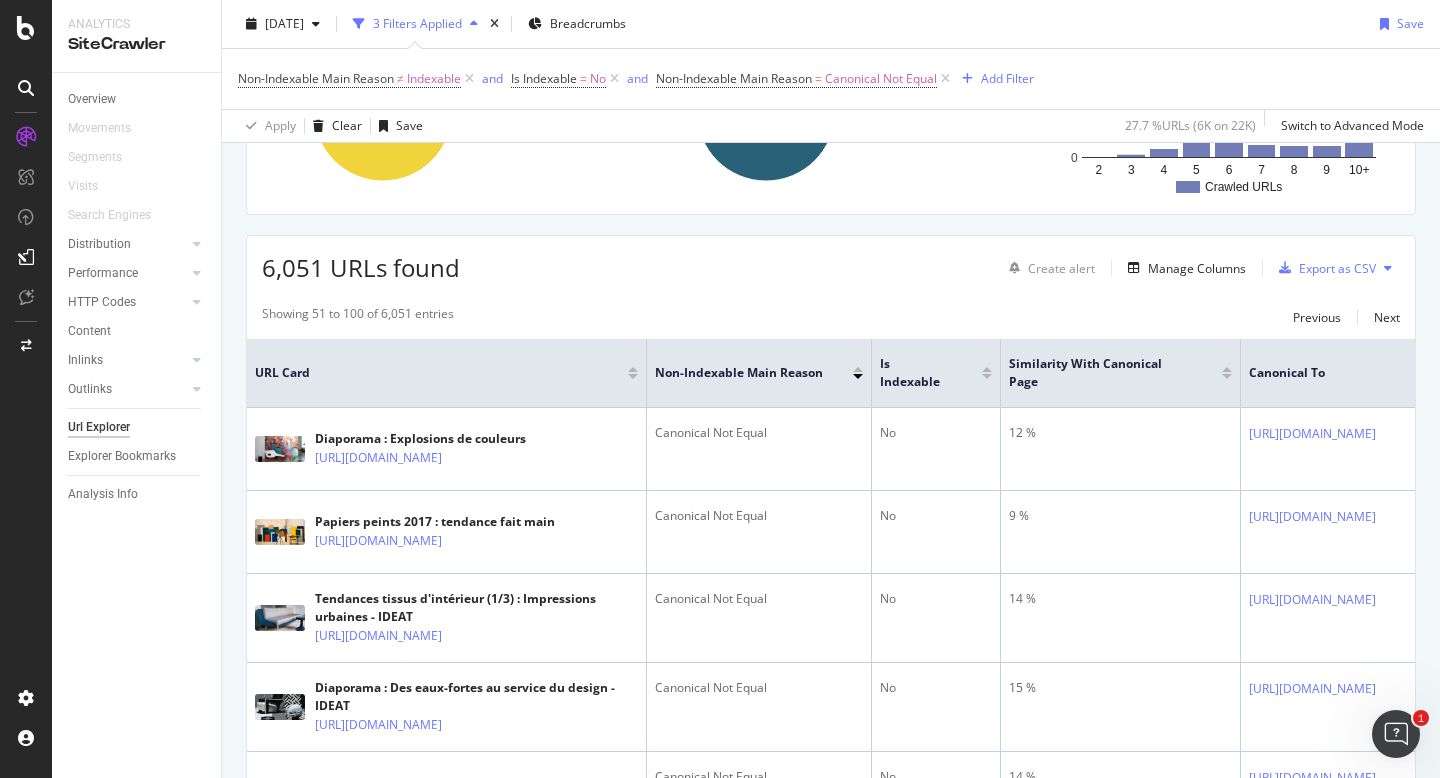 scroll, scrollTop: 252, scrollLeft: 0, axis: vertical 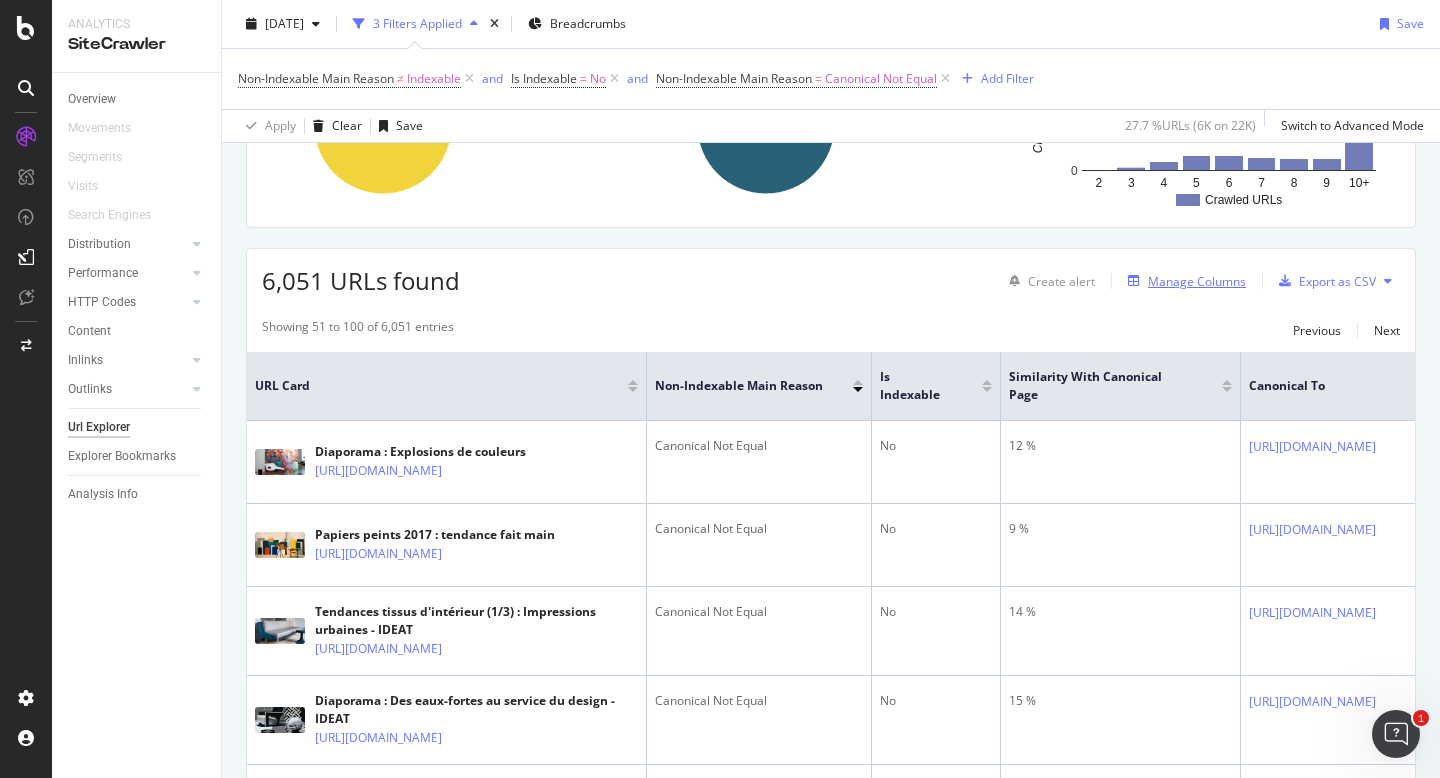 click on "Manage Columns" at bounding box center [1197, 281] 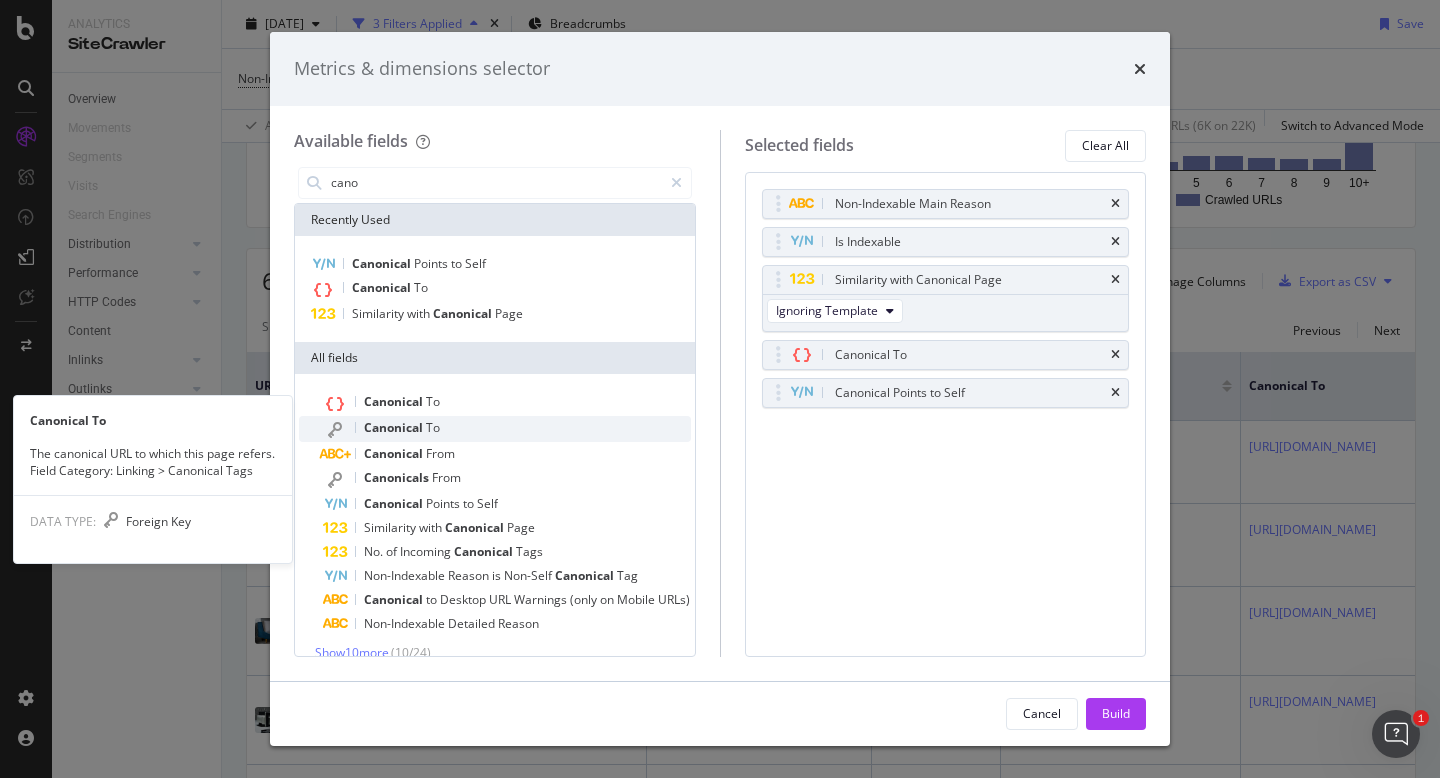 scroll, scrollTop: 20, scrollLeft: 0, axis: vertical 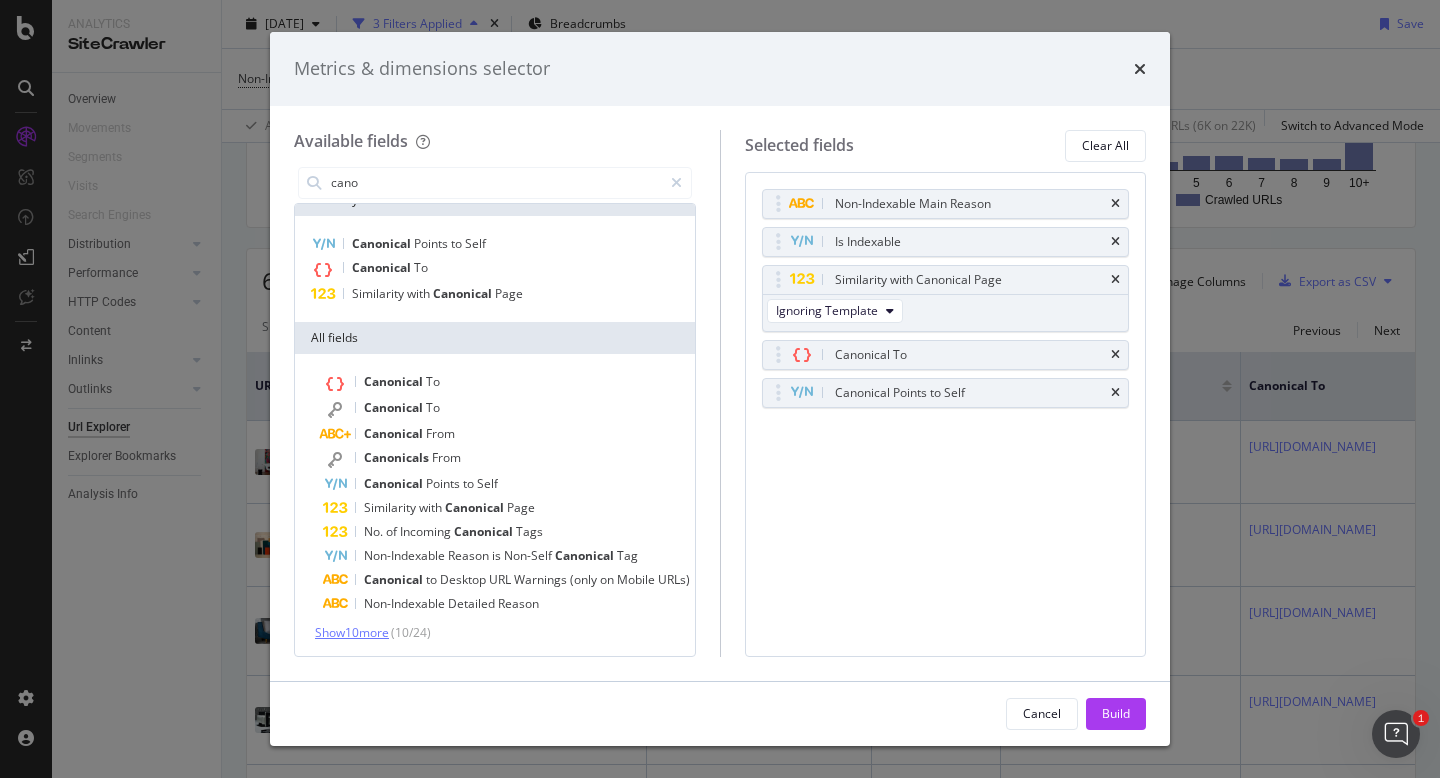type on "cano" 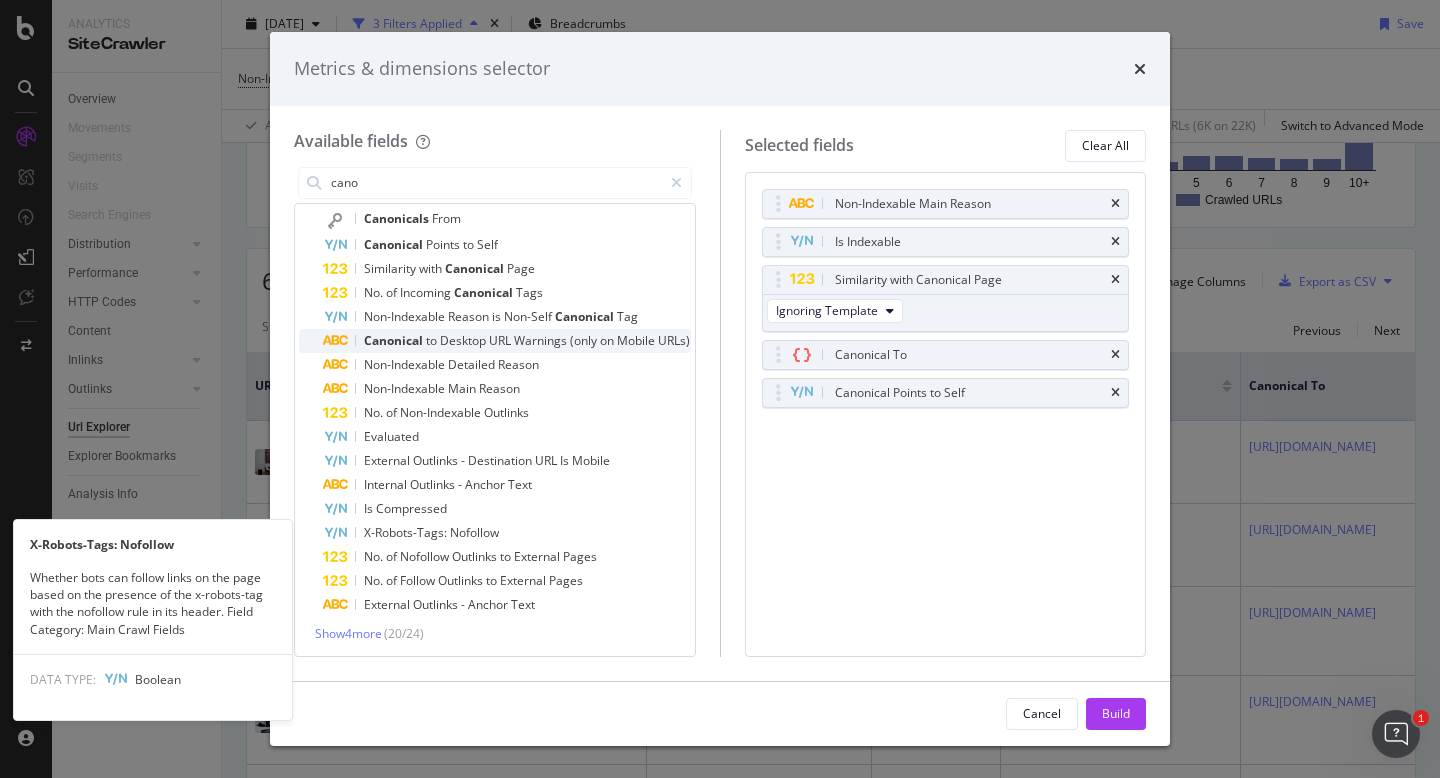 scroll, scrollTop: 260, scrollLeft: 0, axis: vertical 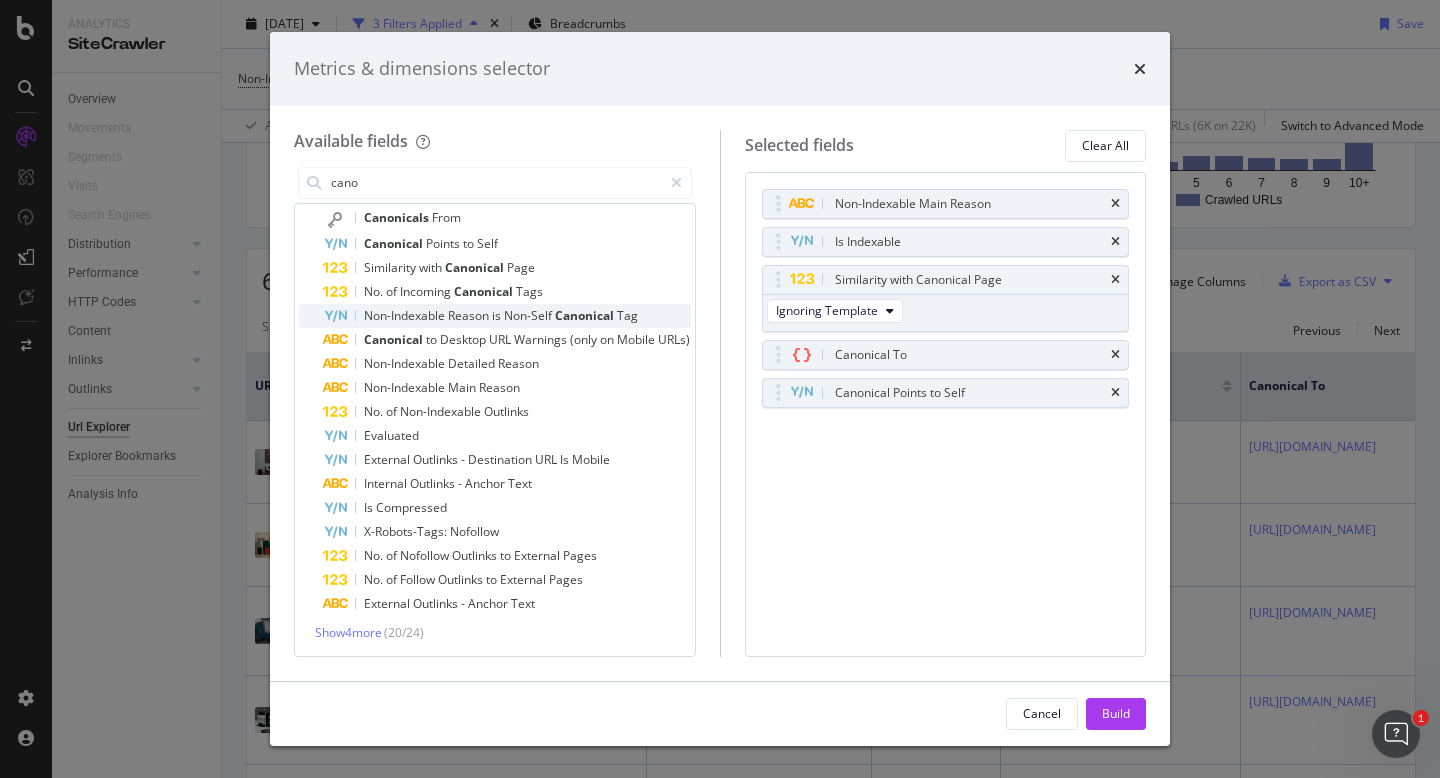 click on "Canonical" at bounding box center (586, 315) 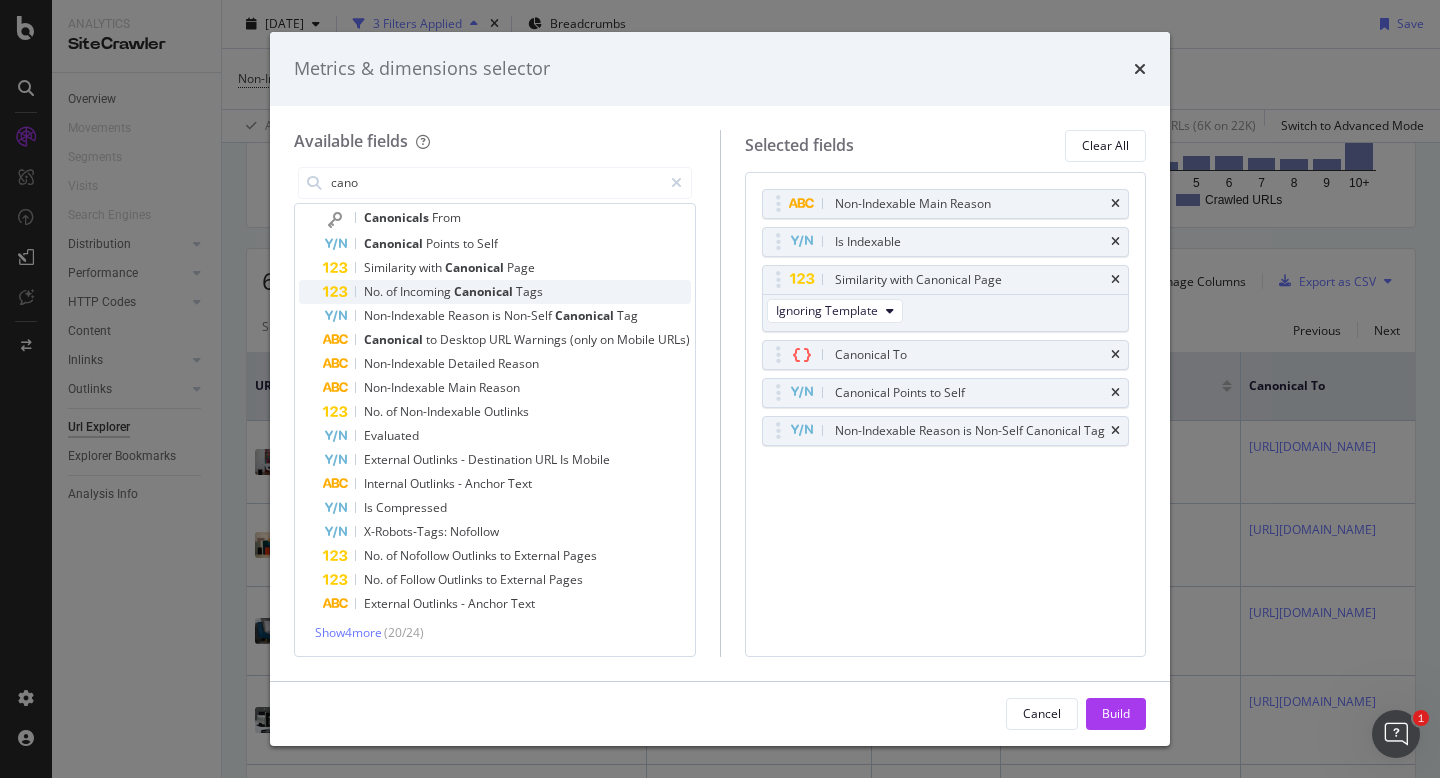 click on "No.   of   Incoming   Canonical   Tags" at bounding box center (507, 292) 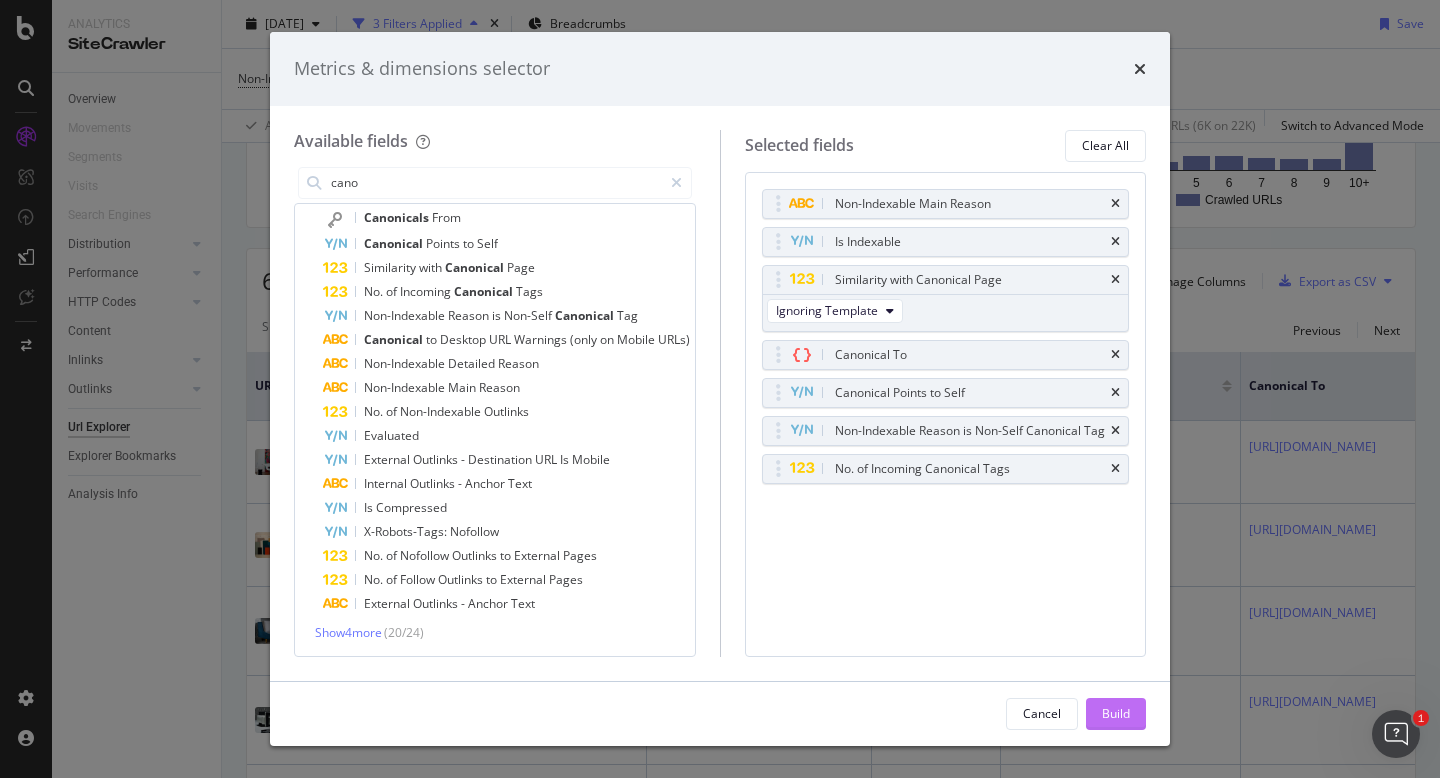 click on "Build" at bounding box center [1116, 714] 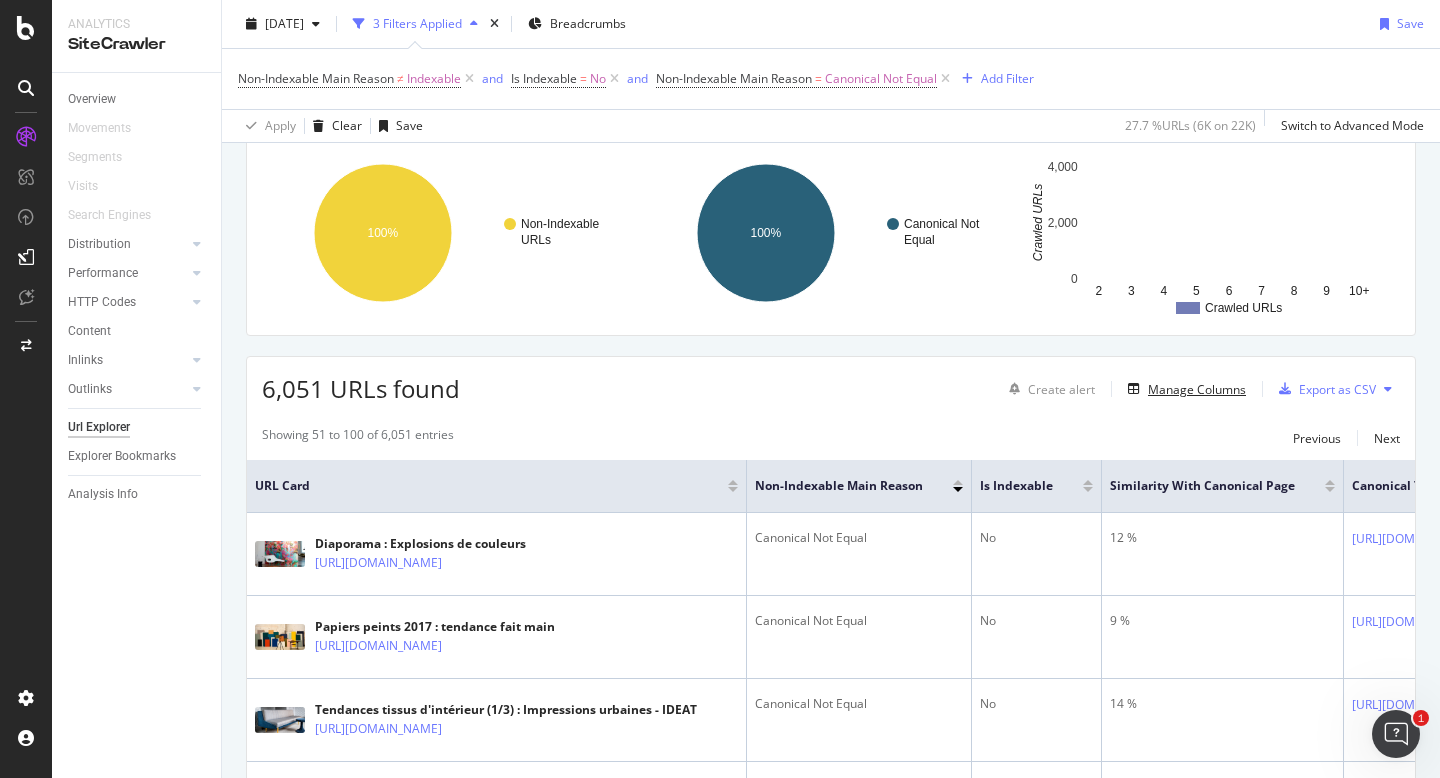 scroll, scrollTop: 168, scrollLeft: 0, axis: vertical 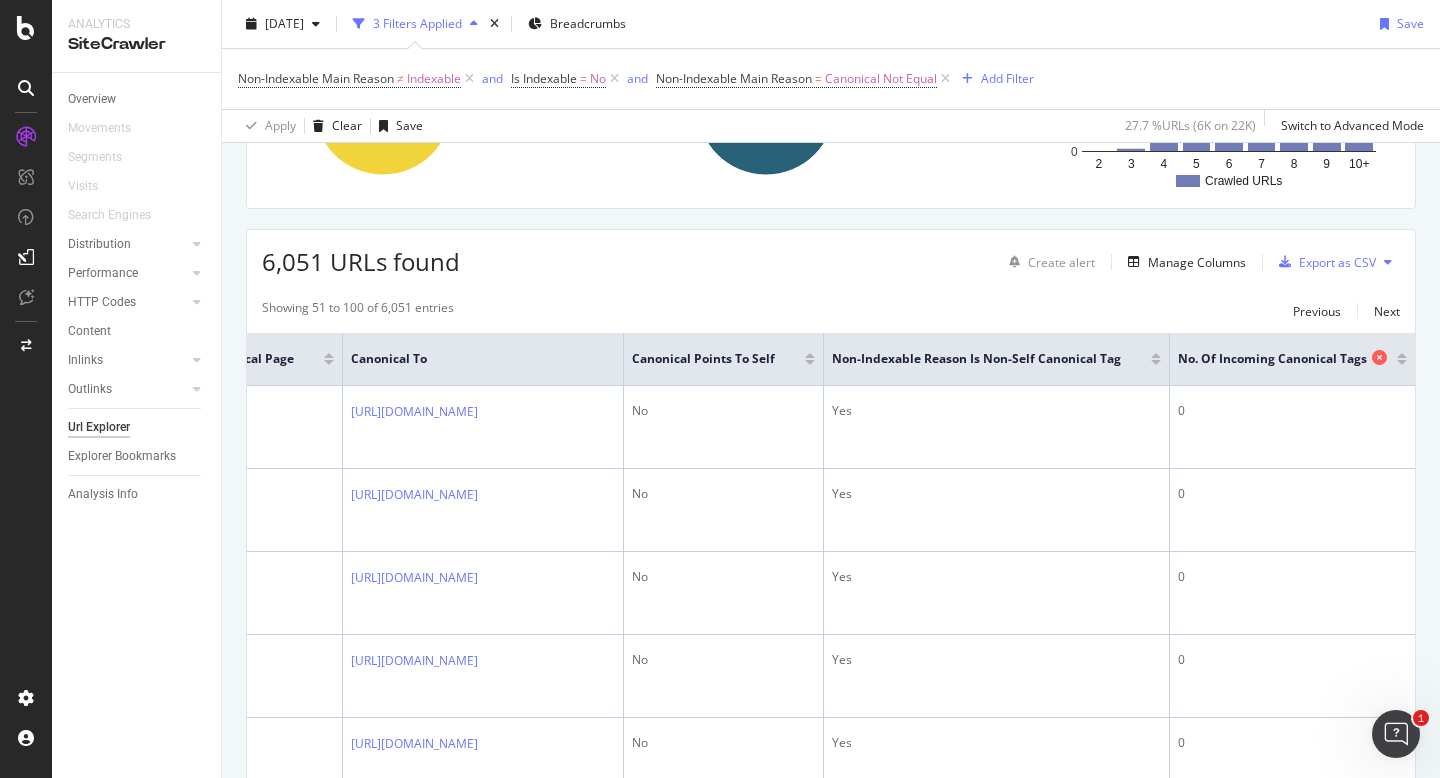 click at bounding box center [1379, 357] 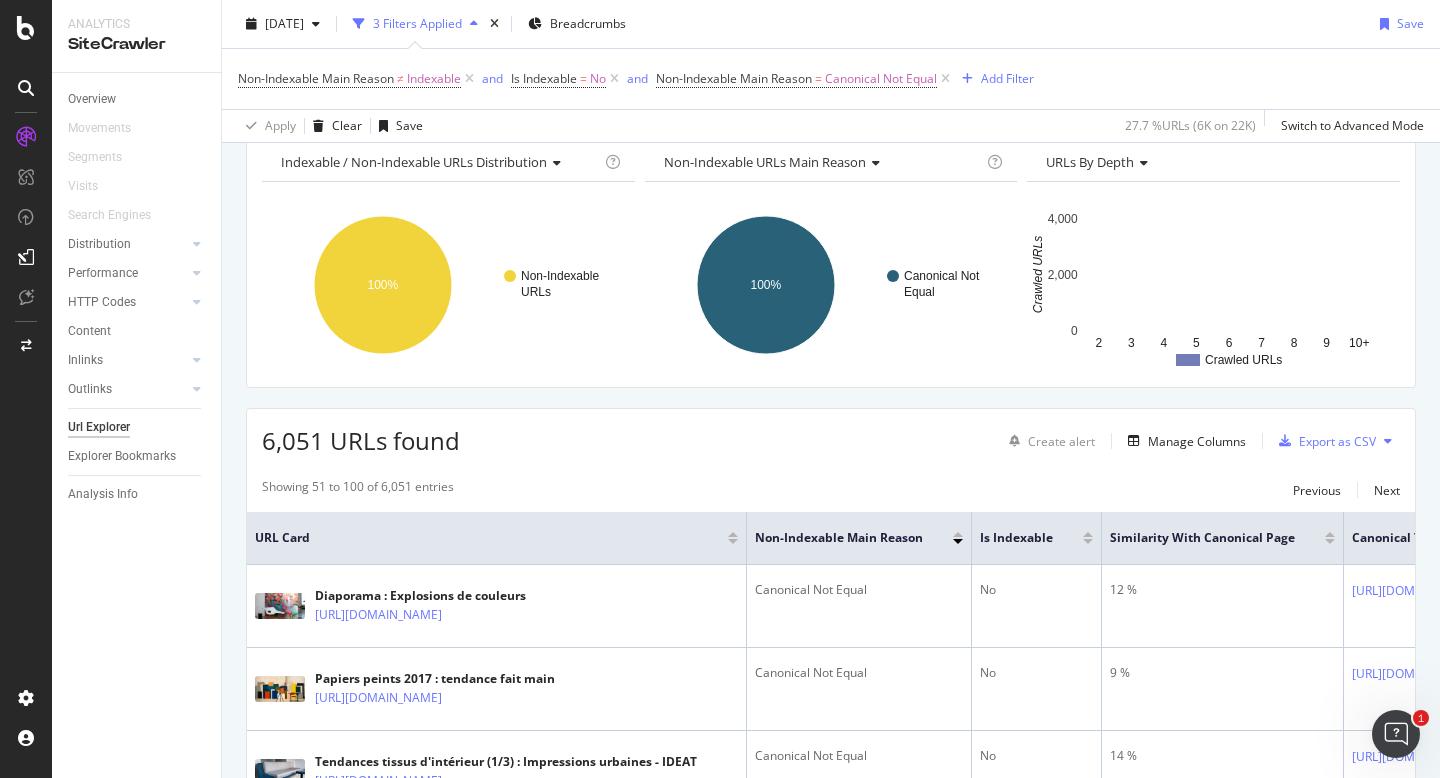 scroll, scrollTop: 501, scrollLeft: 0, axis: vertical 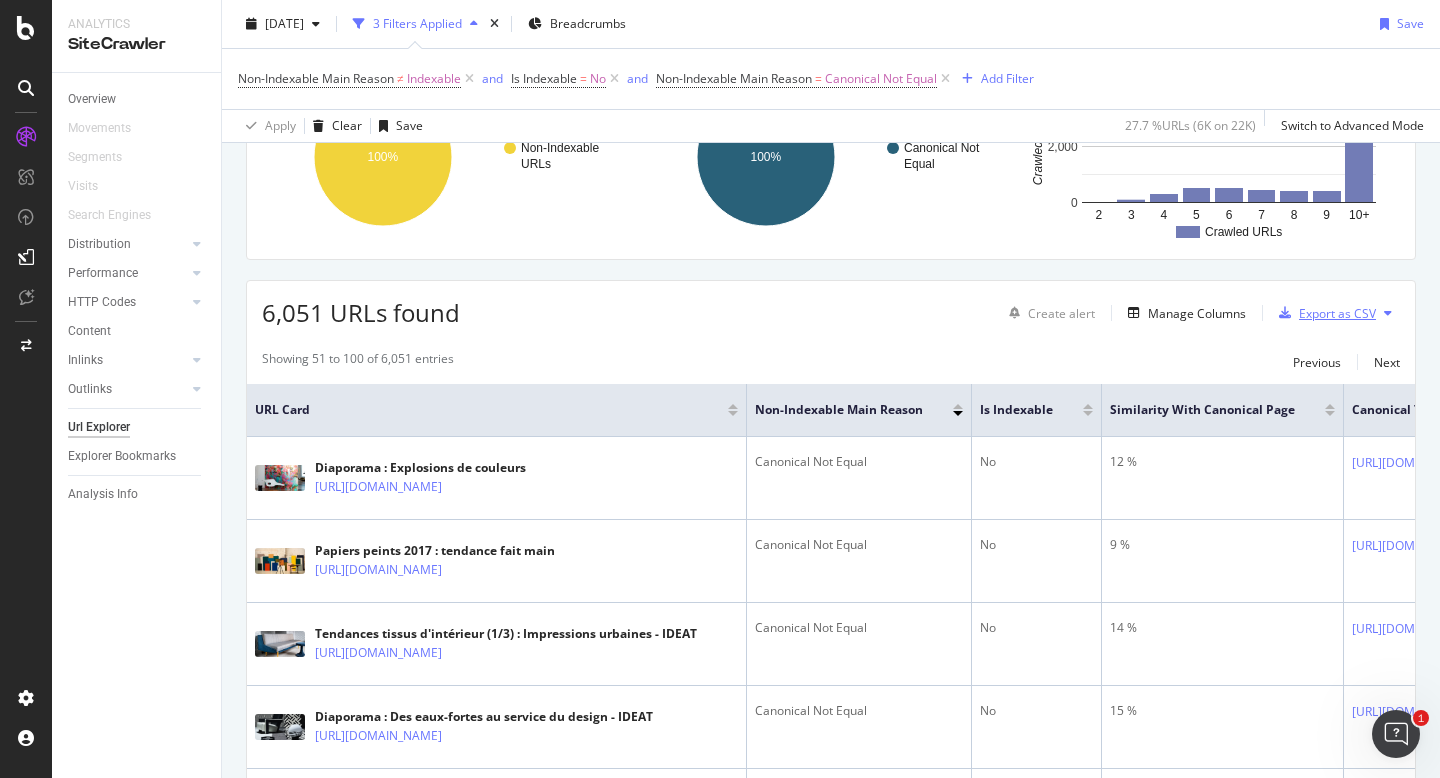 click on "Export as CSV" at bounding box center (1337, 313) 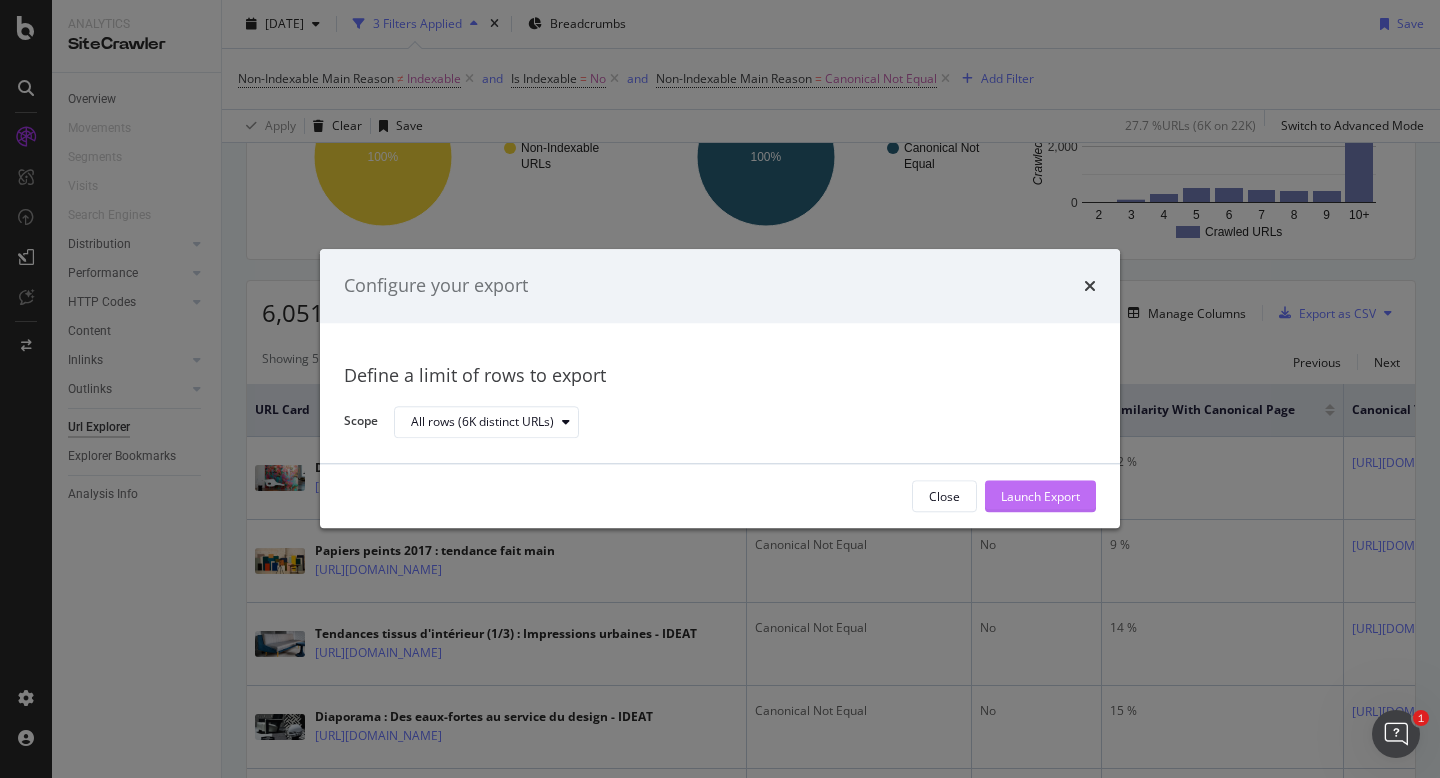 click on "Launch Export" at bounding box center (1040, 497) 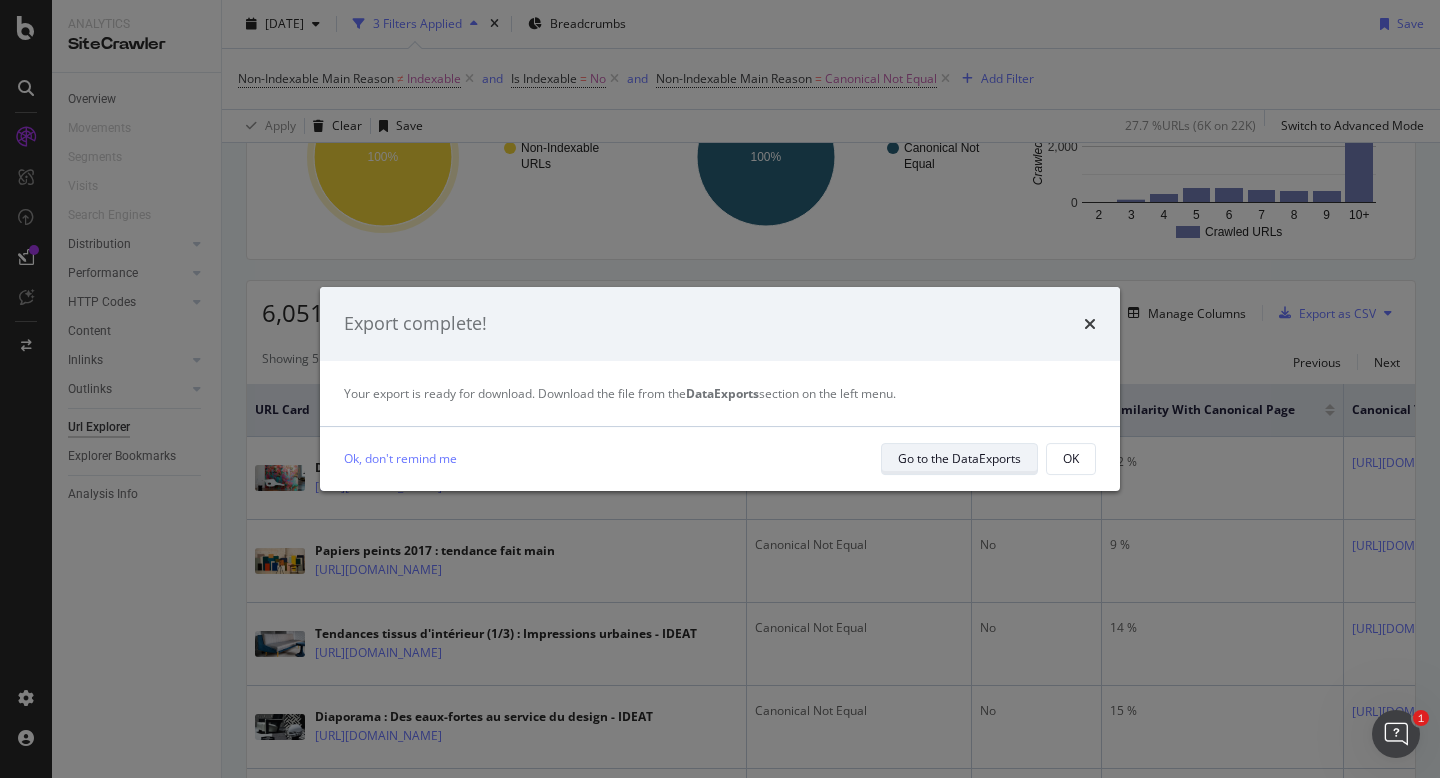 click on "Go to the DataExports" at bounding box center [959, 458] 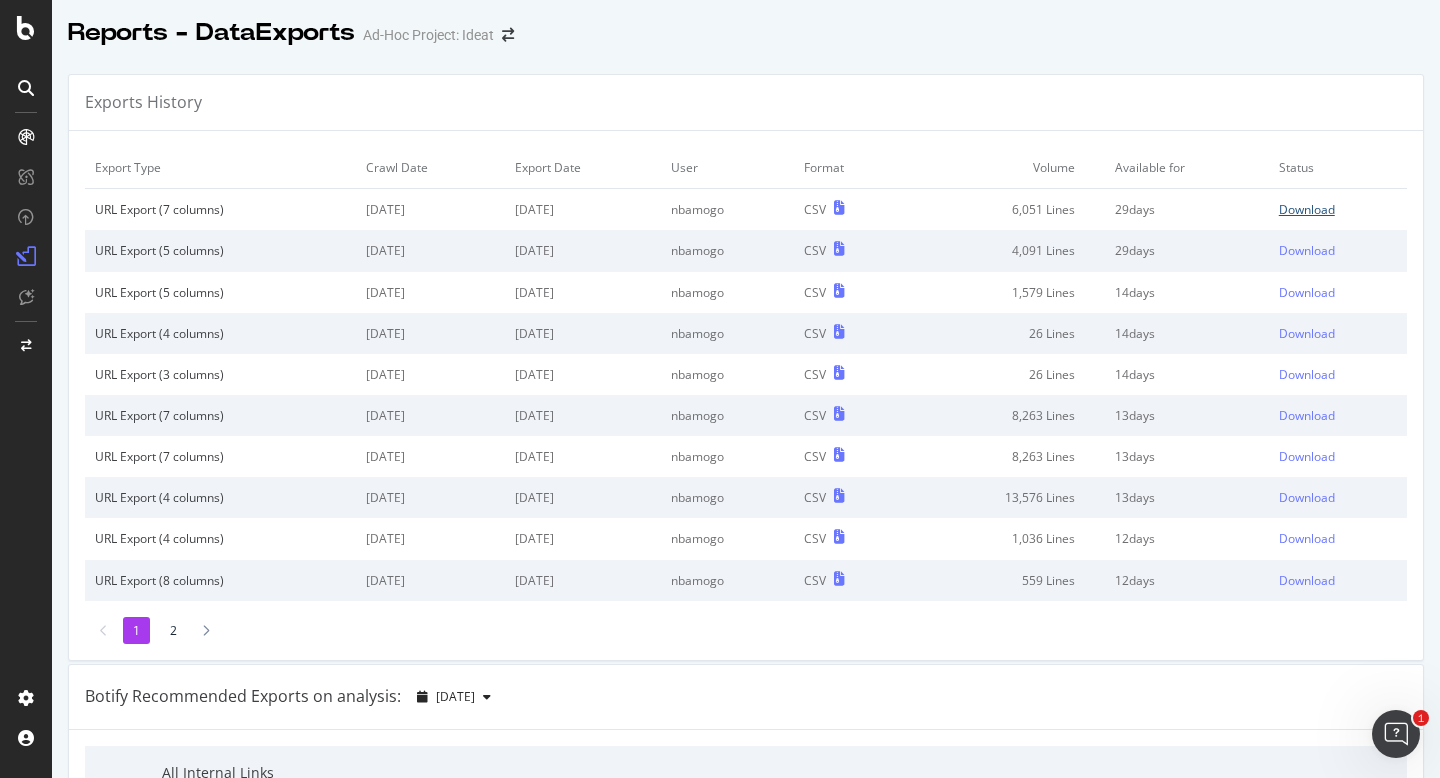 click on "Download" at bounding box center (1307, 209) 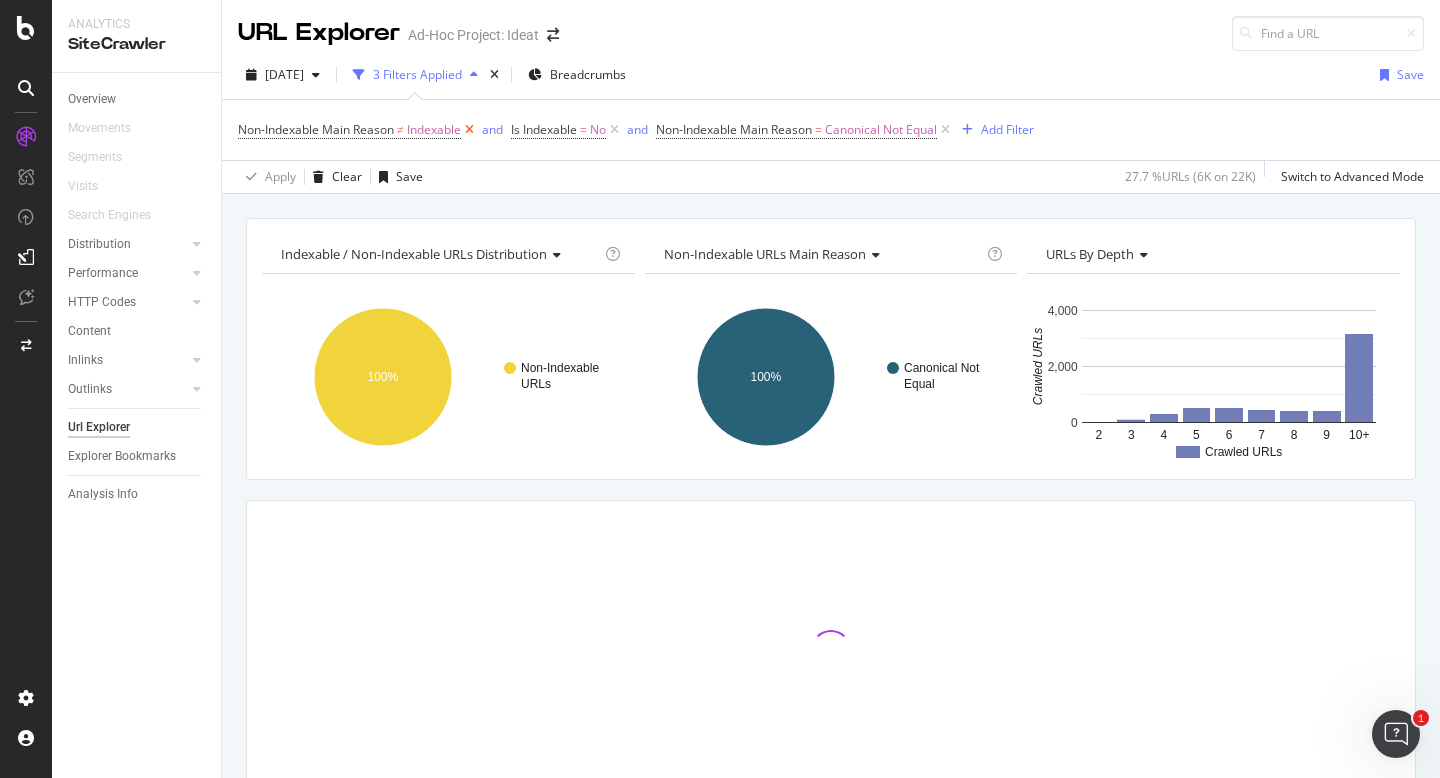click at bounding box center [469, 130] 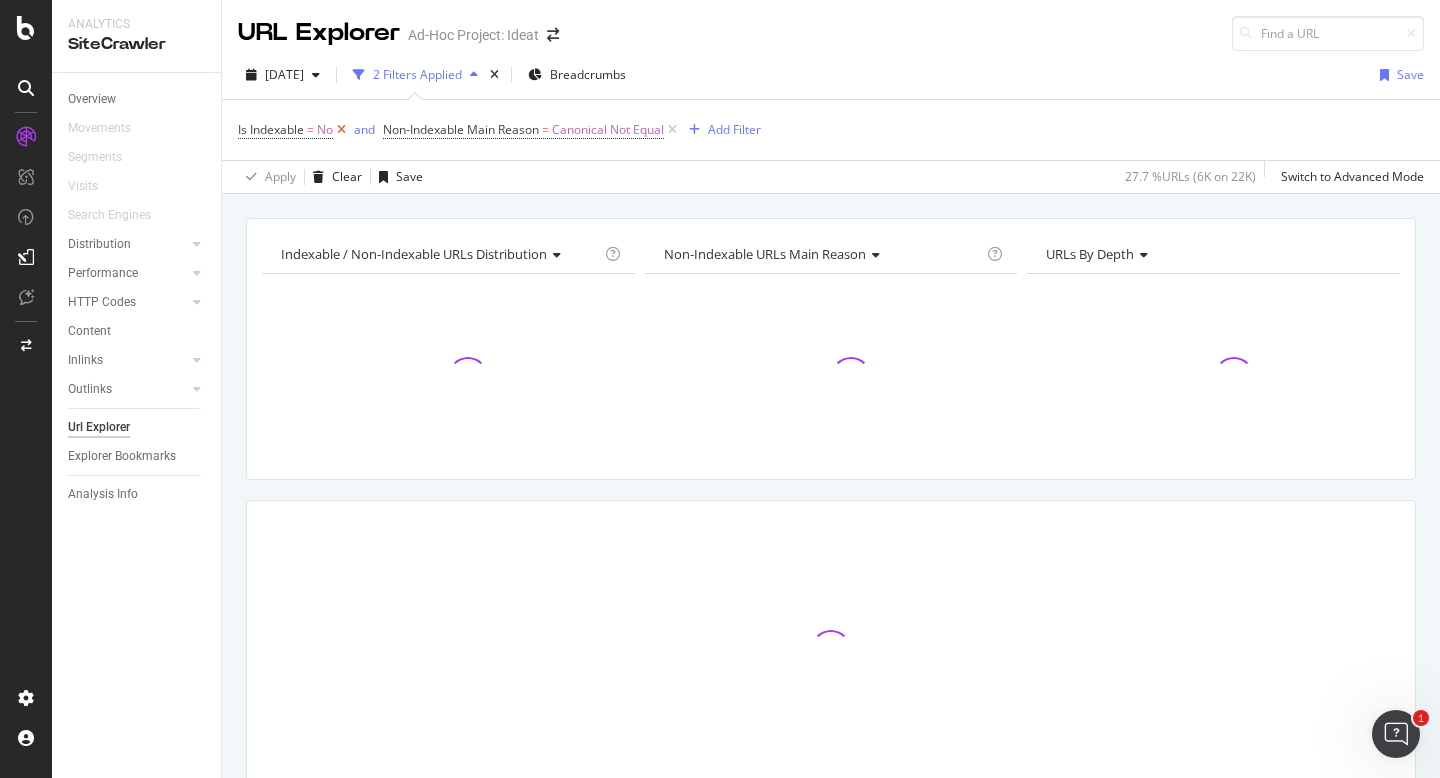click at bounding box center (341, 130) 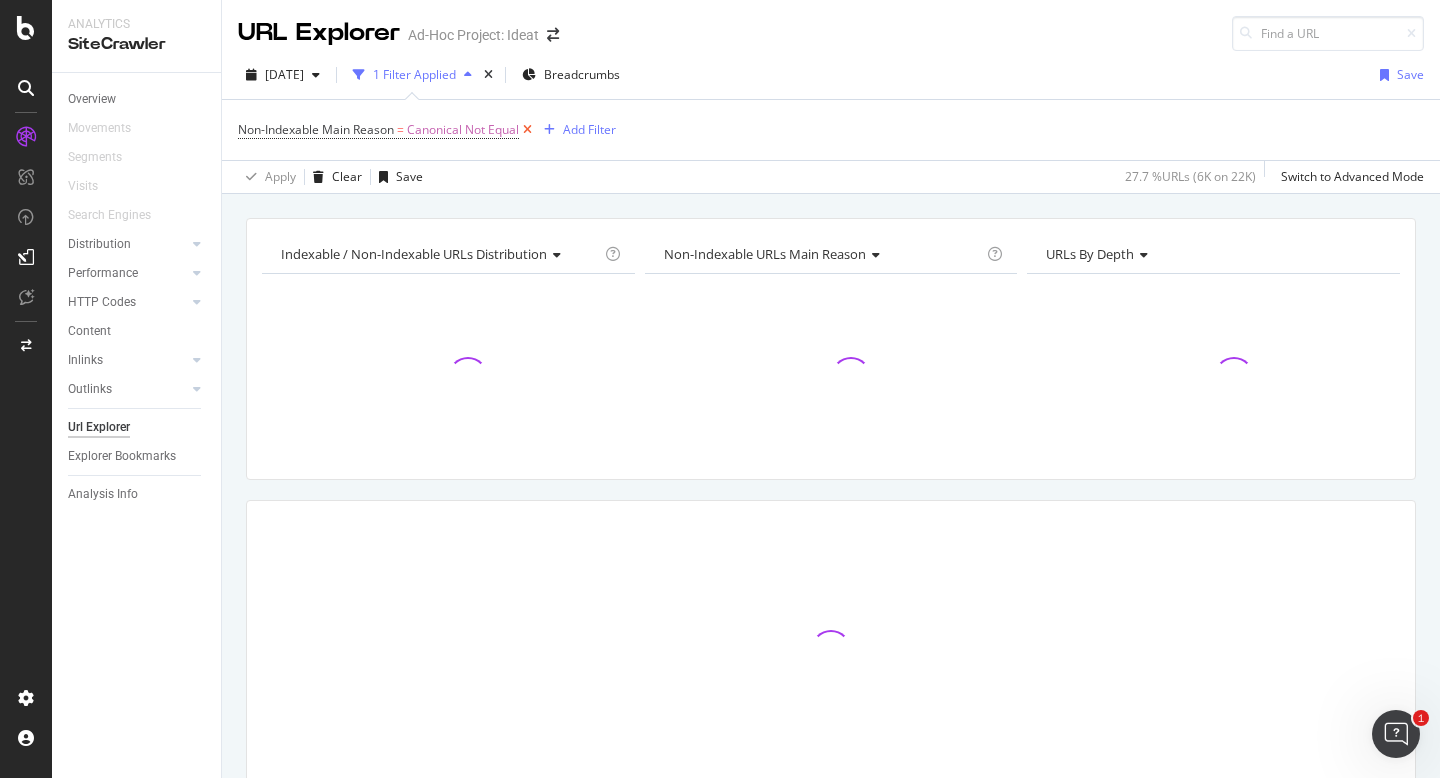 click at bounding box center [527, 130] 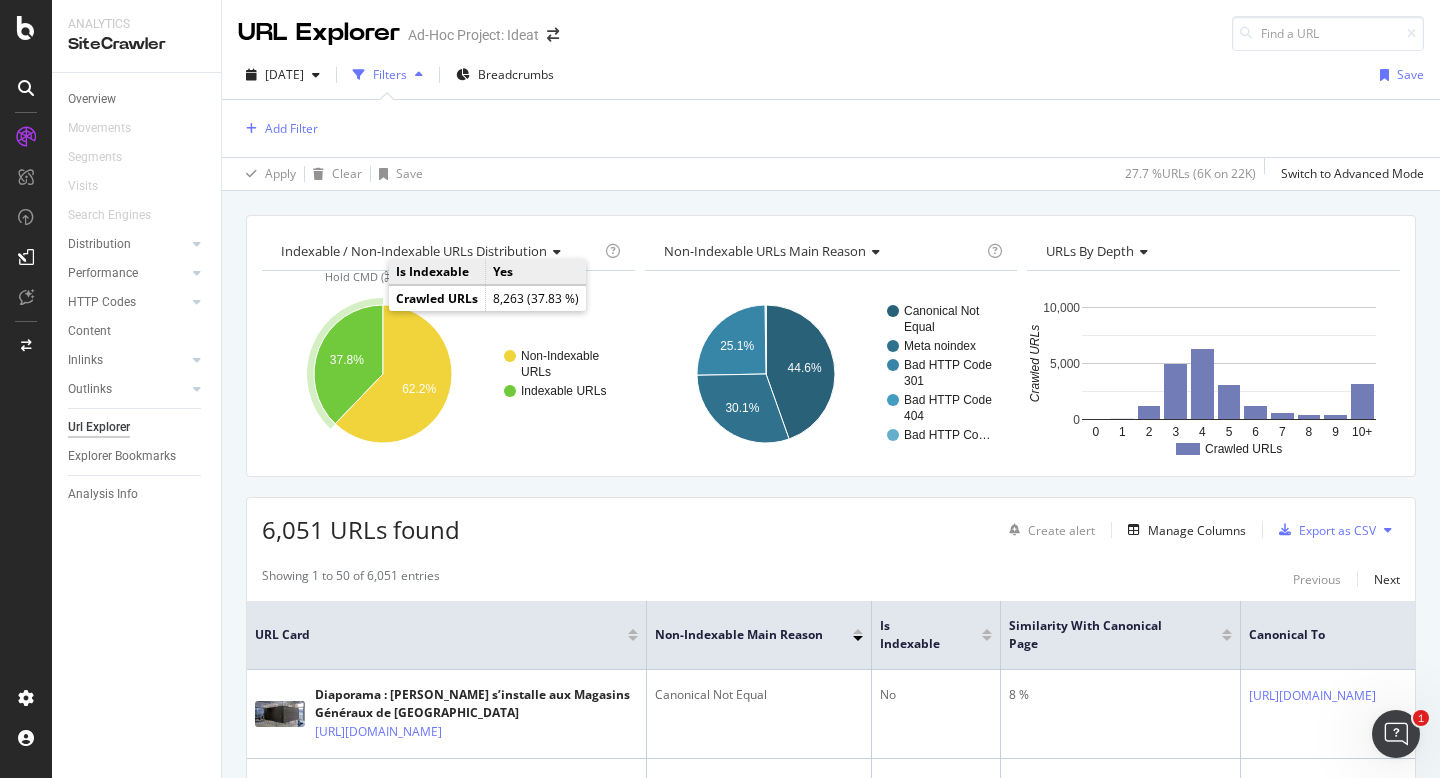 click 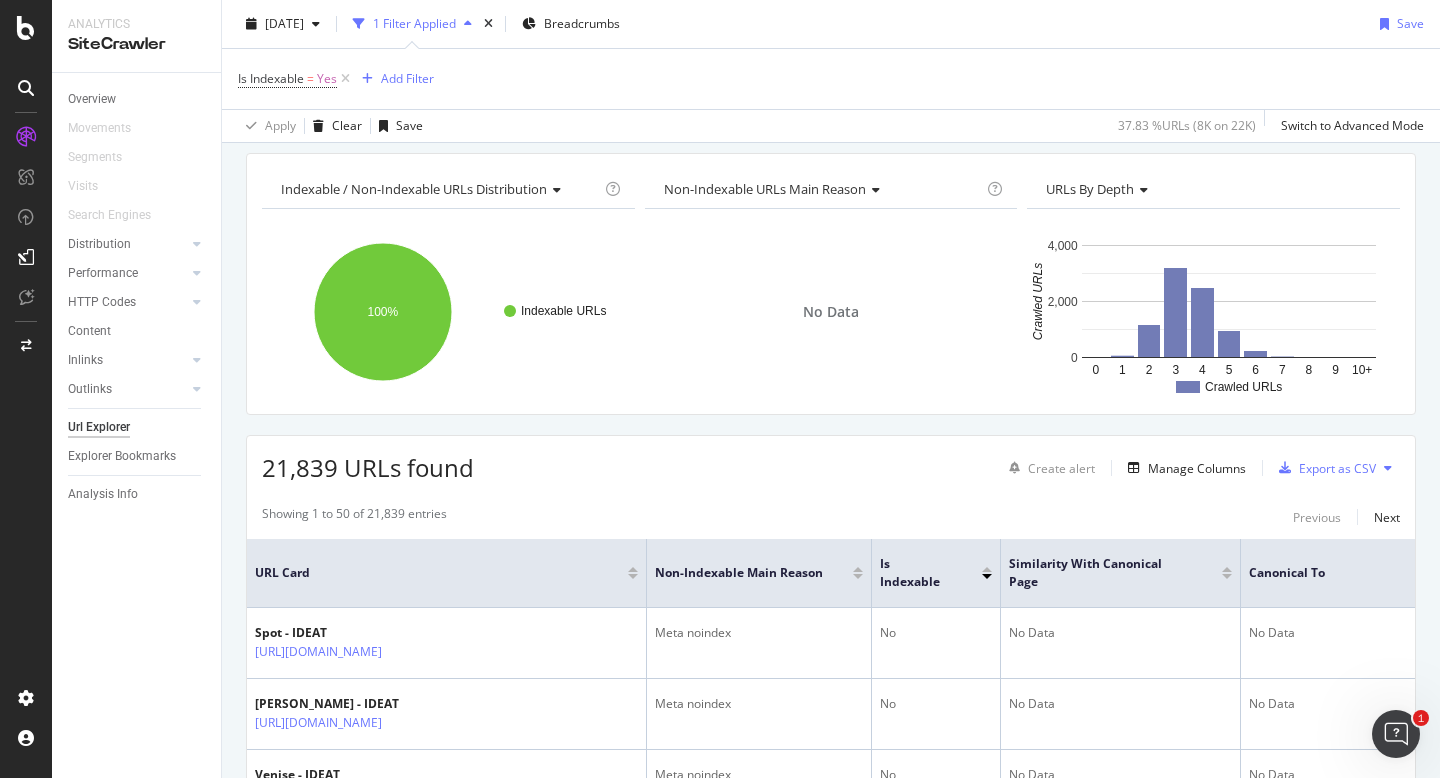 scroll, scrollTop: 74, scrollLeft: 0, axis: vertical 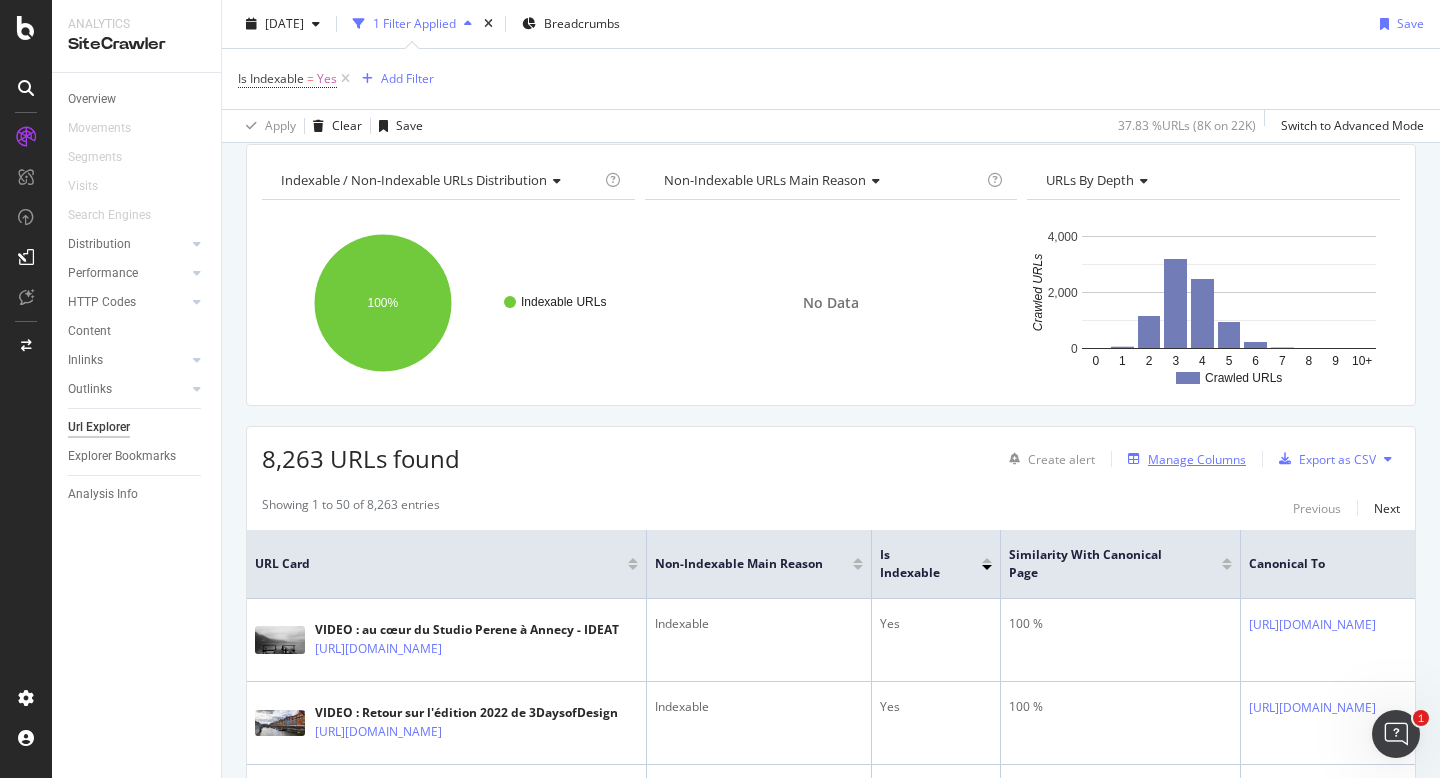 click on "Manage Columns" at bounding box center [1183, 459] 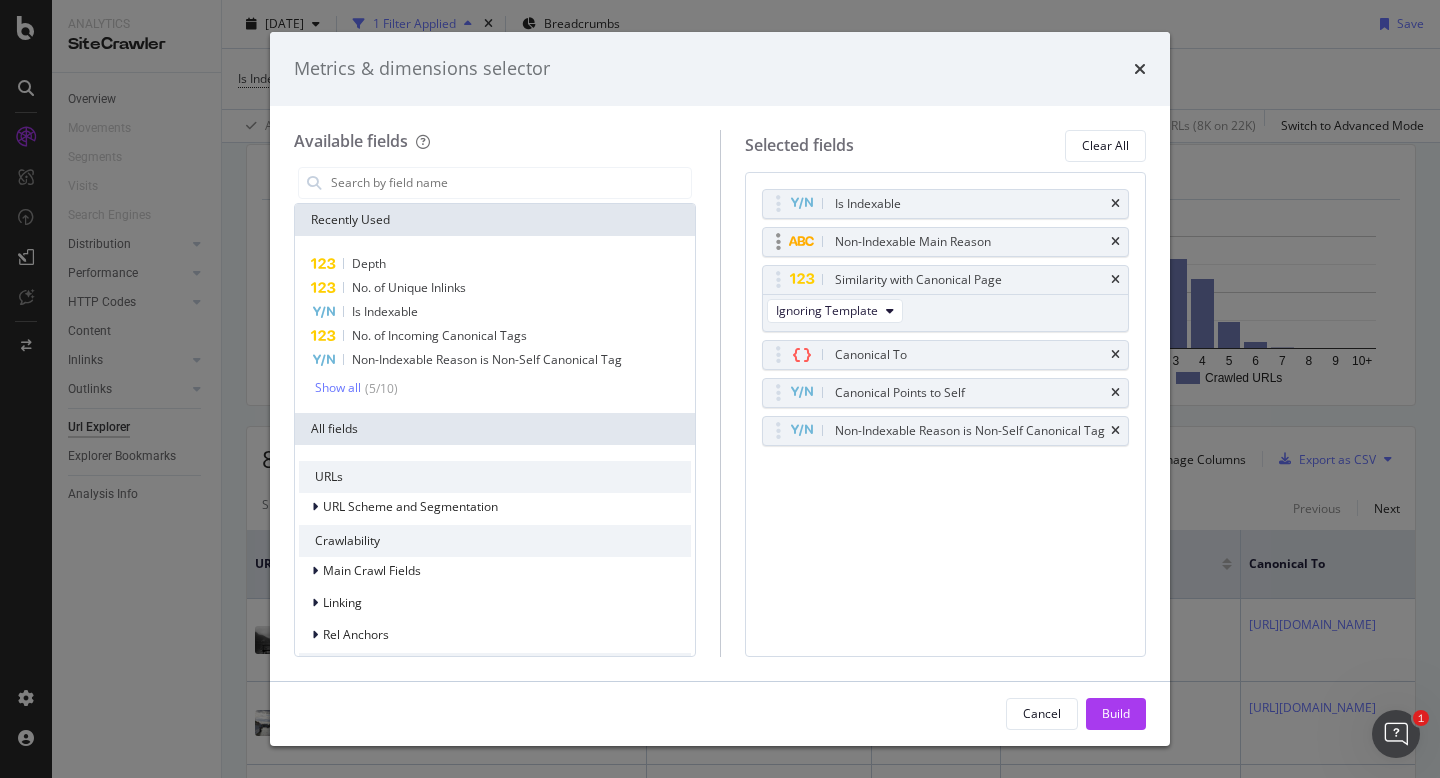click on "Non-Indexable Main Reason" at bounding box center [946, 242] 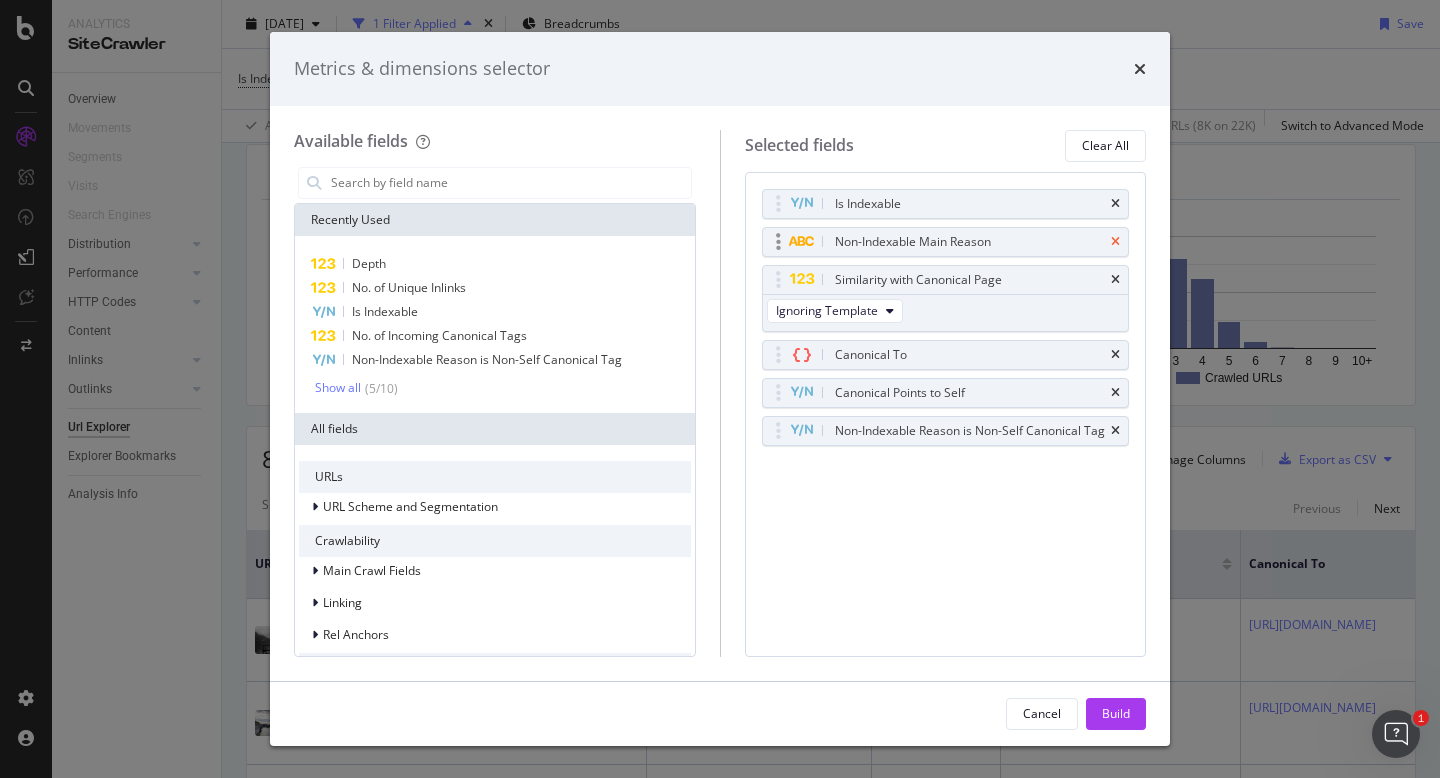 click at bounding box center [1115, 242] 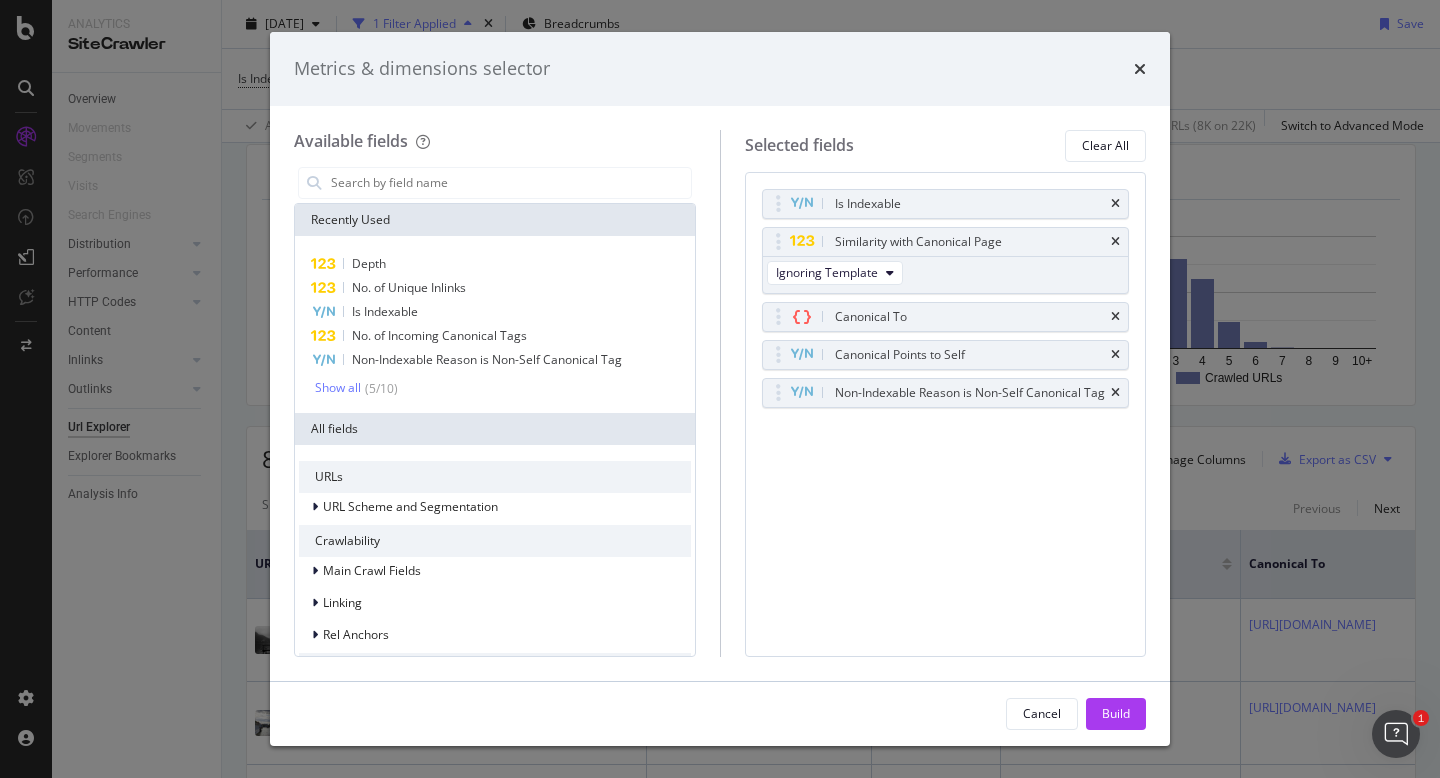 click at bounding box center (1115, 242) 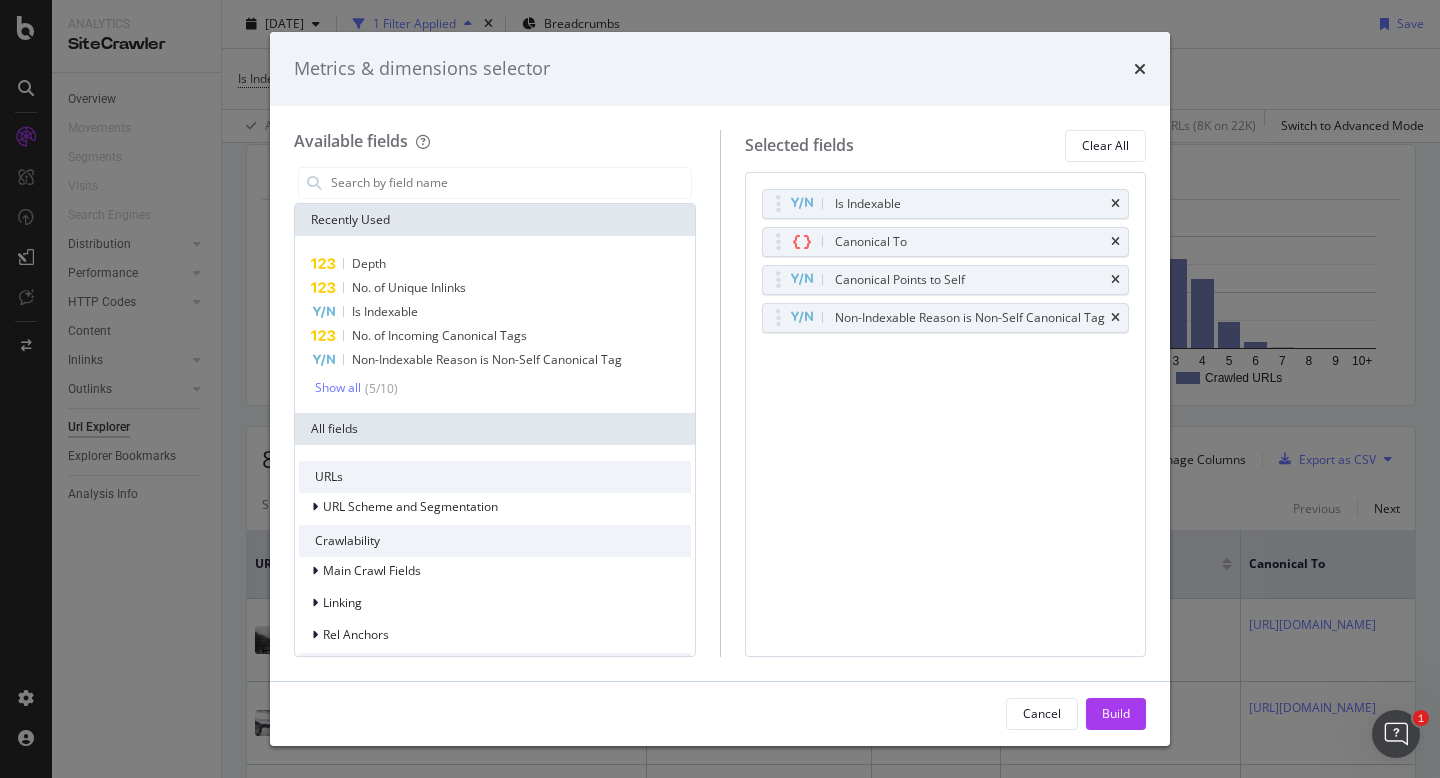 click at bounding box center (1115, 242) 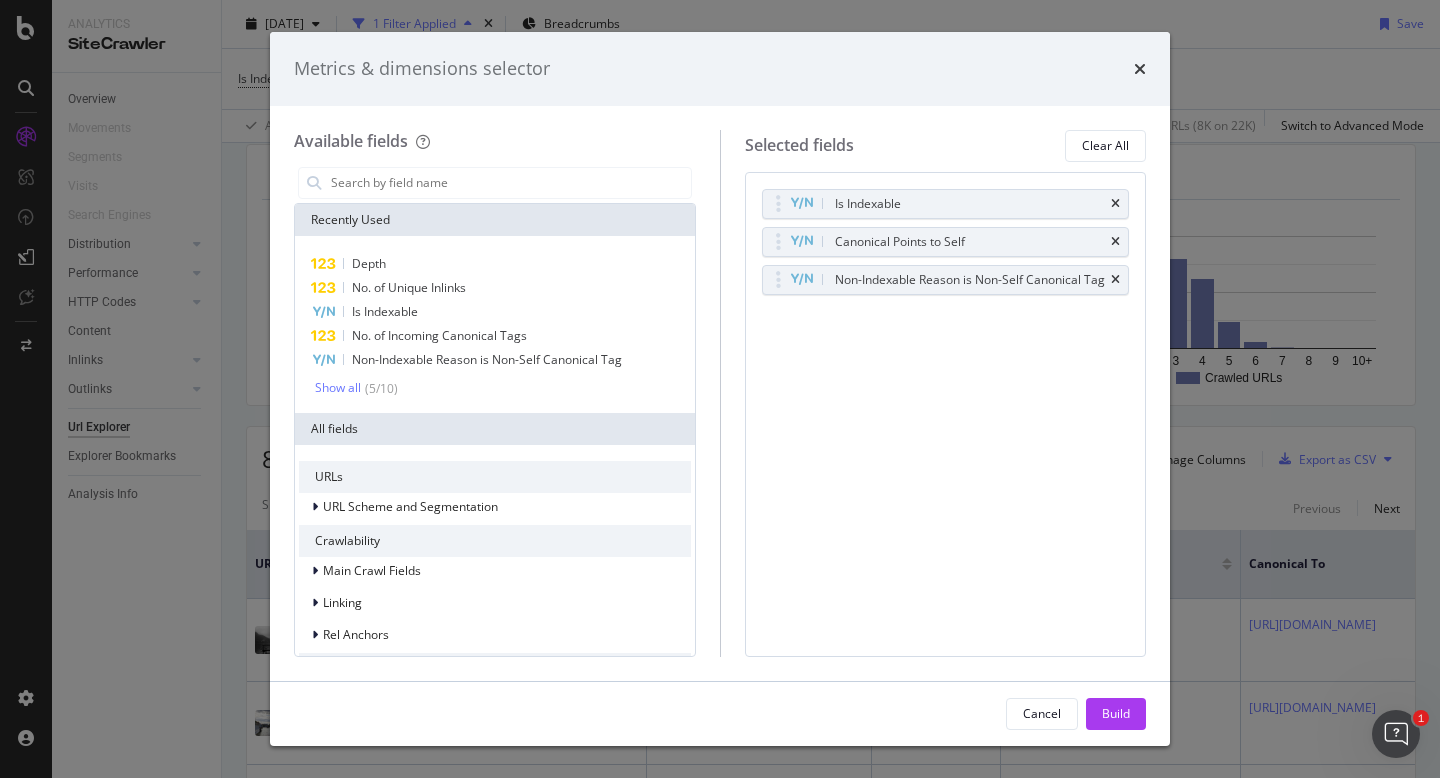 click at bounding box center [1115, 242] 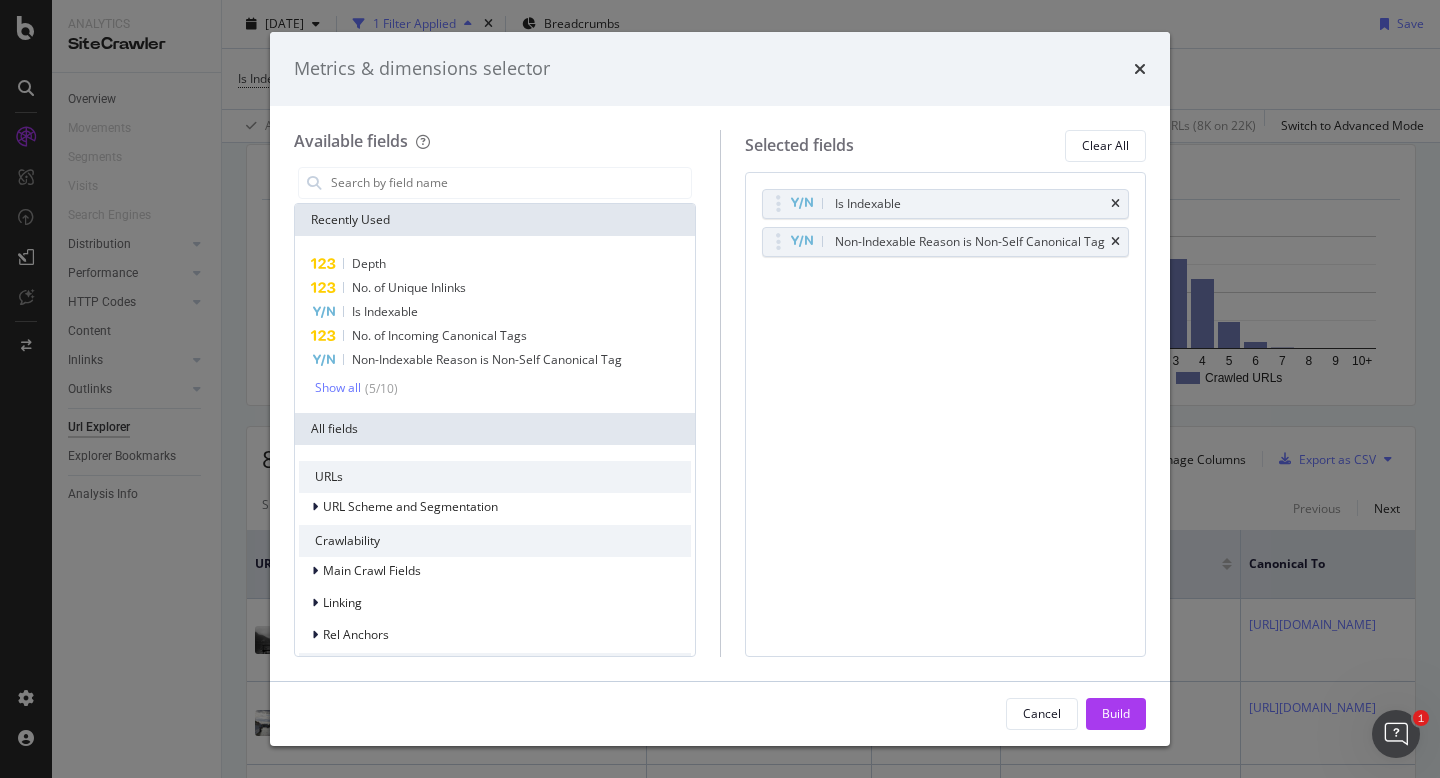 click at bounding box center [1115, 242] 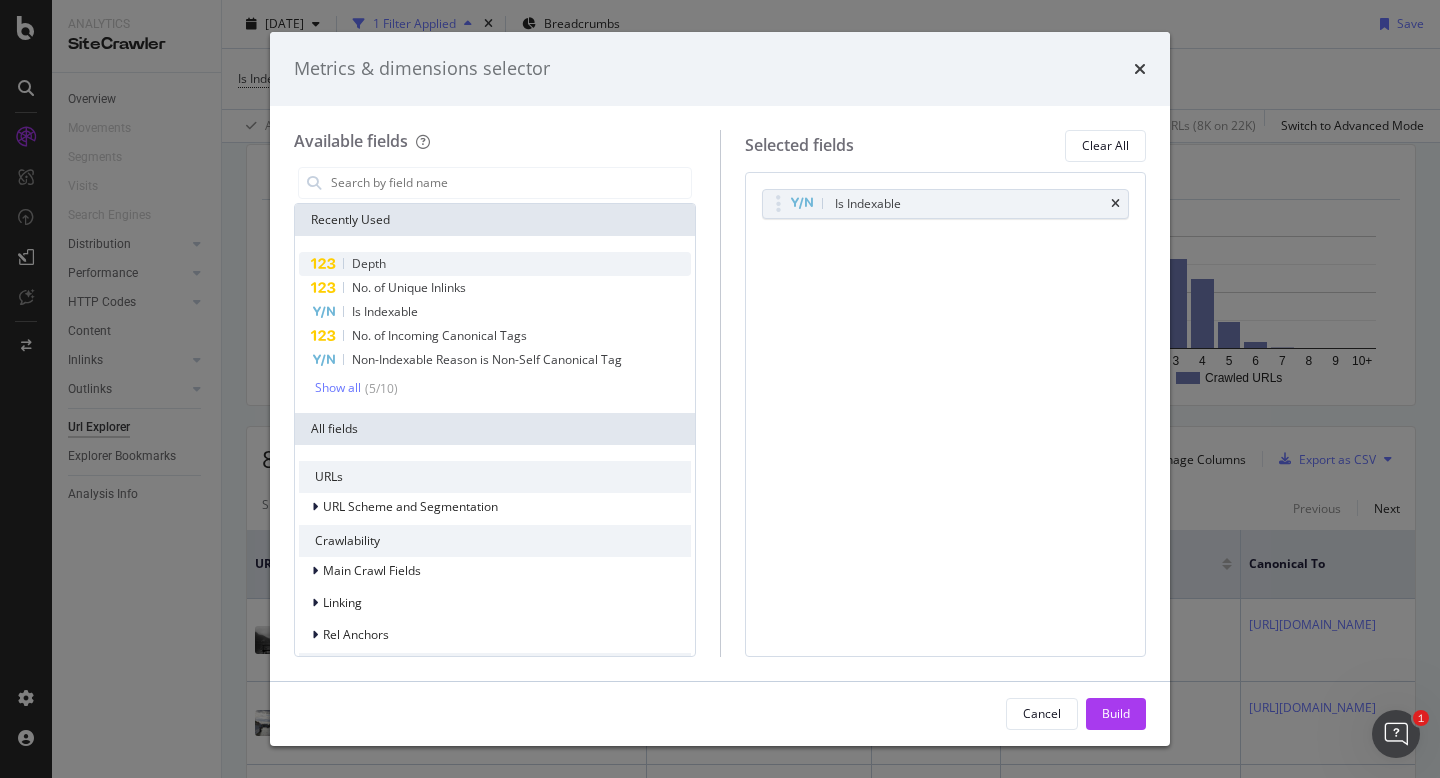 click on "Depth" at bounding box center [495, 264] 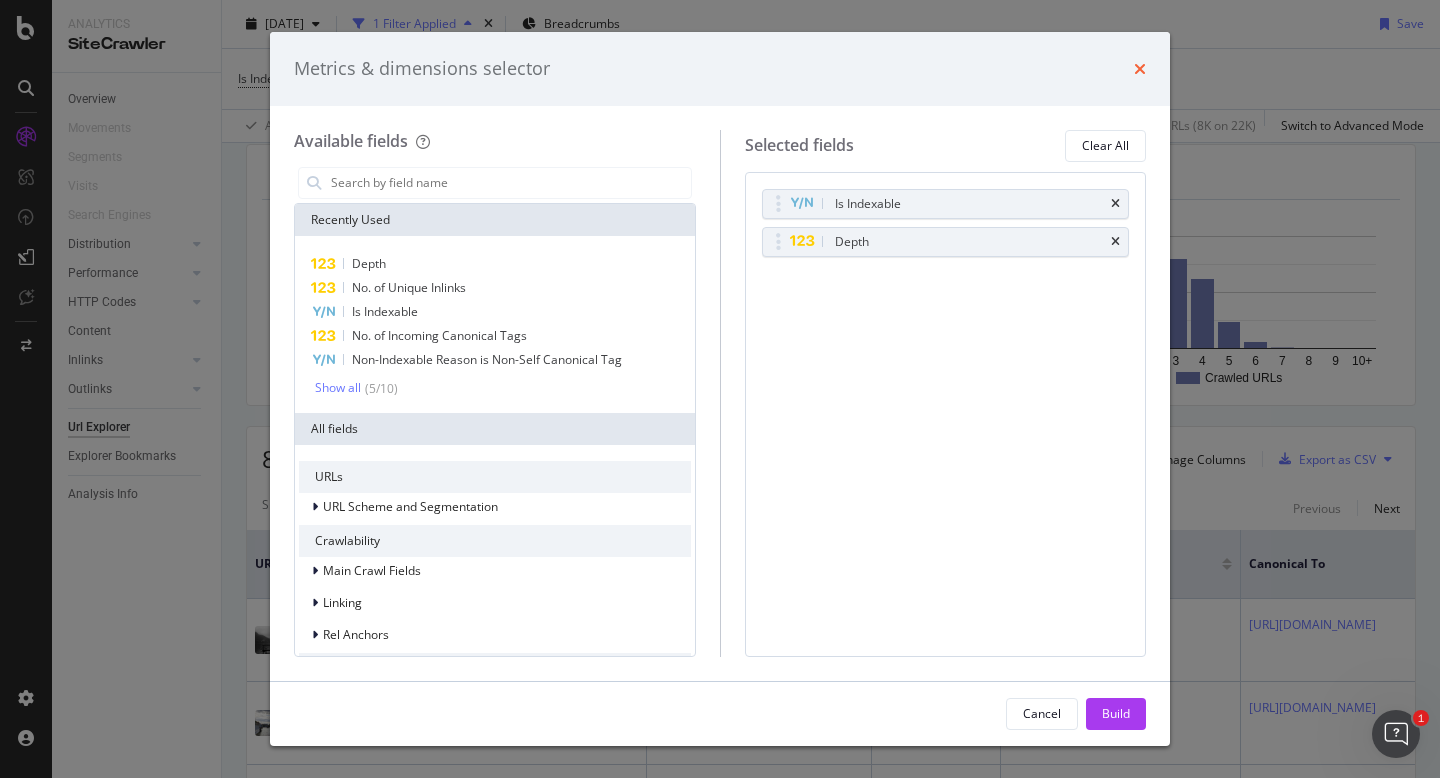 click at bounding box center [1140, 69] 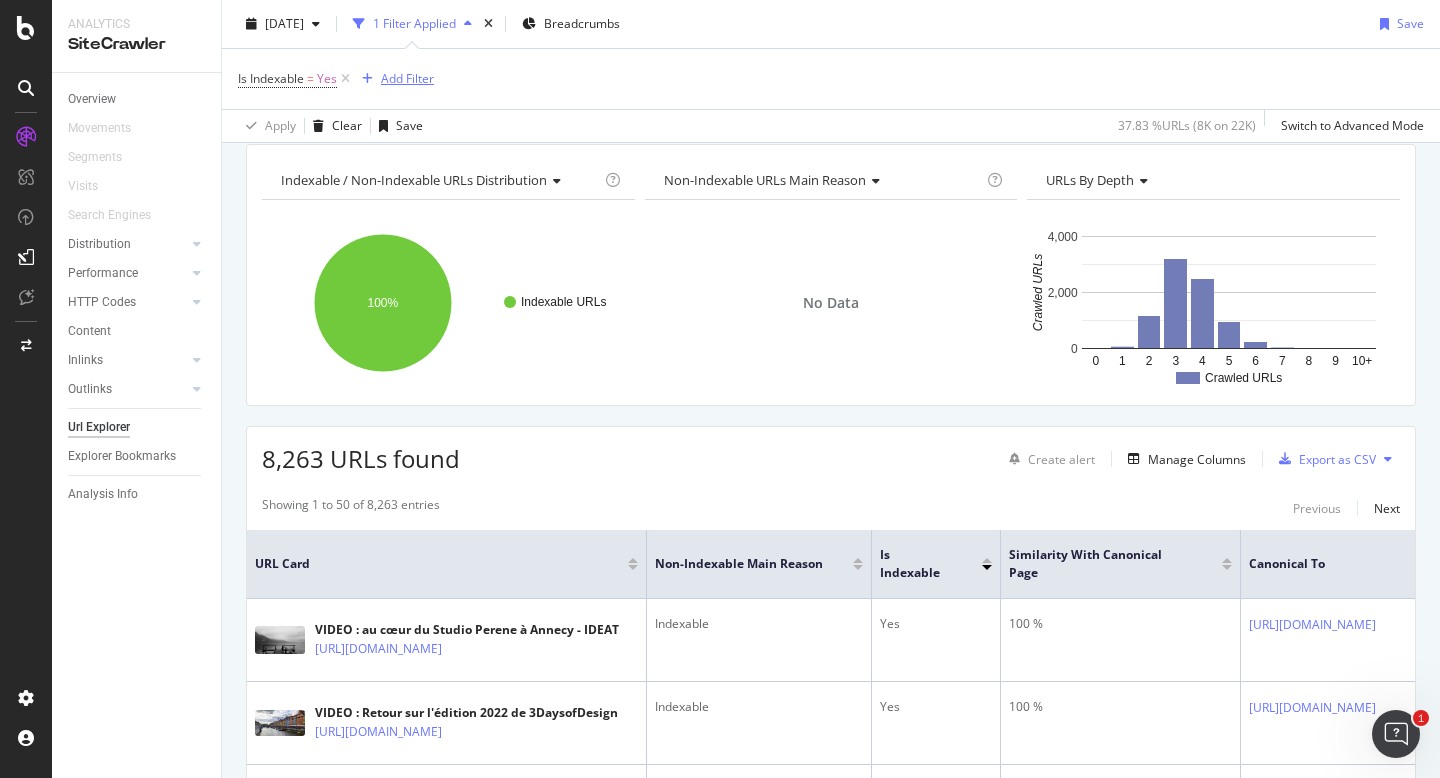 click on "Add Filter" at bounding box center (407, 78) 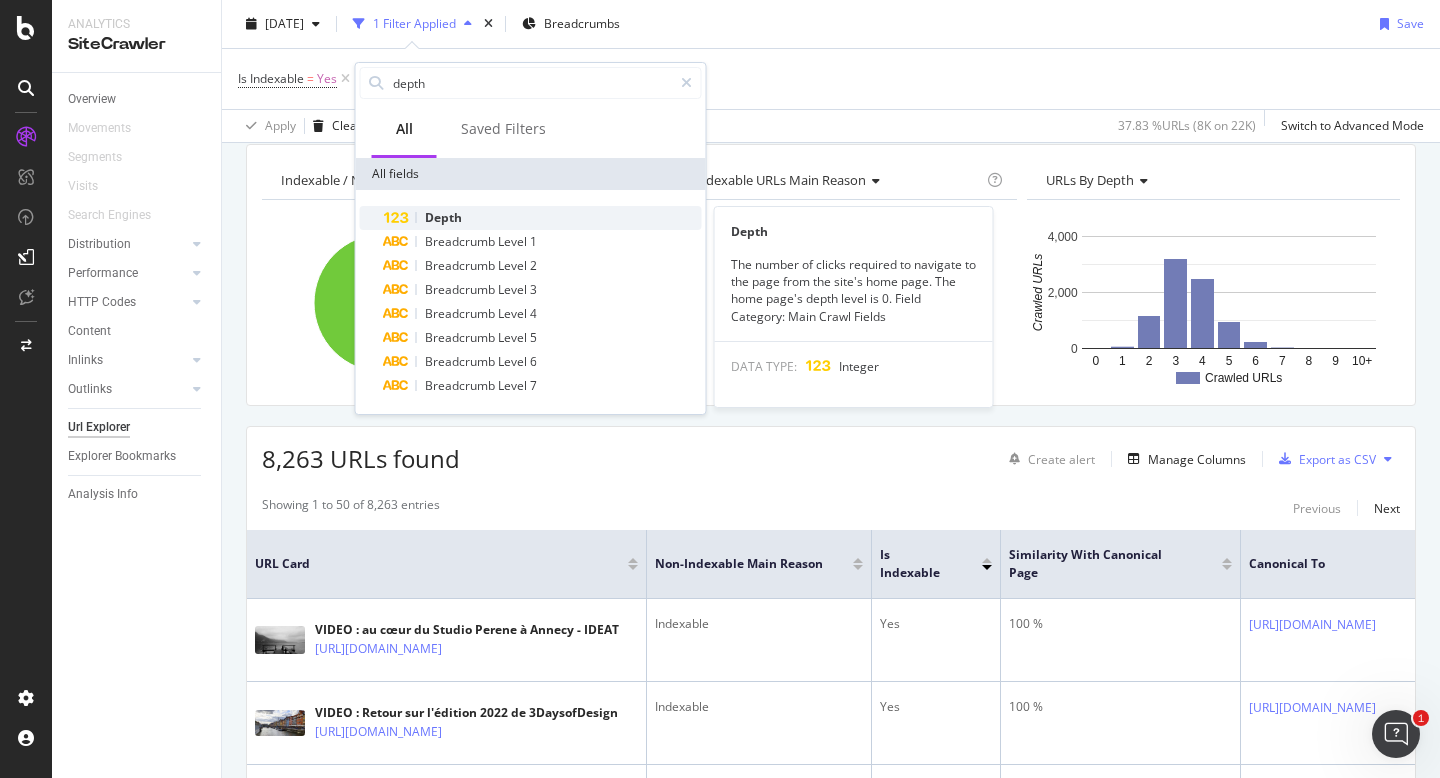 type on "depth" 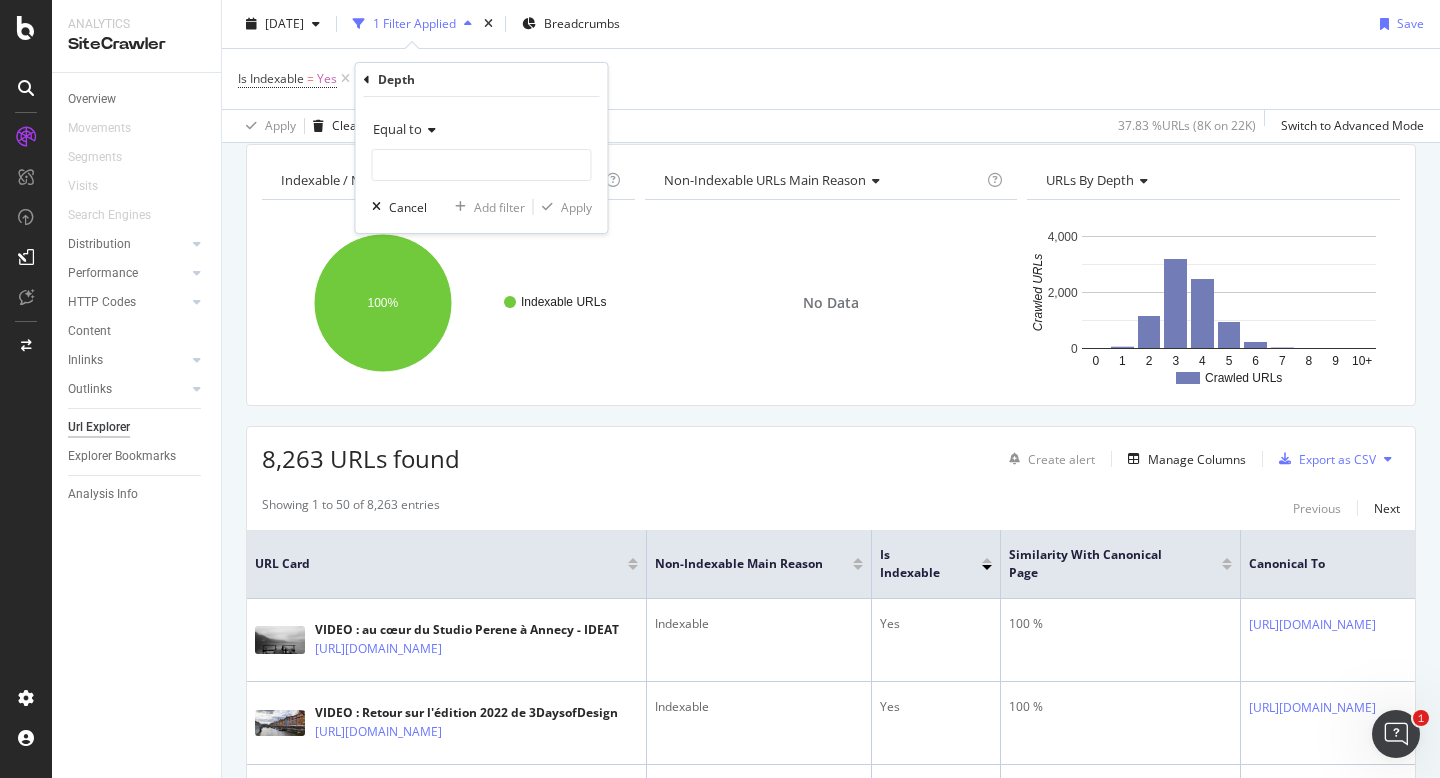 click at bounding box center (429, 130) 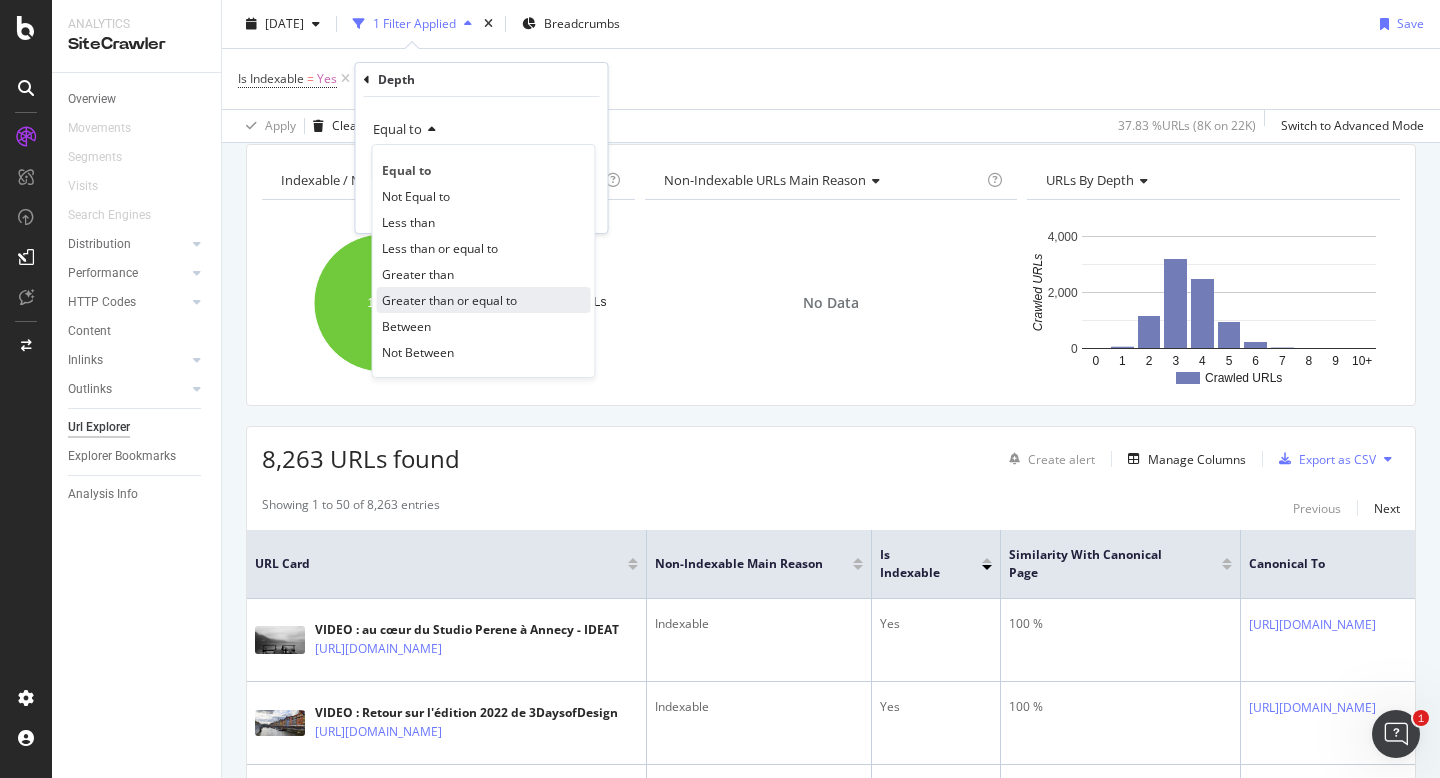 click on "Greater than or equal to" at bounding box center (449, 300) 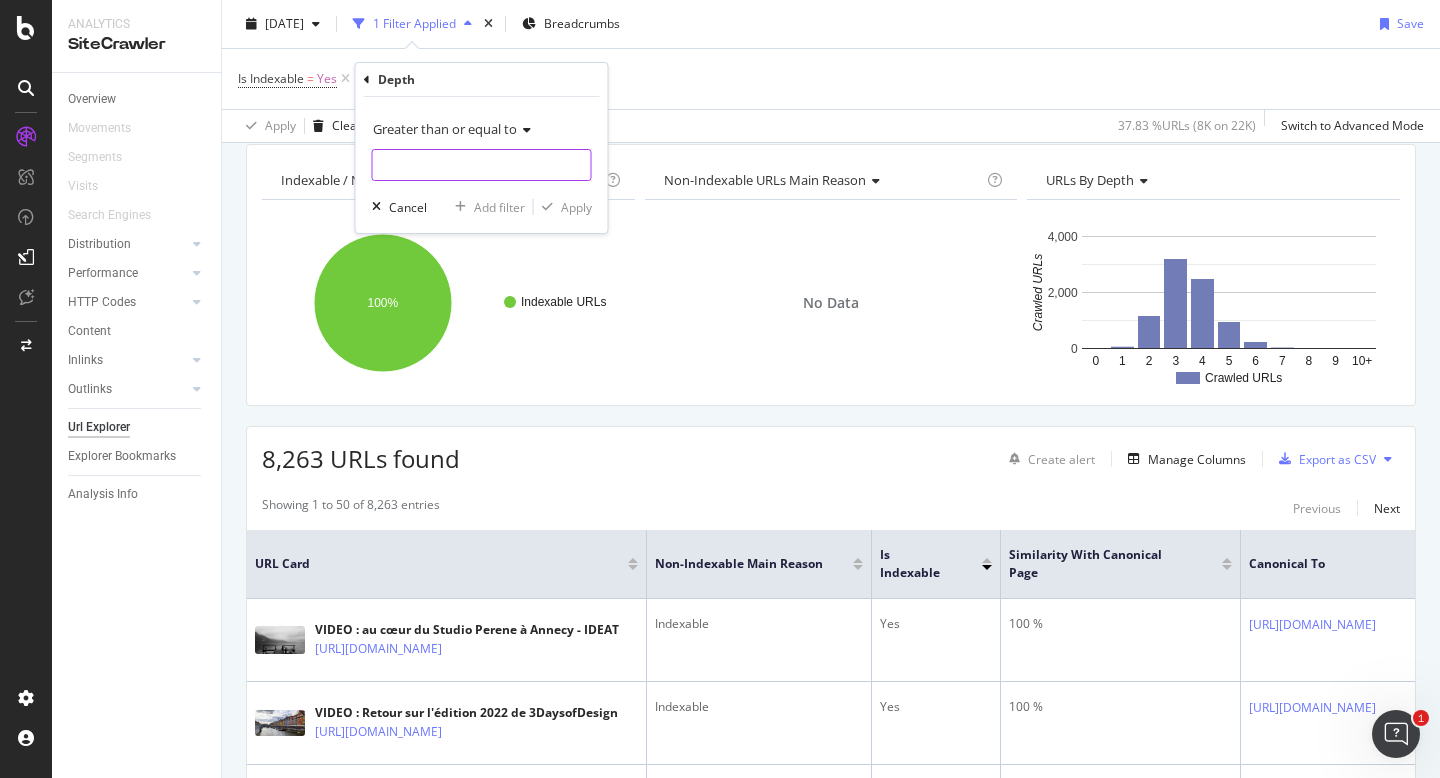 click at bounding box center (482, 165) 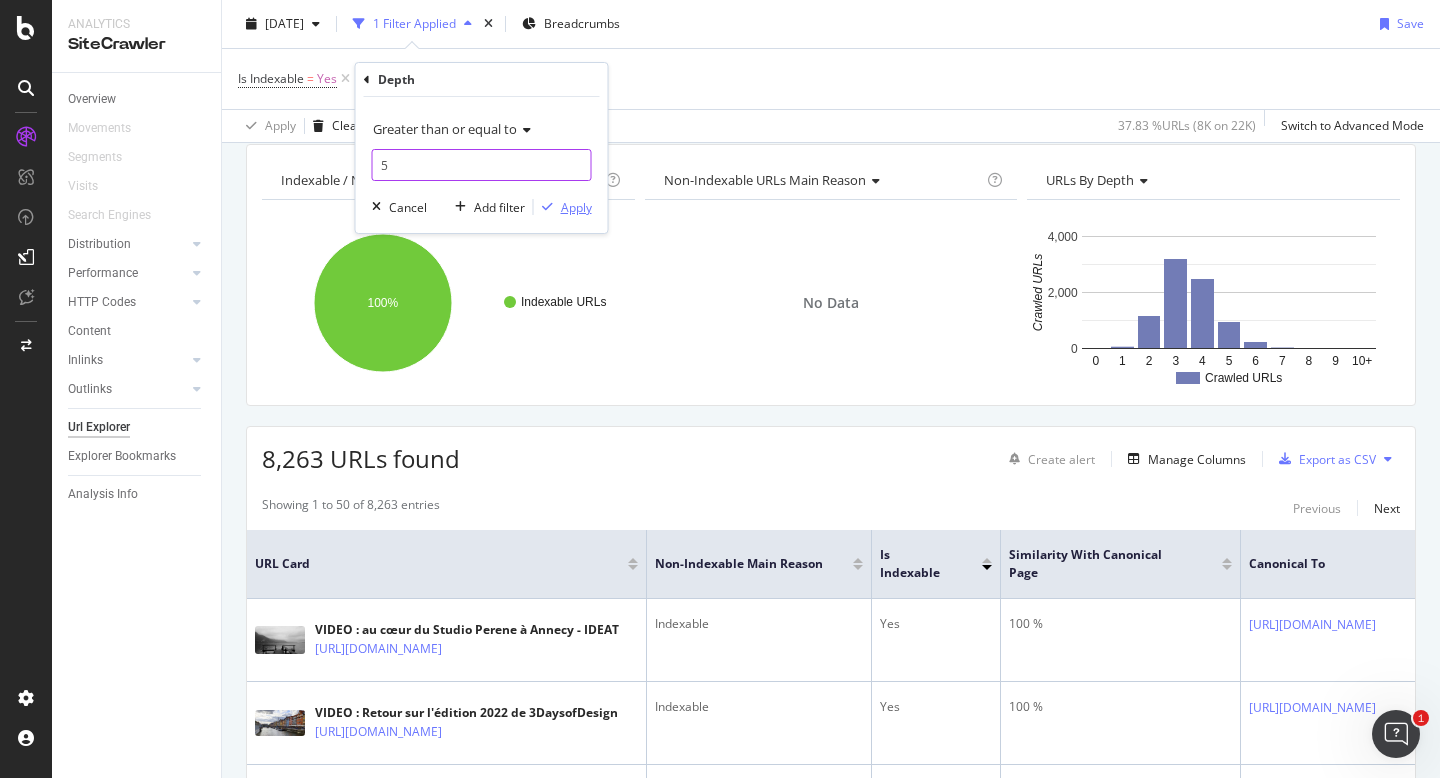 type on "5" 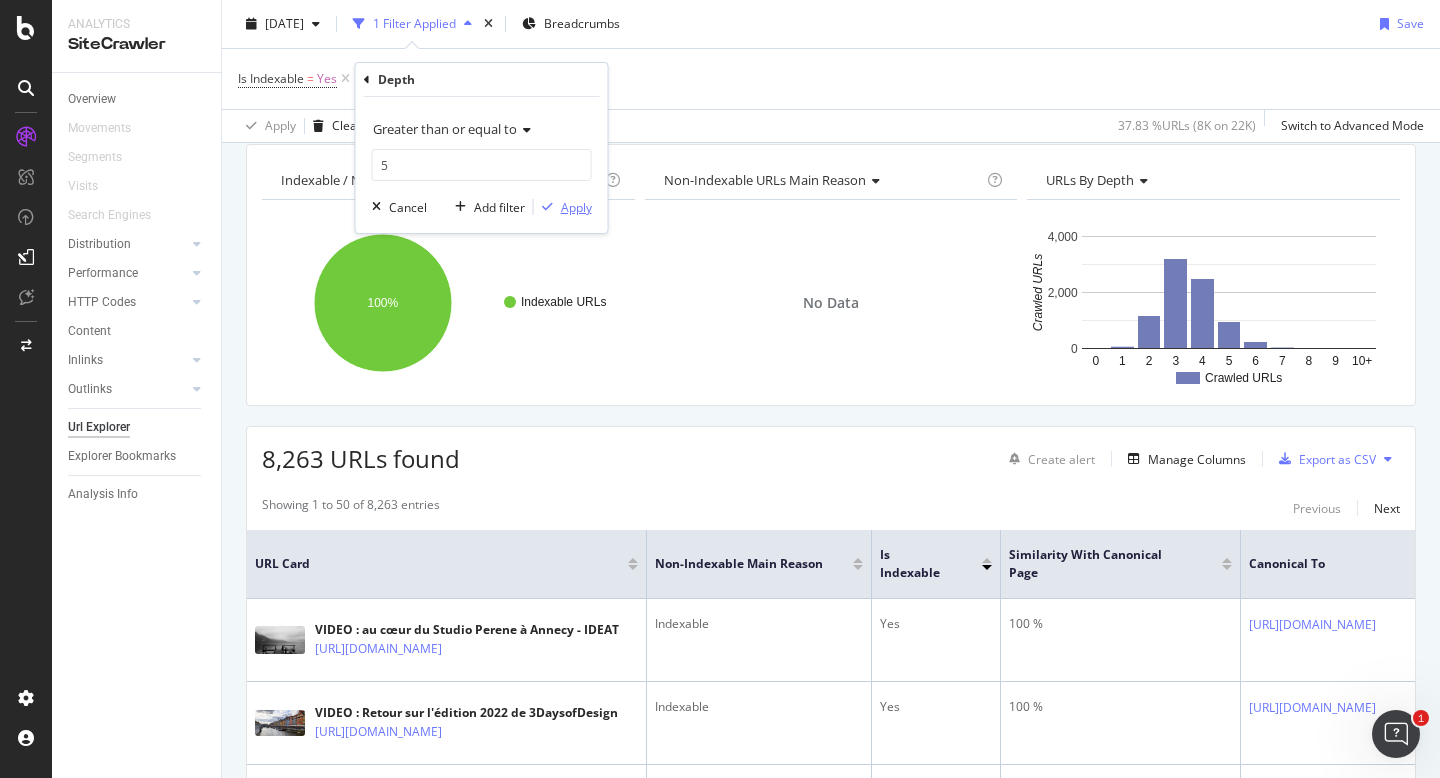 click at bounding box center (547, 207) 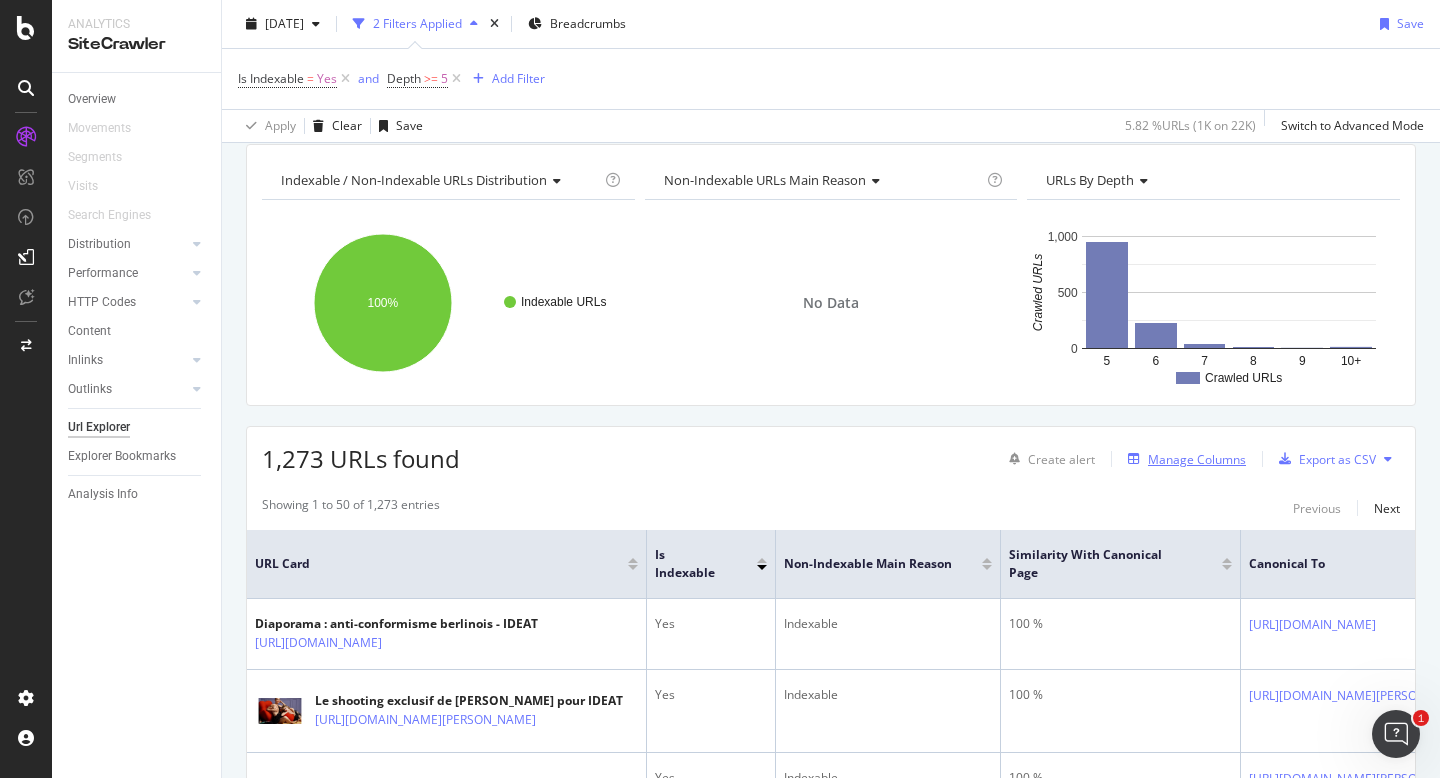 click on "Manage Columns" at bounding box center [1197, 459] 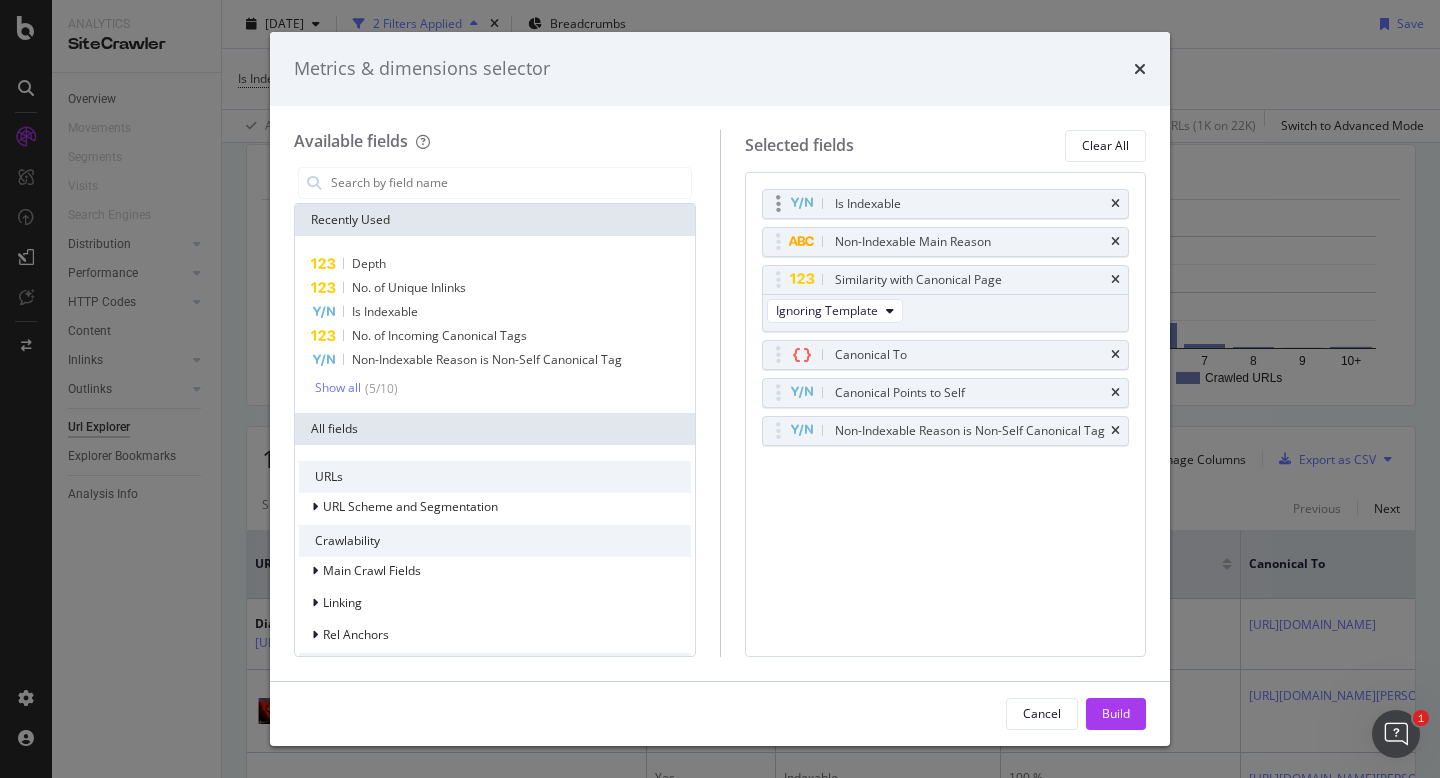 click on "Is Indexable" at bounding box center (946, 204) 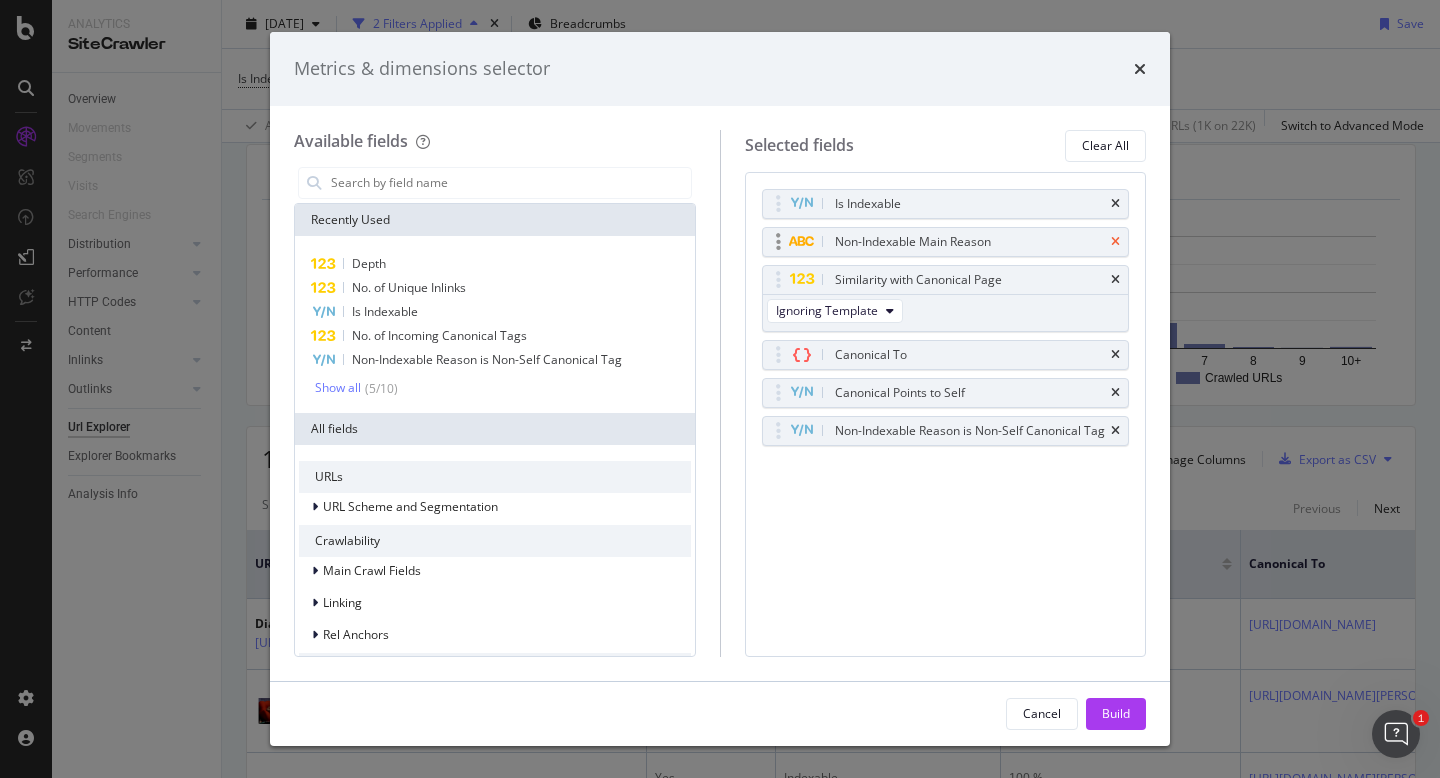 click at bounding box center (1115, 242) 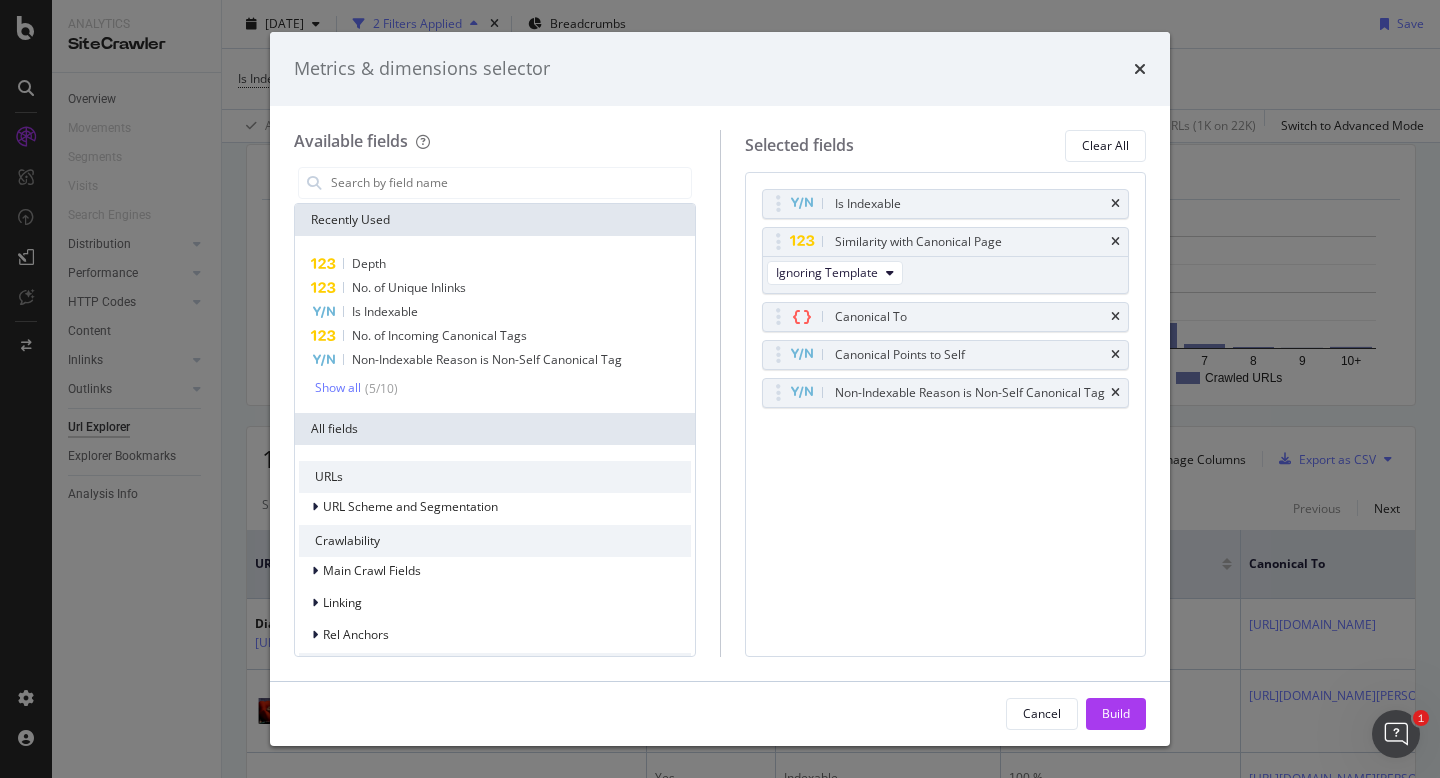 click at bounding box center [1115, 242] 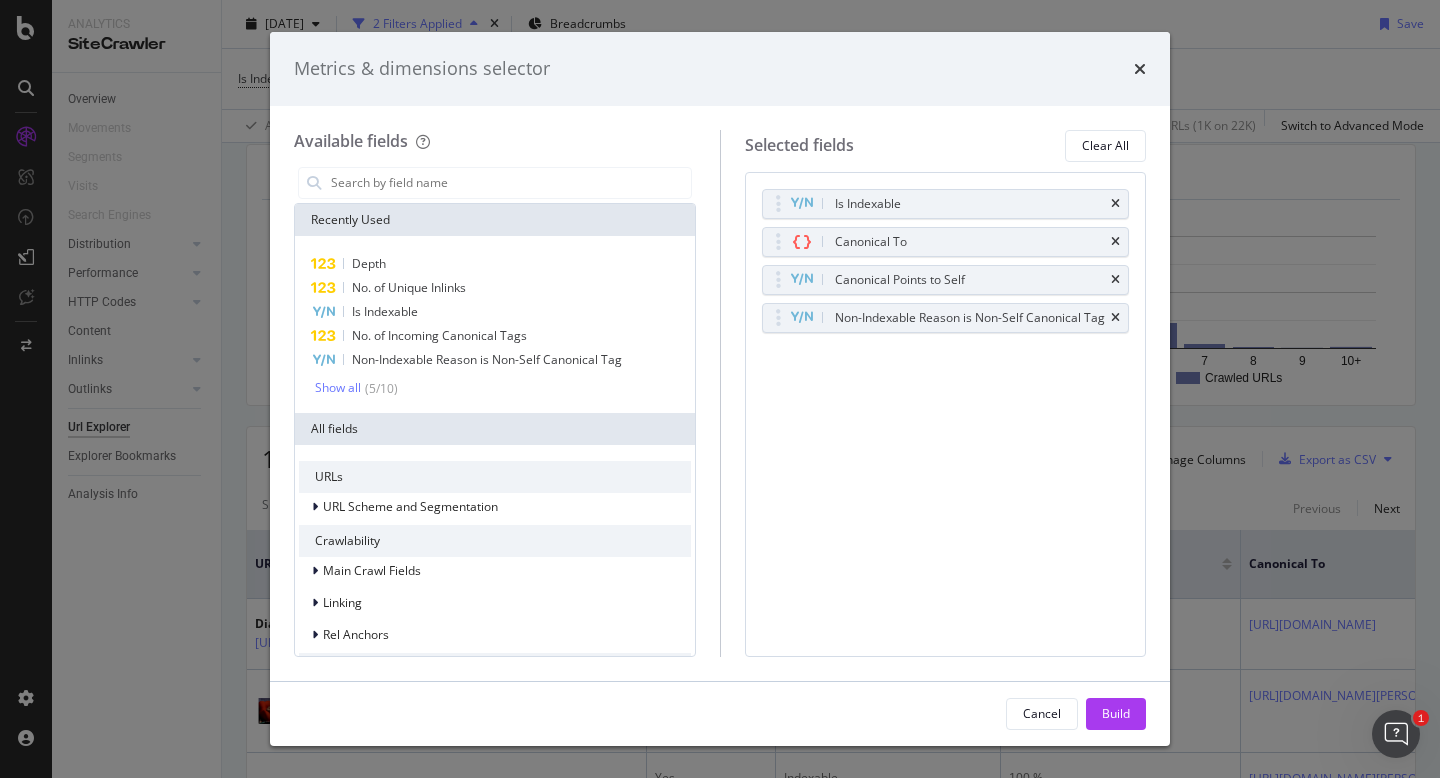click at bounding box center (1115, 242) 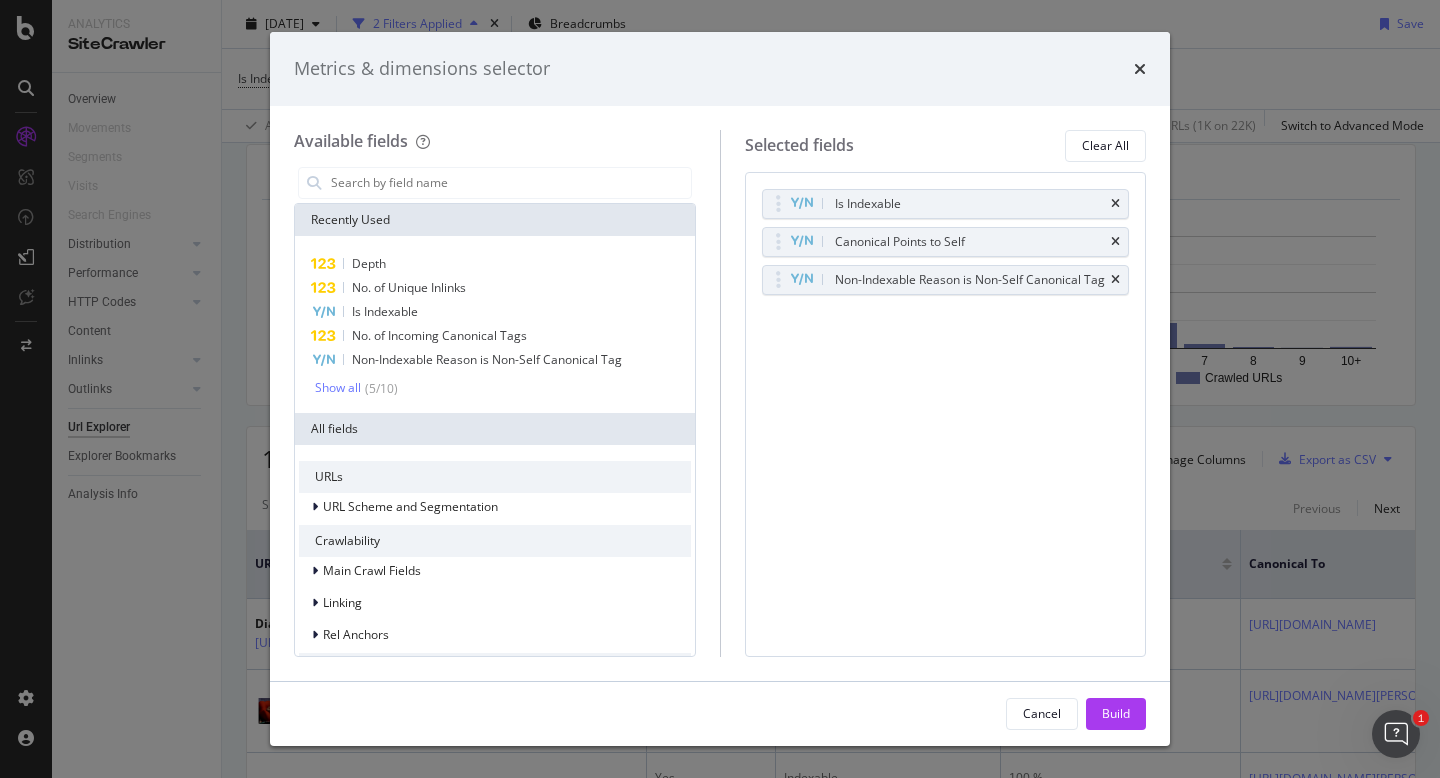 click at bounding box center (1115, 242) 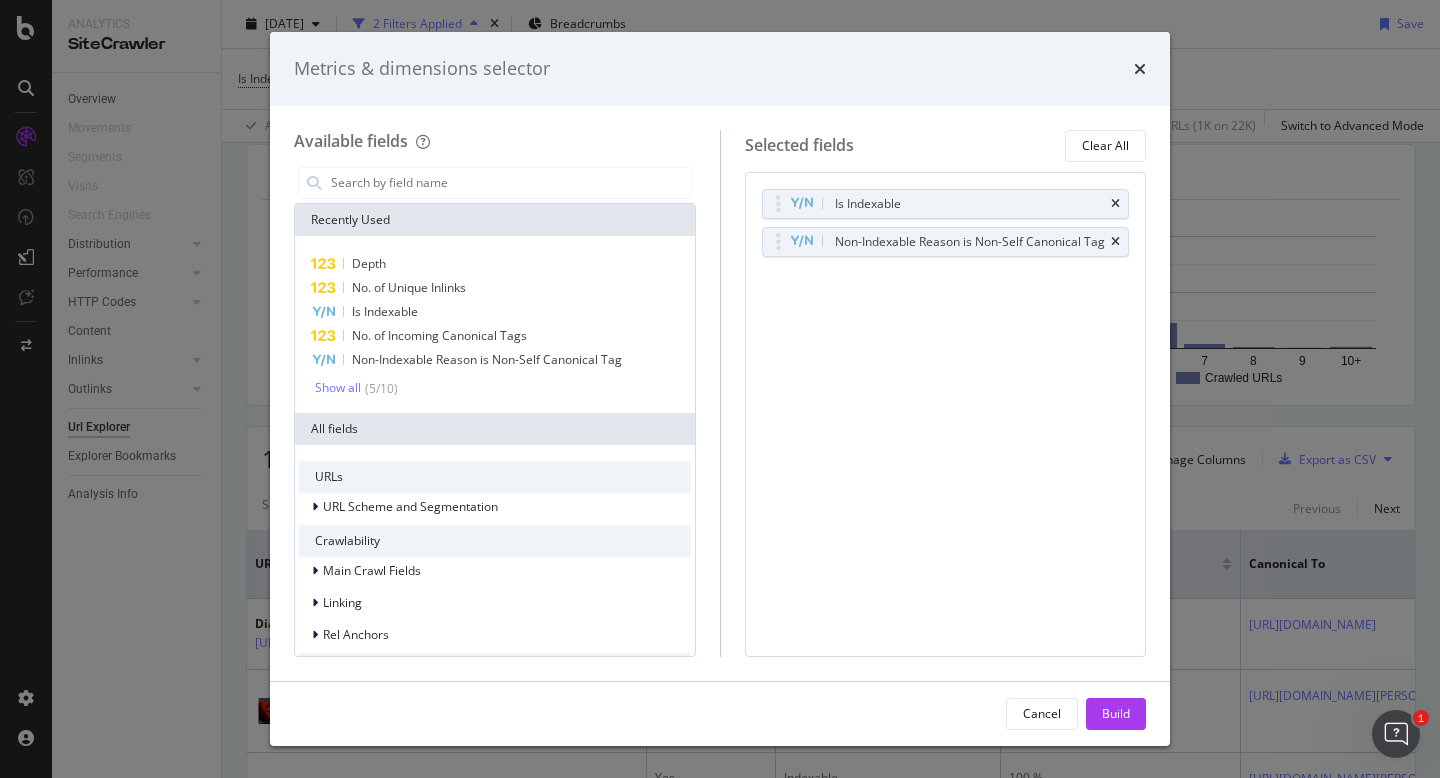 click at bounding box center (1115, 242) 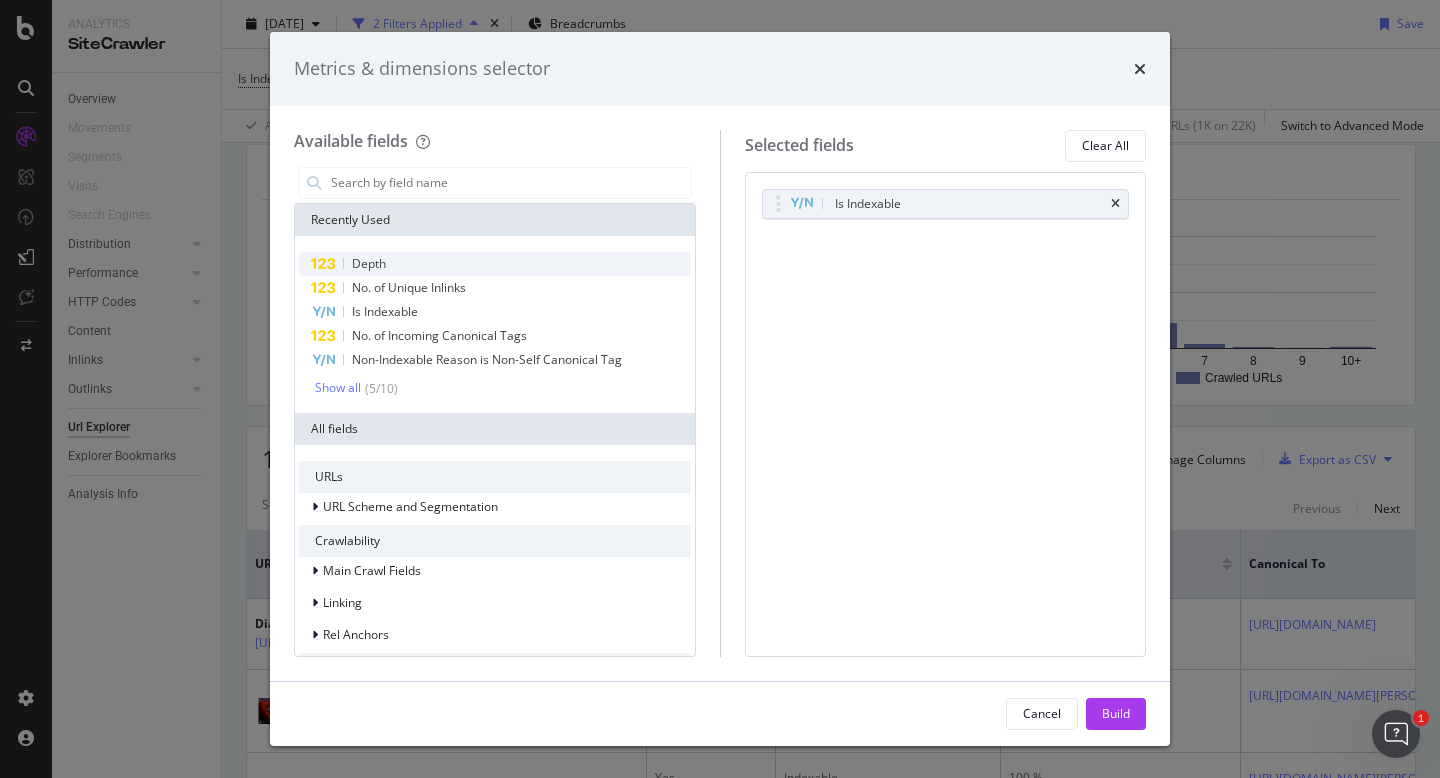 click on "Depth" at bounding box center (495, 264) 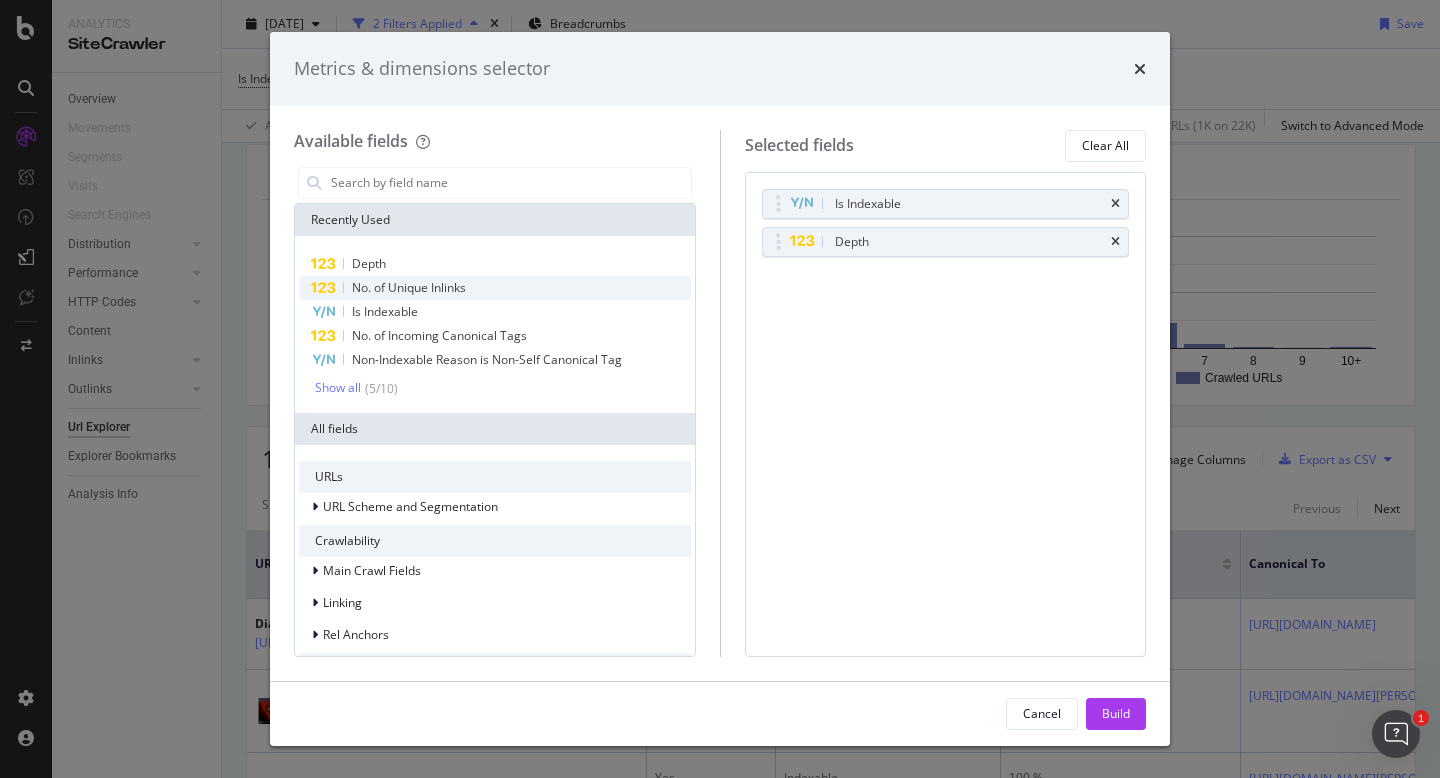 click on "No. of Unique Inlinks" at bounding box center [495, 288] 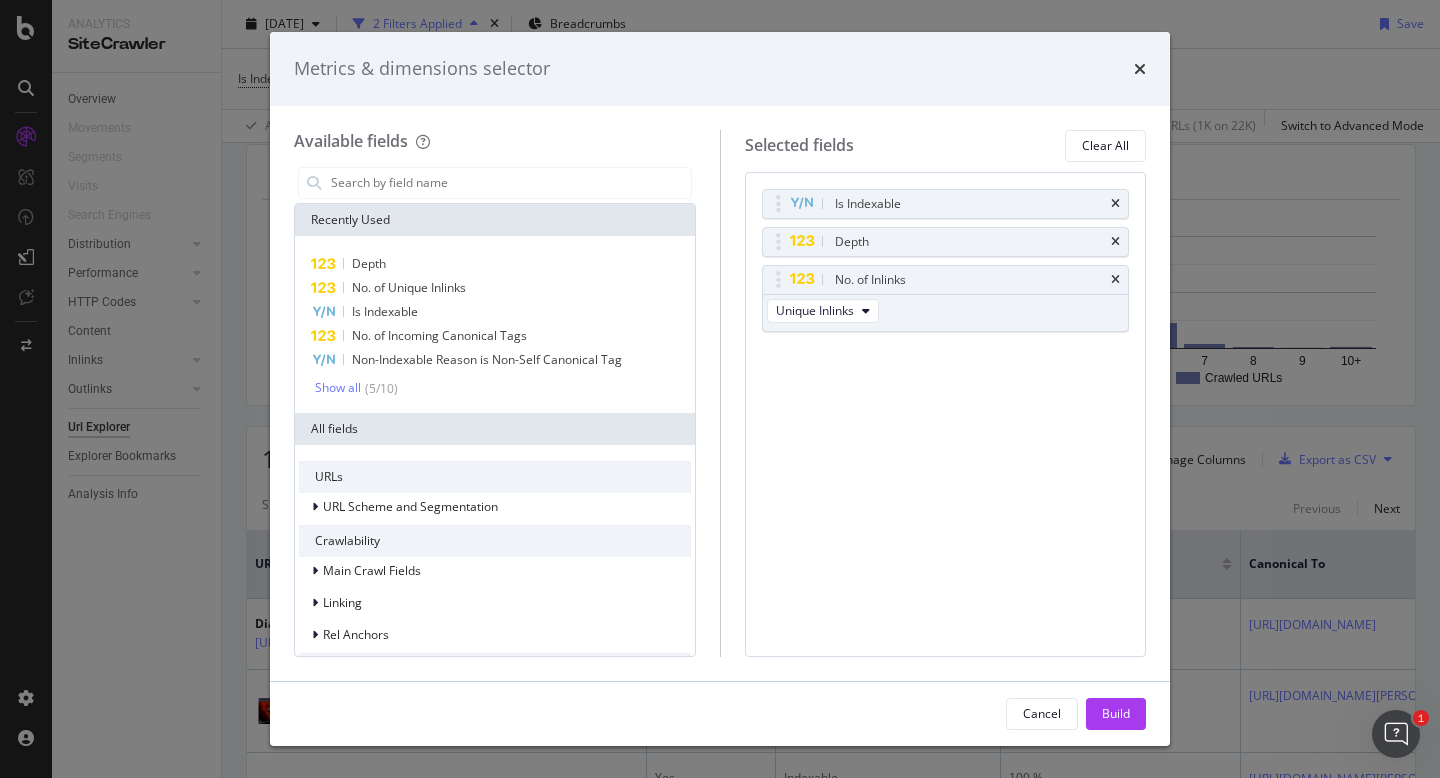 click on "Cancel Build" at bounding box center [720, 714] 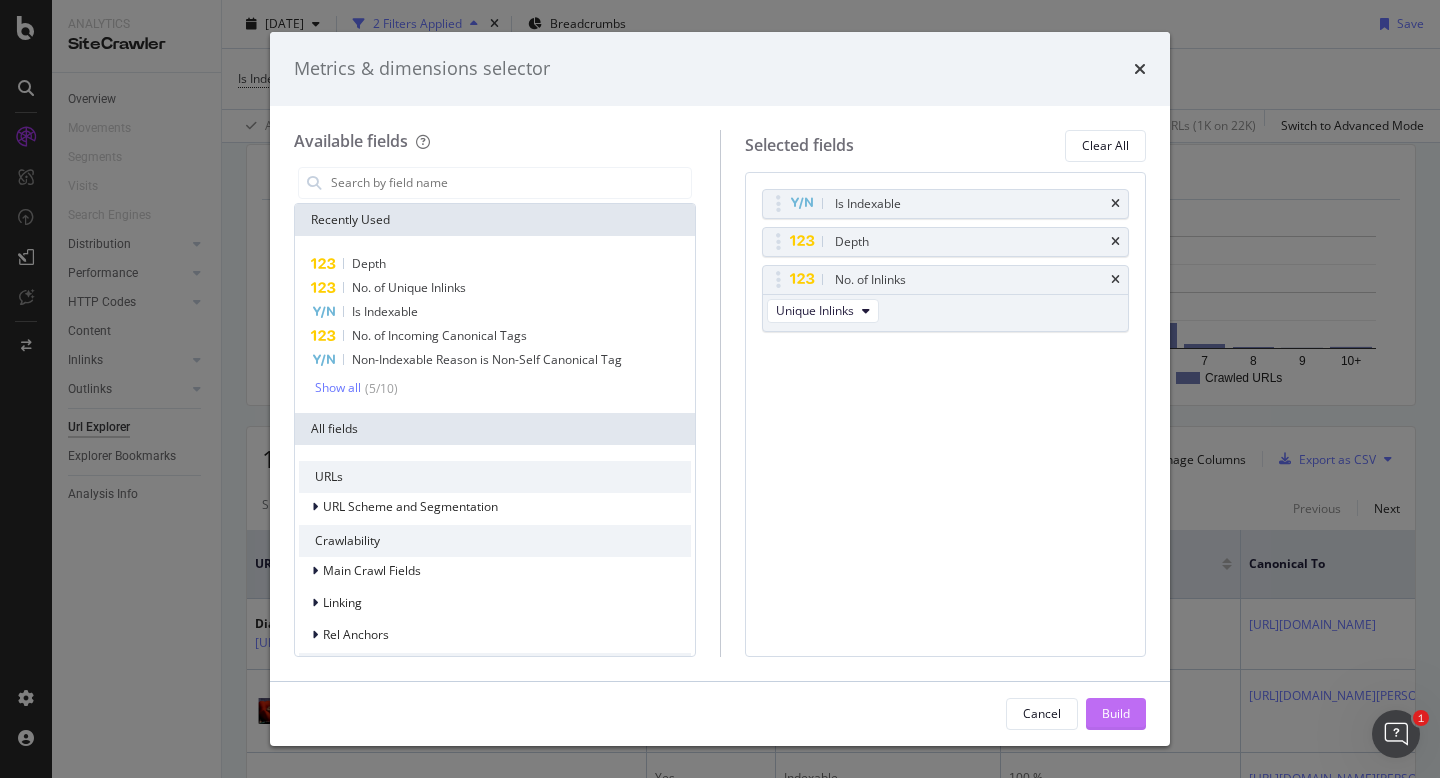 click on "Build" at bounding box center [1116, 713] 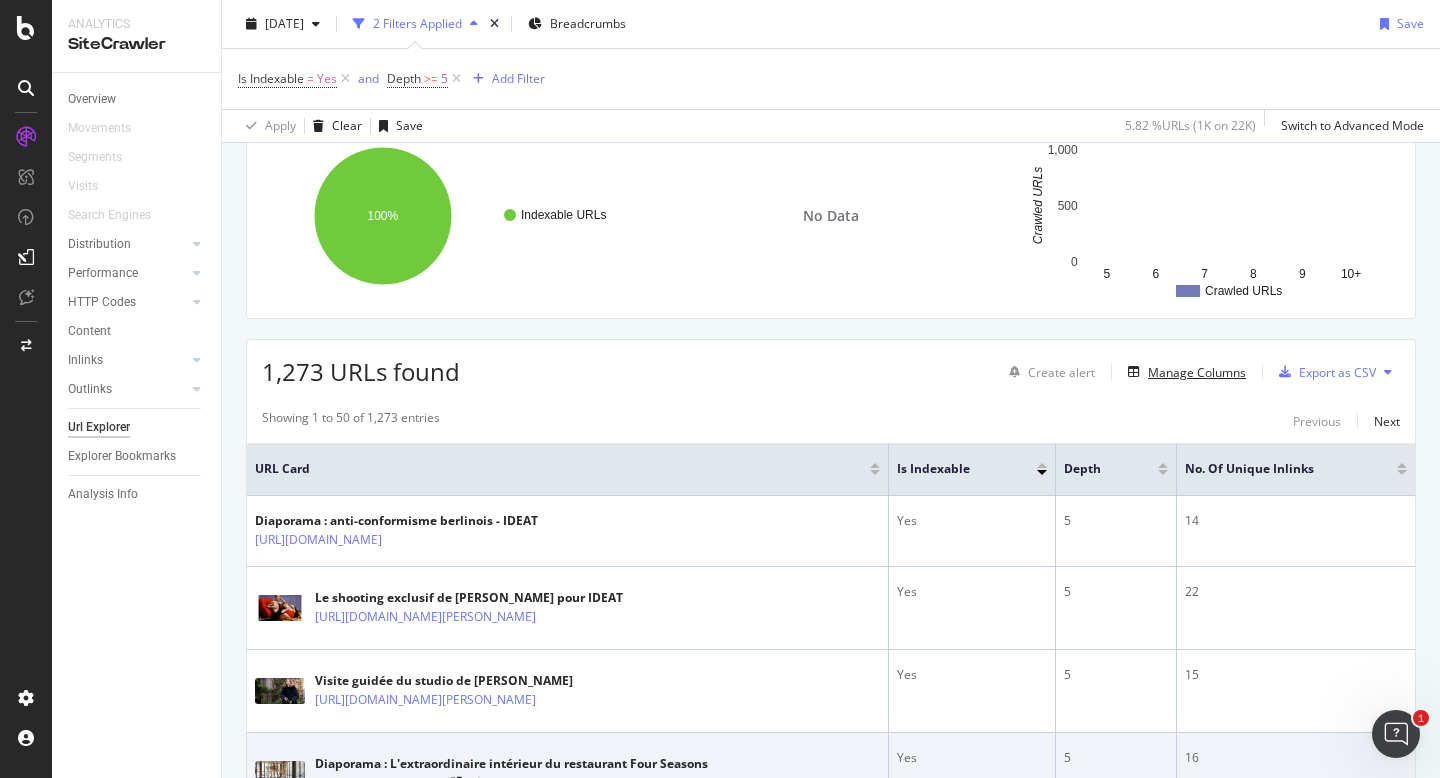 scroll, scrollTop: 100, scrollLeft: 0, axis: vertical 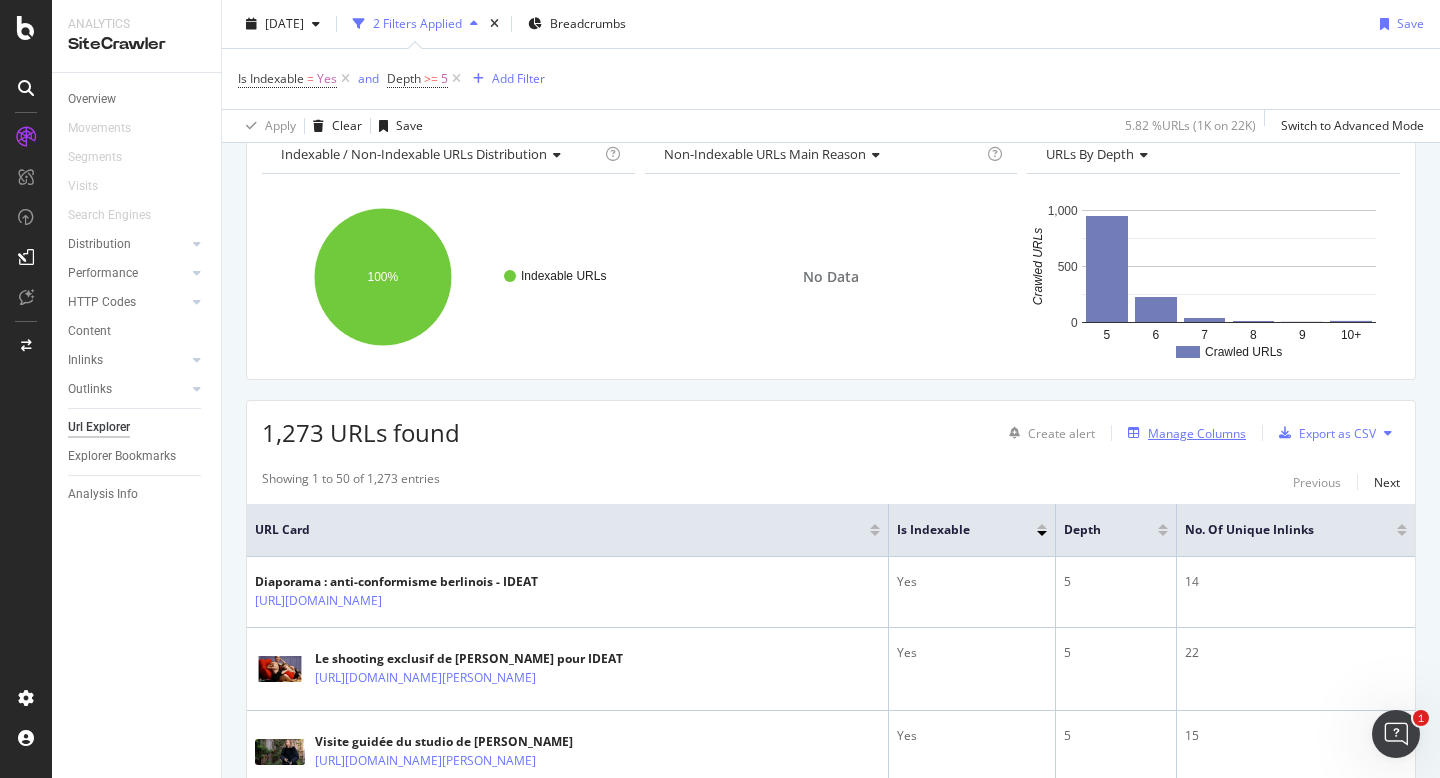 click on "Manage Columns" at bounding box center [1197, 433] 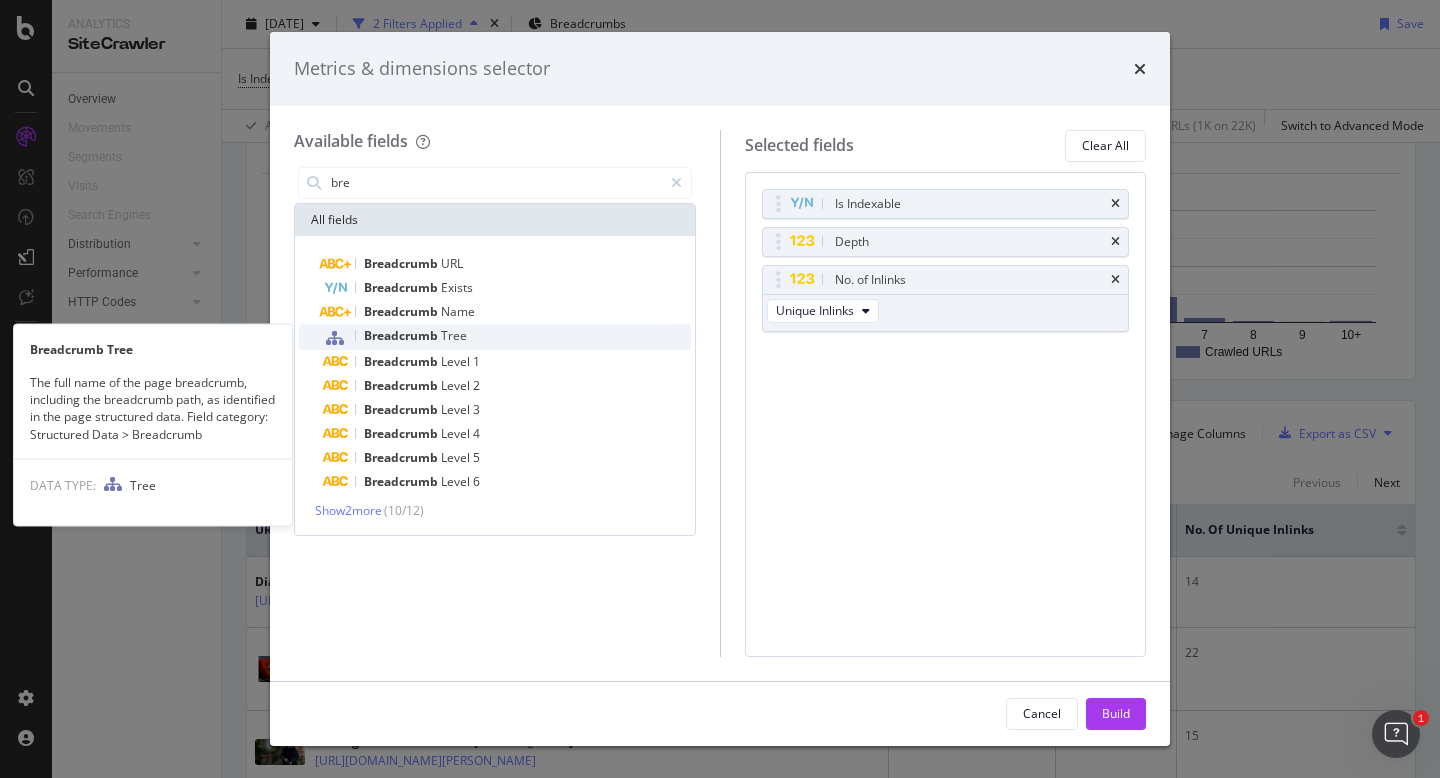 type on "bre" 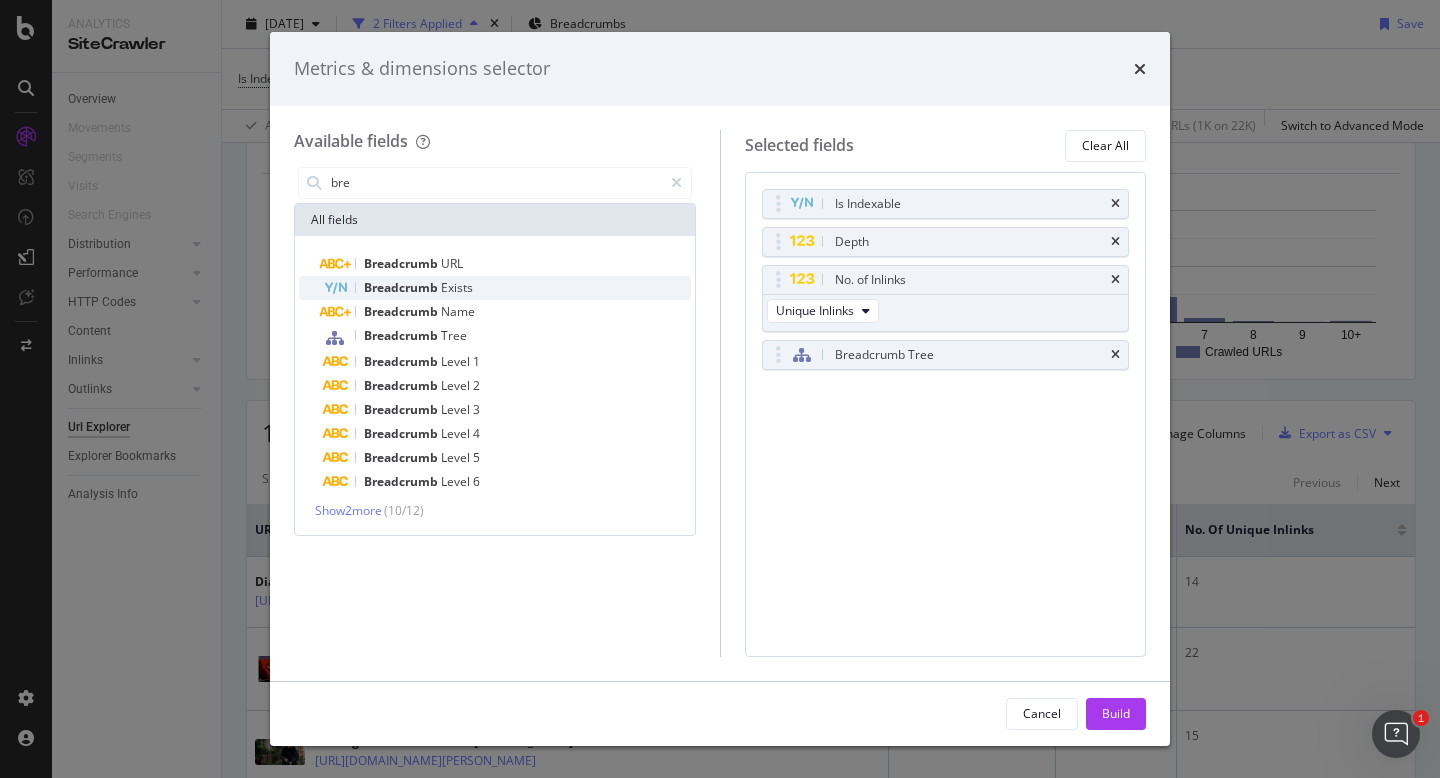 click on "Exists" at bounding box center [457, 287] 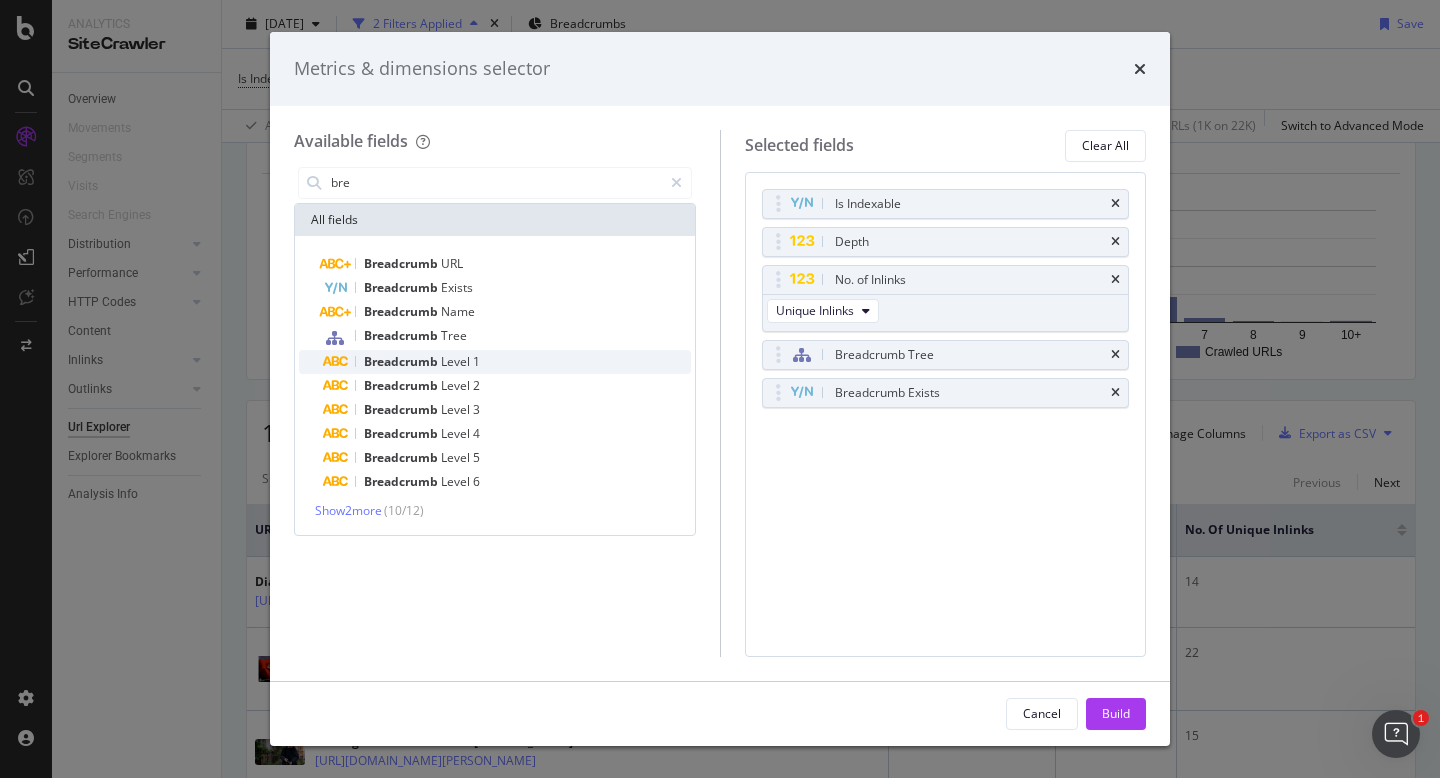 click on "Breadcrumb   Level   1" at bounding box center [507, 362] 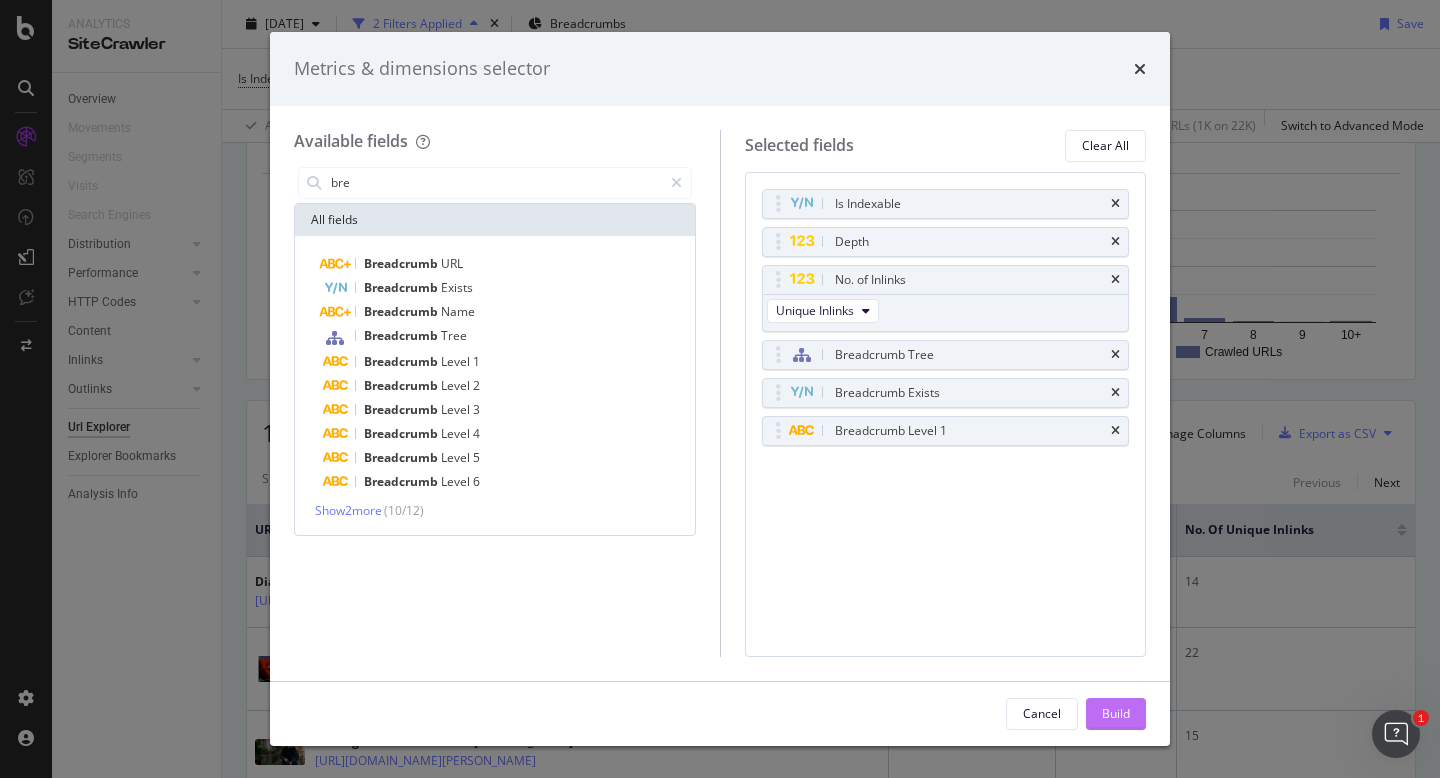 click on "Build" at bounding box center [1116, 714] 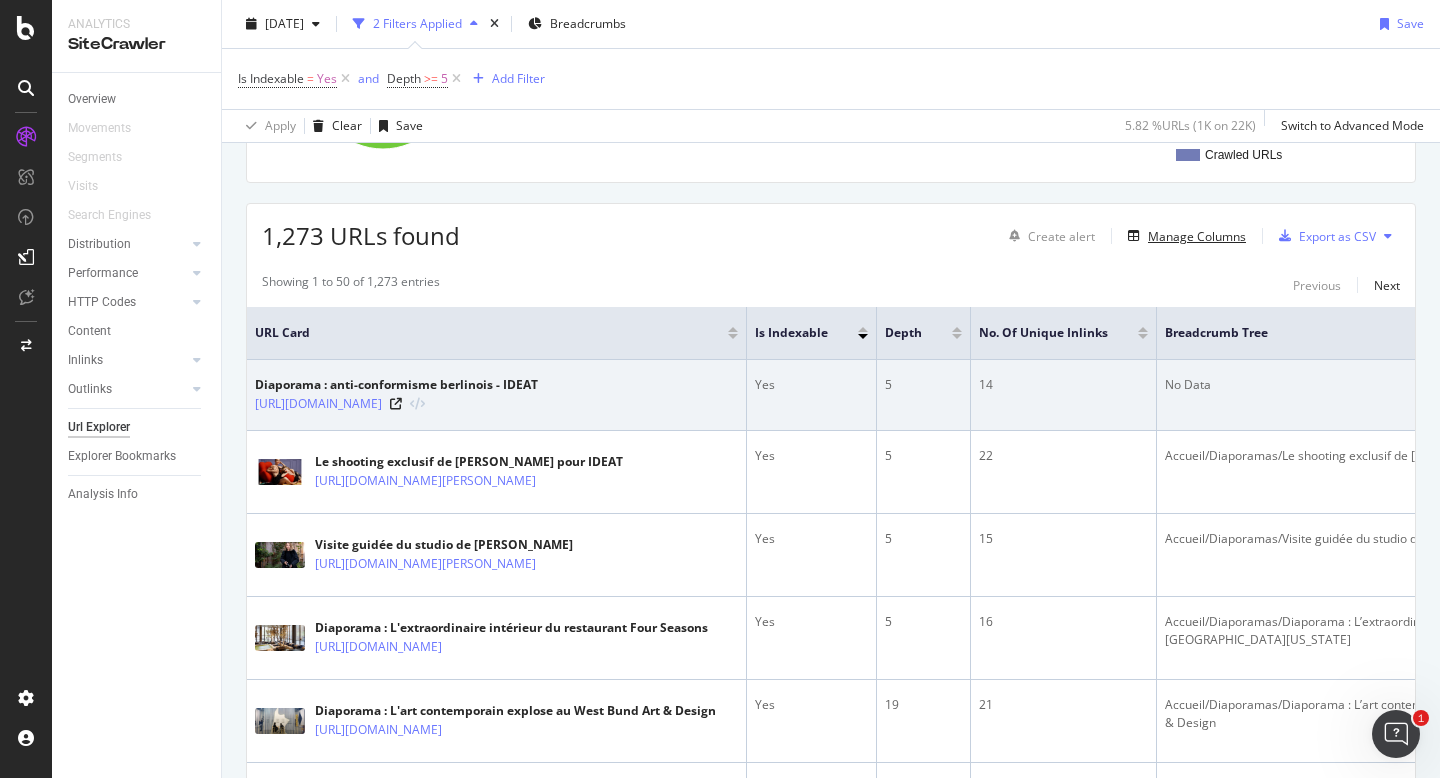 scroll, scrollTop: 304, scrollLeft: 0, axis: vertical 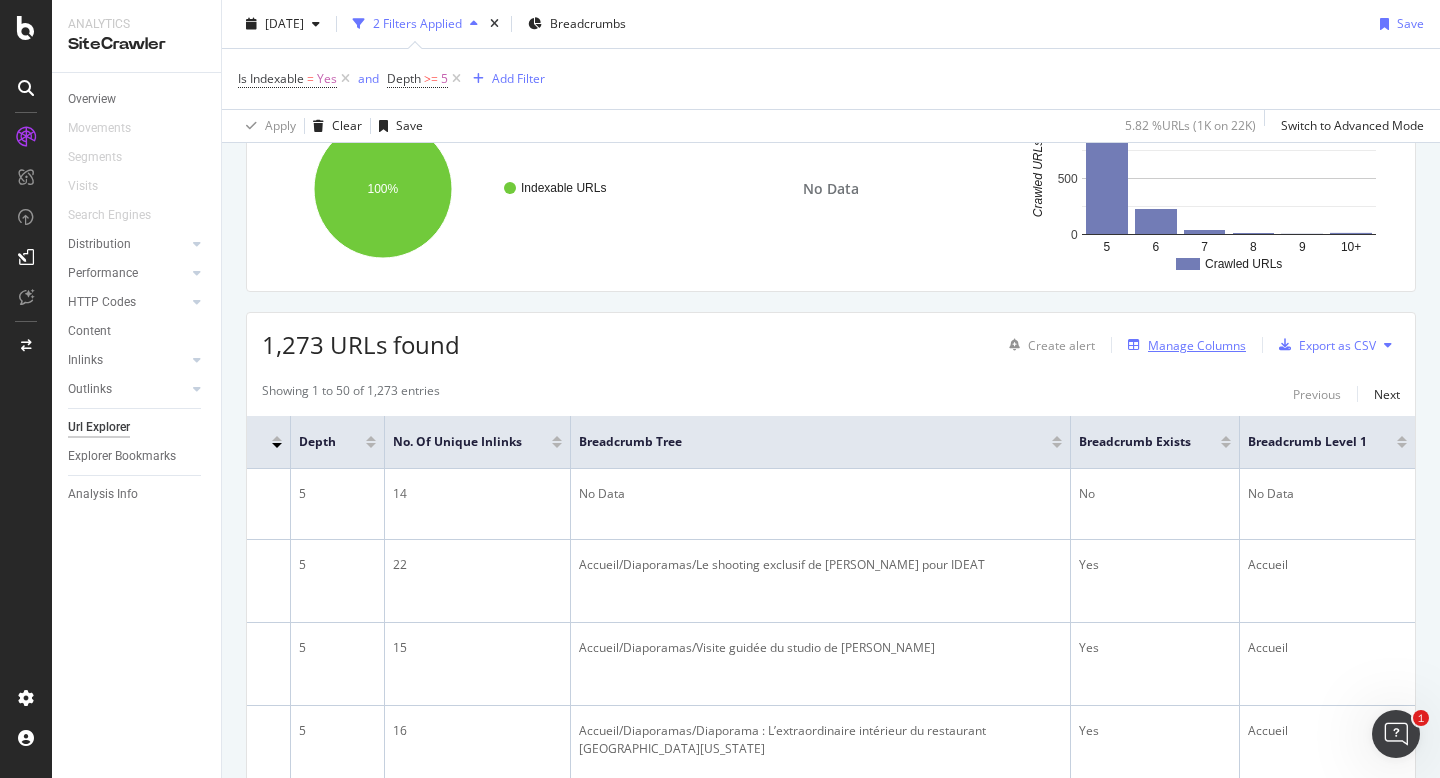 click on "Manage Columns" at bounding box center [1197, 345] 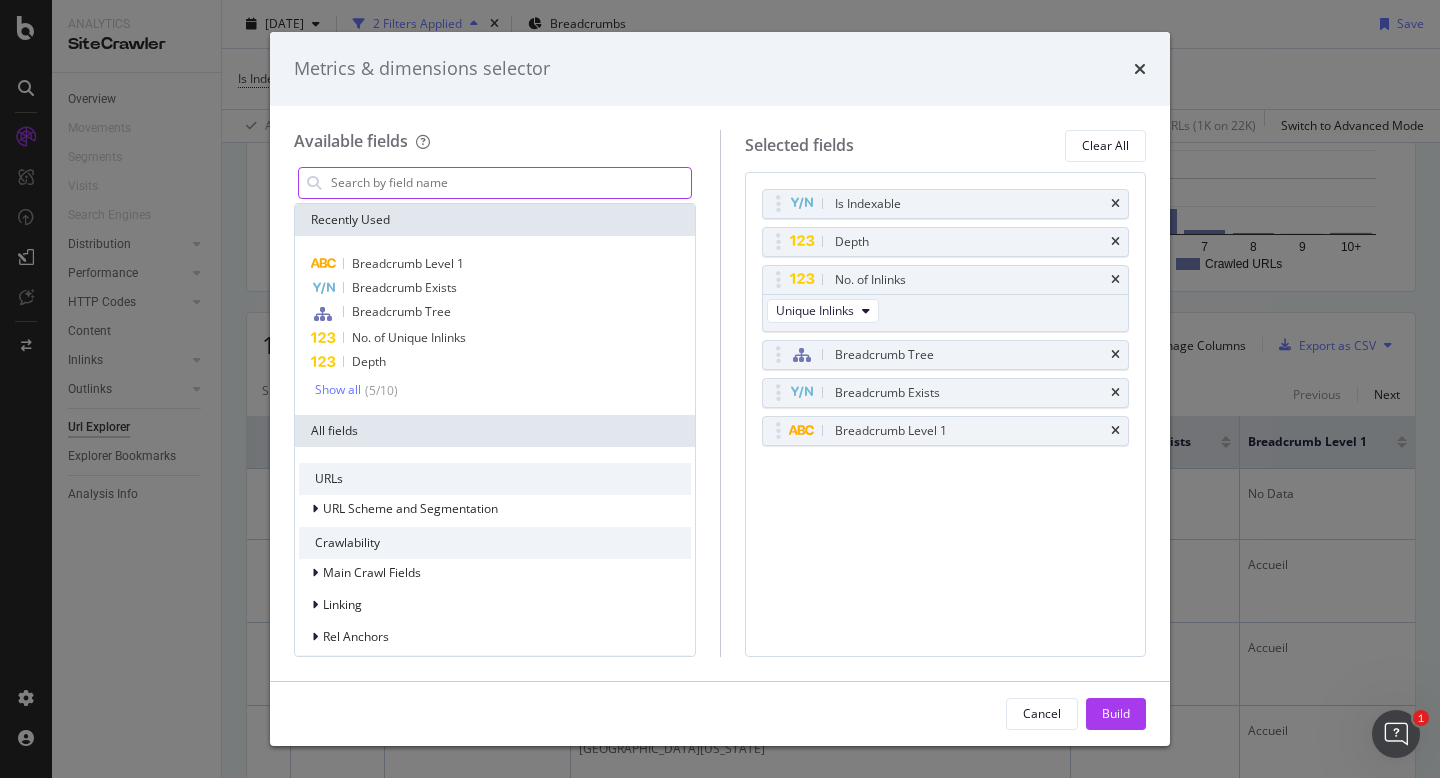 click at bounding box center [510, 183] 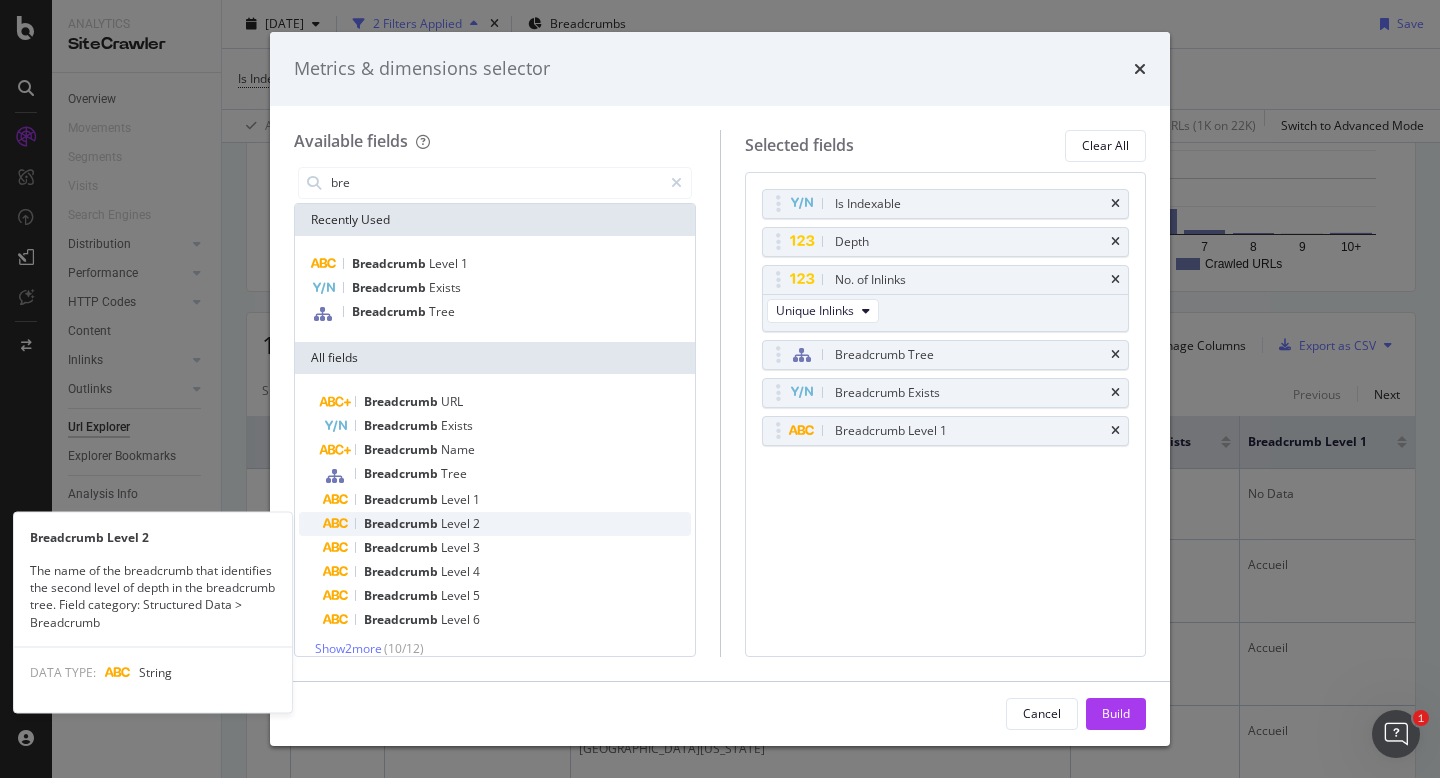 type on "bre" 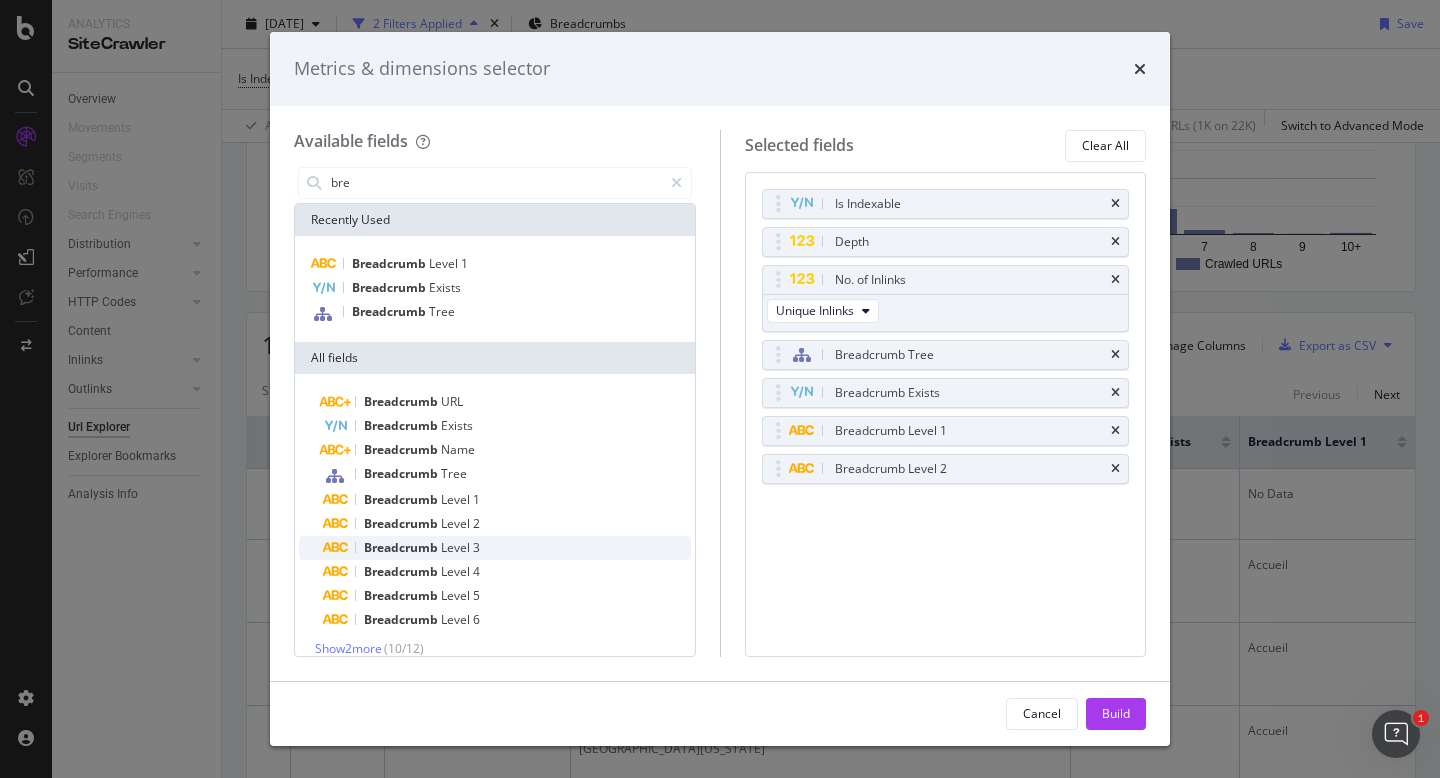 click on "Breadcrumb   Level   3" at bounding box center [507, 548] 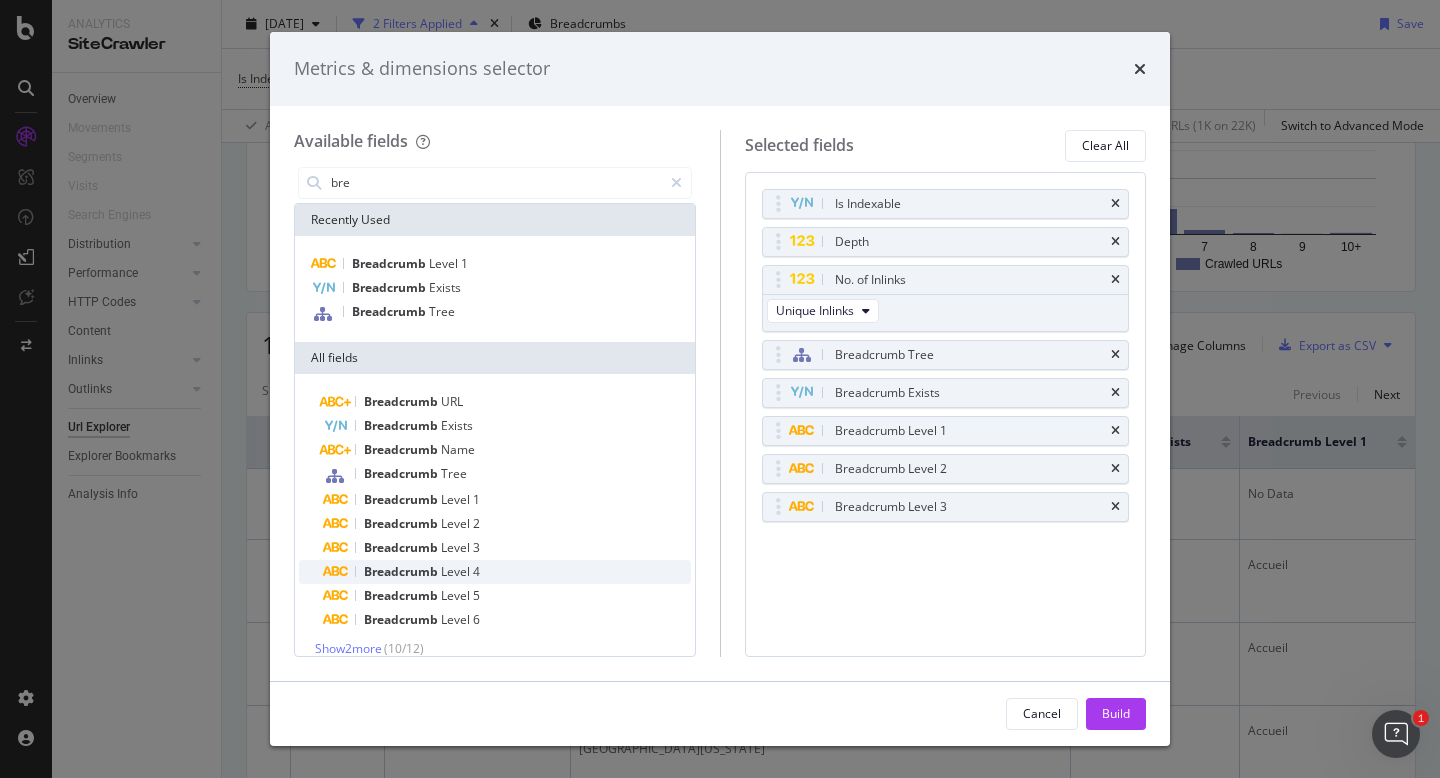 click on "Breadcrumb   Level   4" at bounding box center (507, 572) 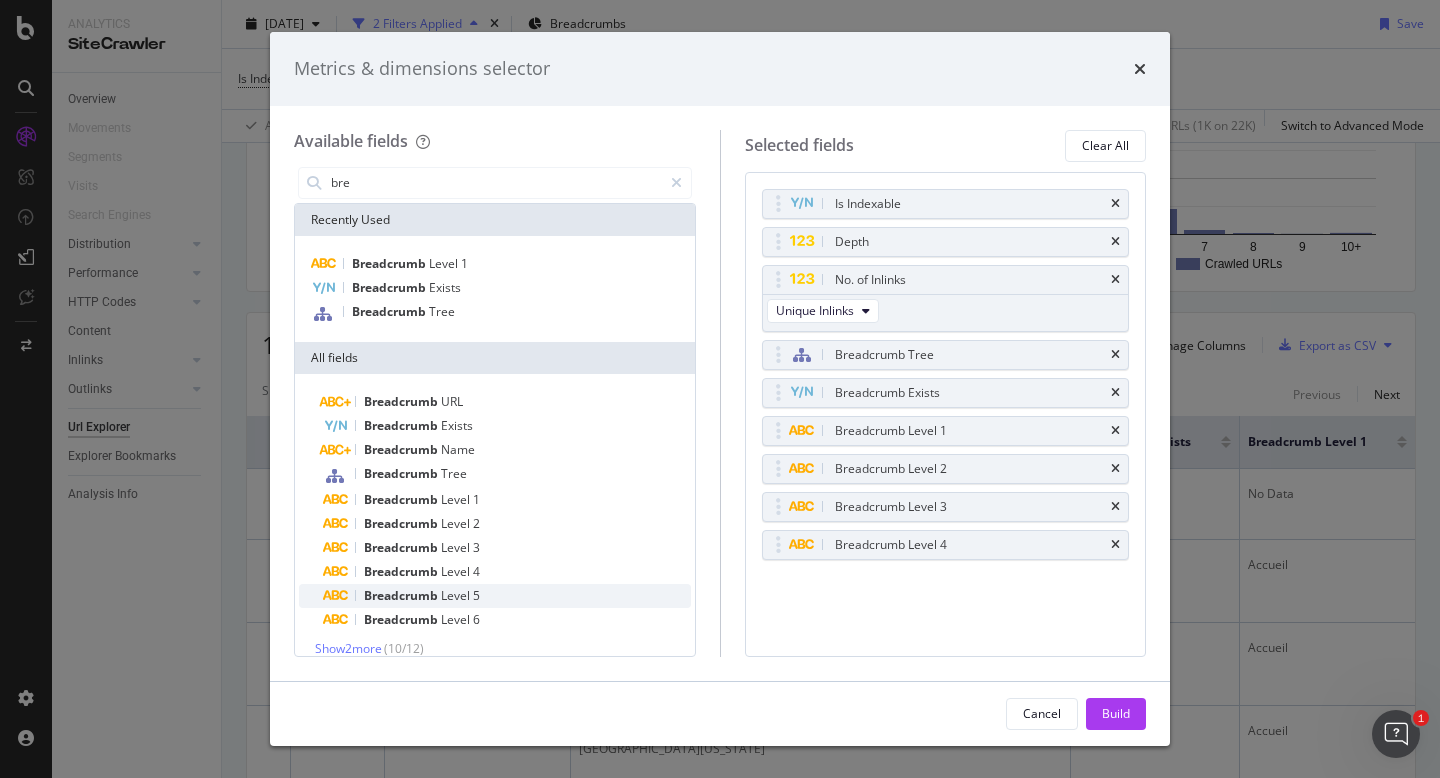 click on "5" at bounding box center (476, 595) 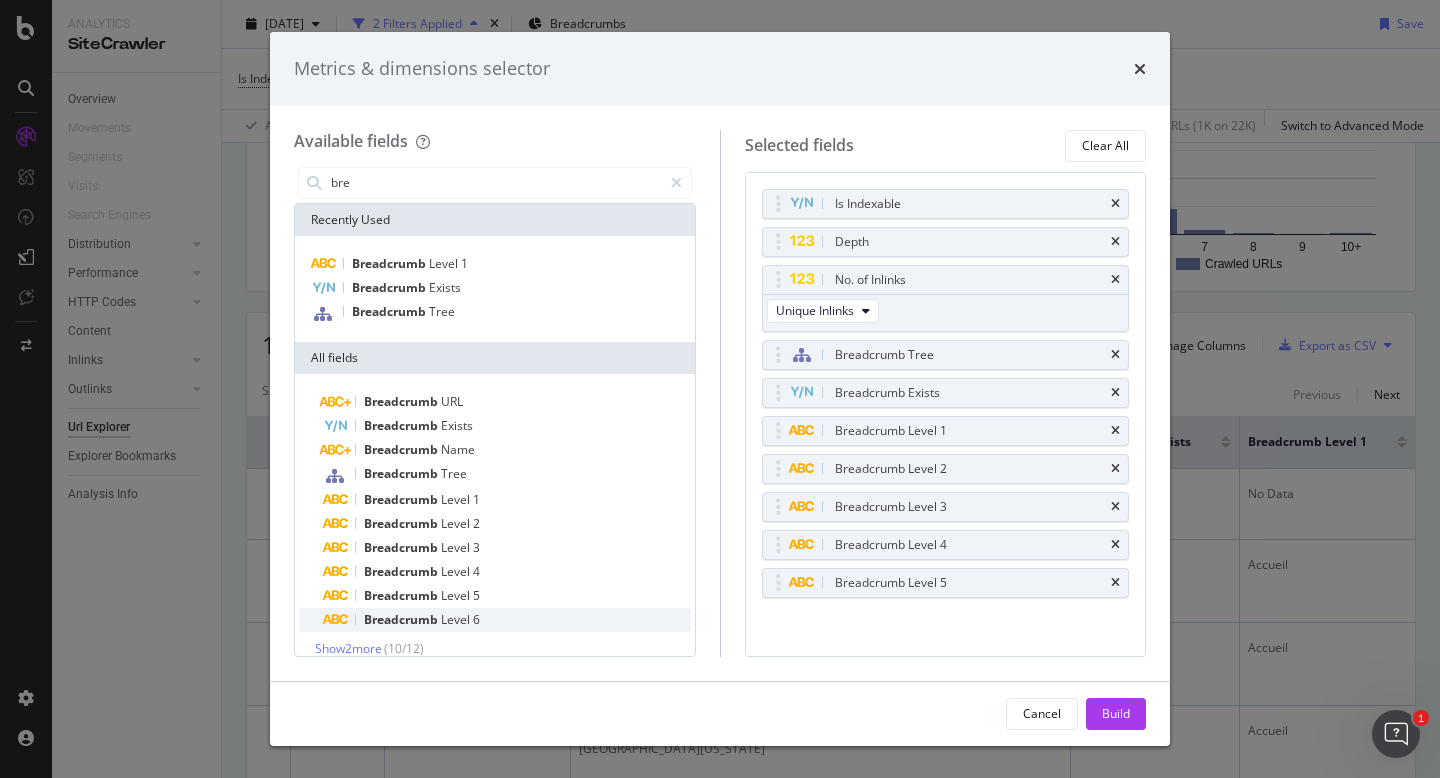 click on "6" at bounding box center (476, 619) 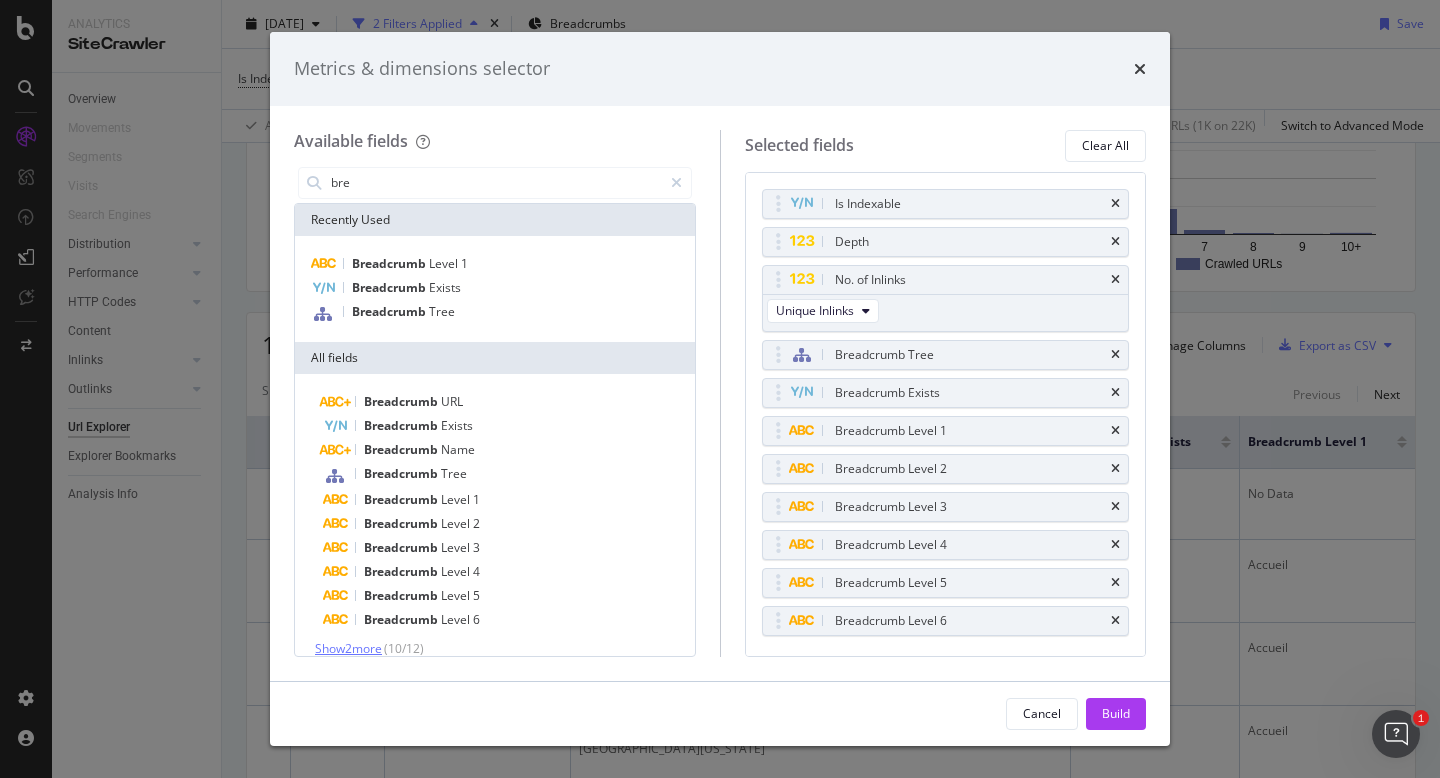 click on "Show  2  more" at bounding box center (348, 648) 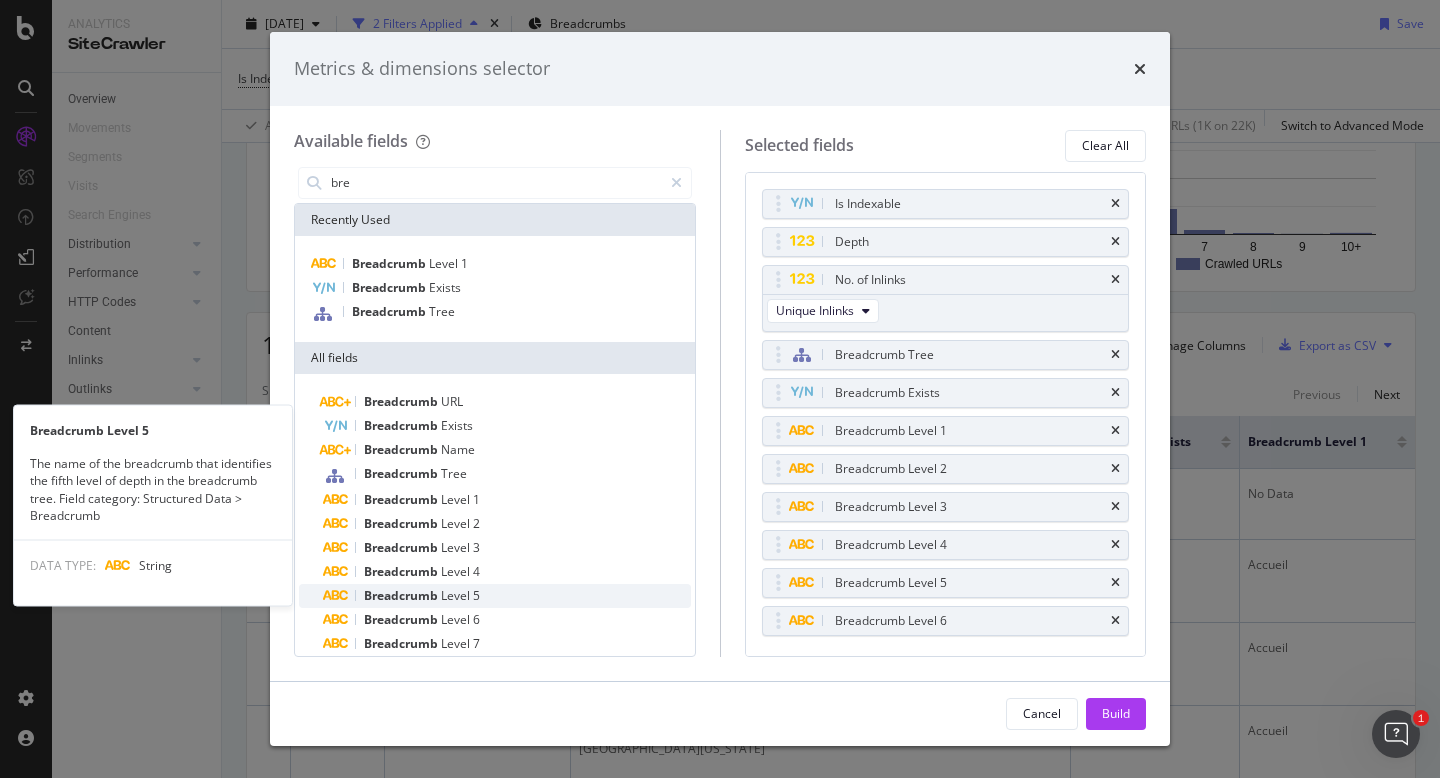 scroll, scrollTop: 35, scrollLeft: 0, axis: vertical 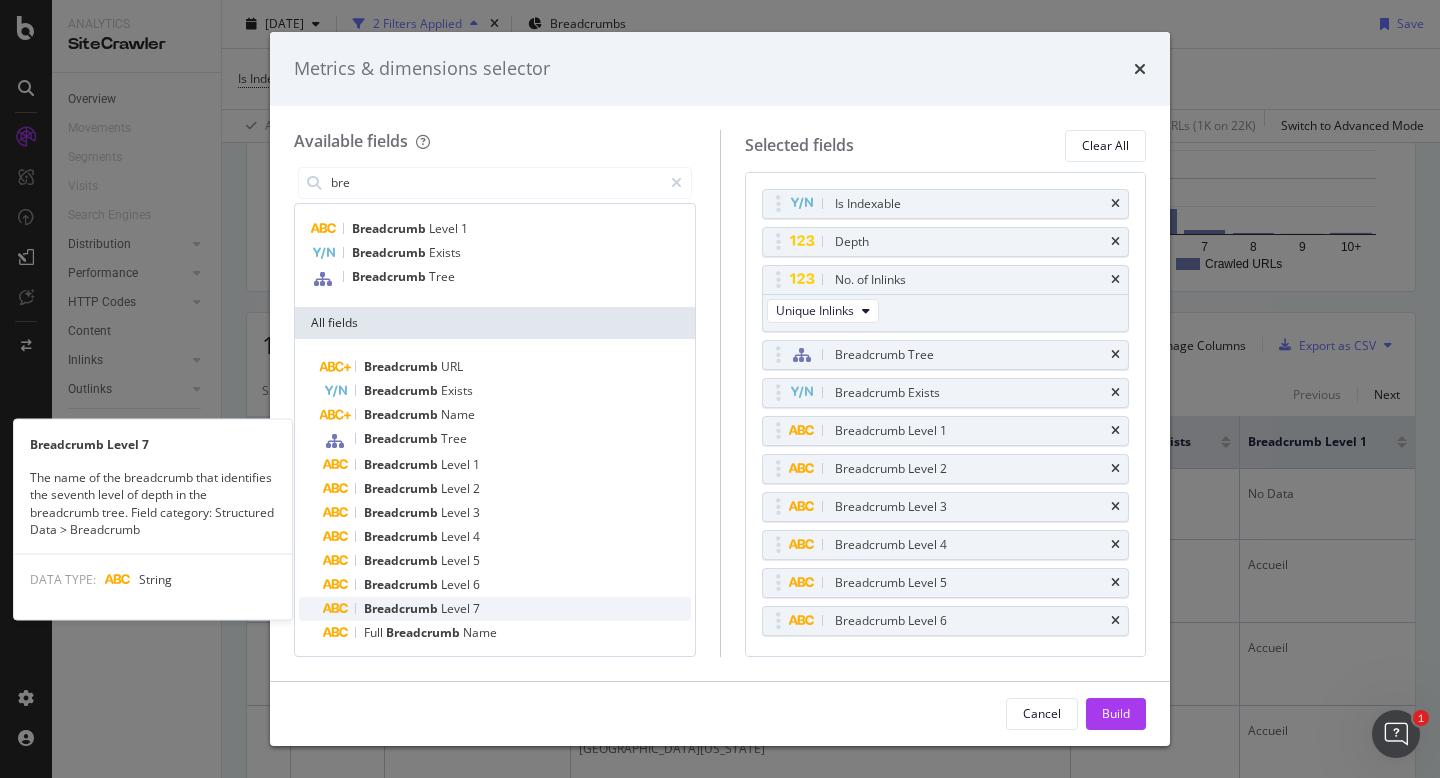 click on "Breadcrumb   Level   7" at bounding box center [507, 609] 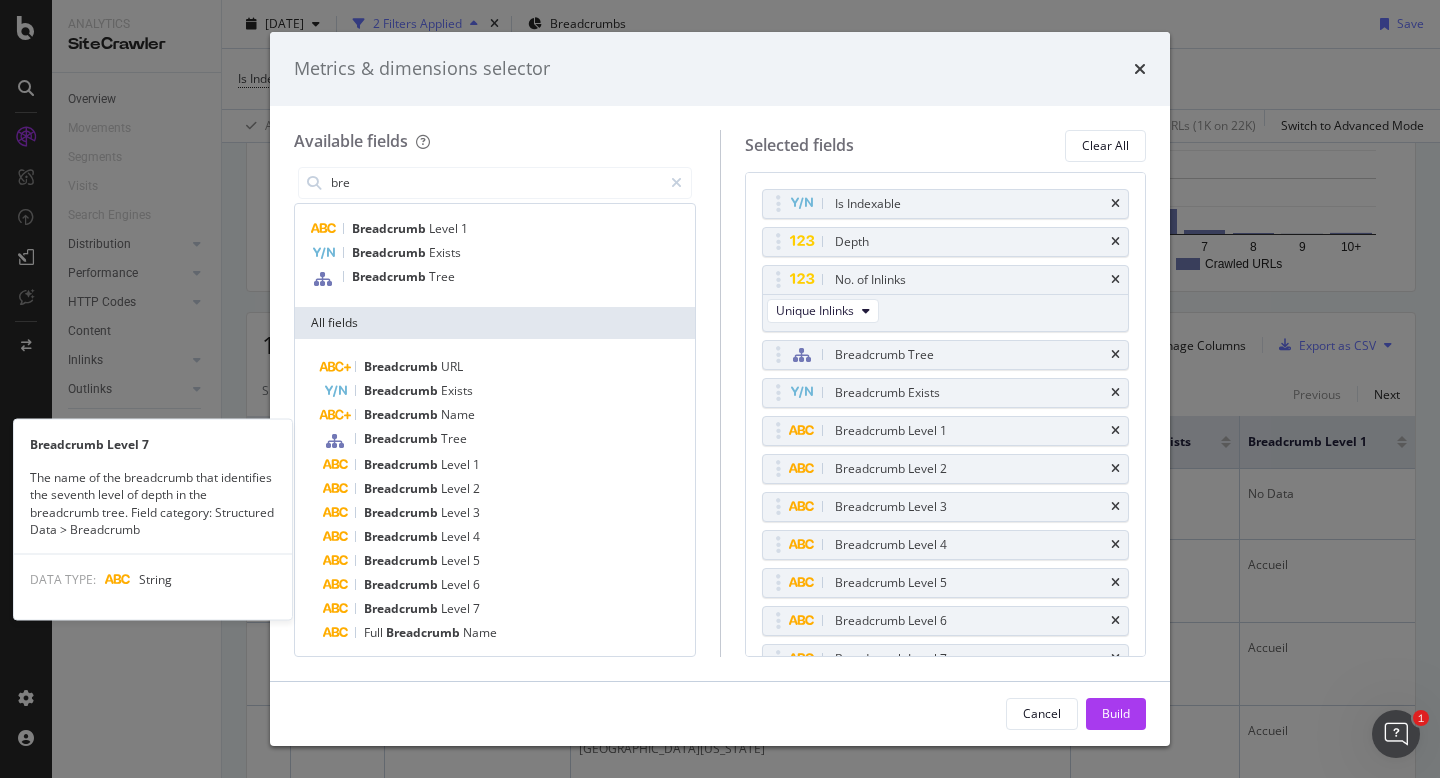 scroll, scrollTop: 17, scrollLeft: 0, axis: vertical 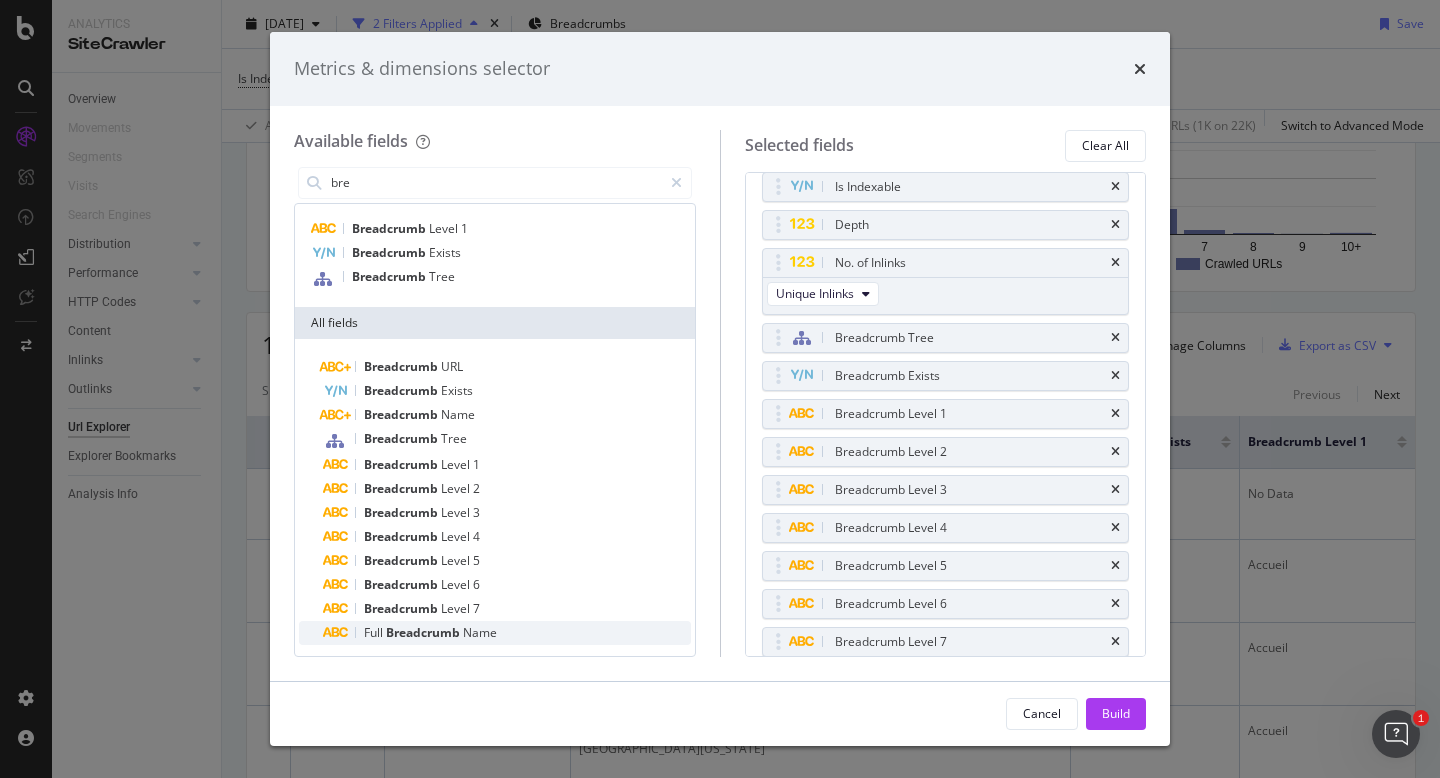 click on "Full   Breadcrumb   Name" at bounding box center (507, 633) 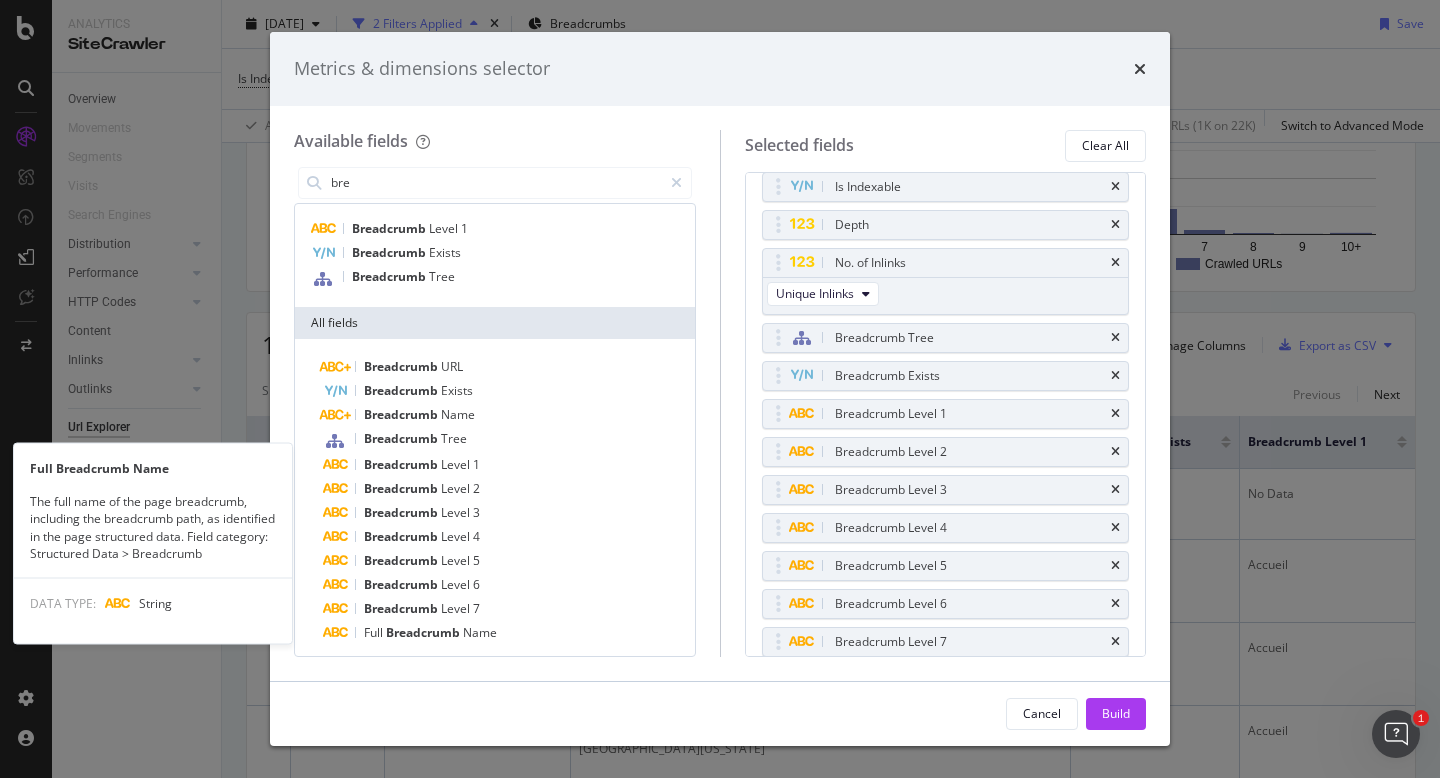 scroll, scrollTop: 55, scrollLeft: 0, axis: vertical 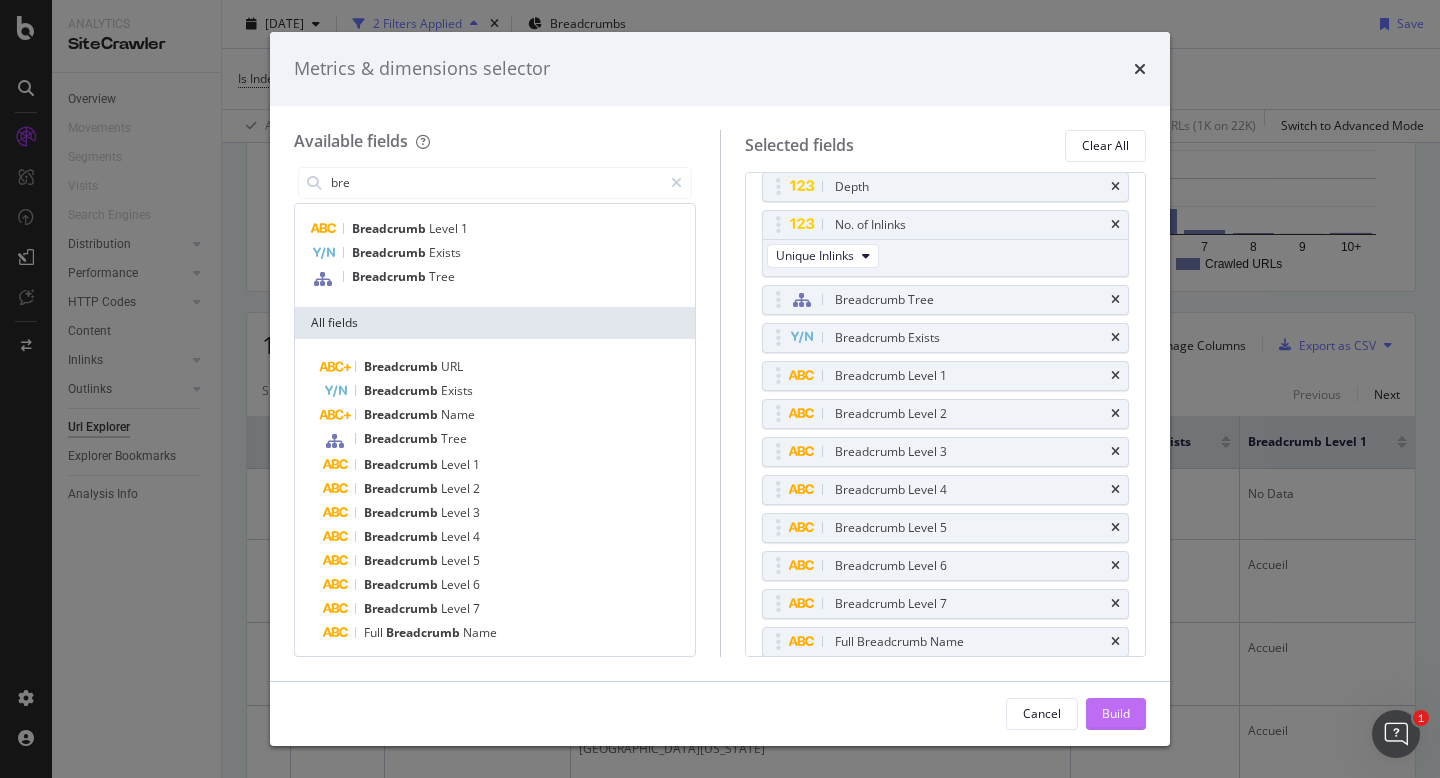 click on "Build" at bounding box center (1116, 713) 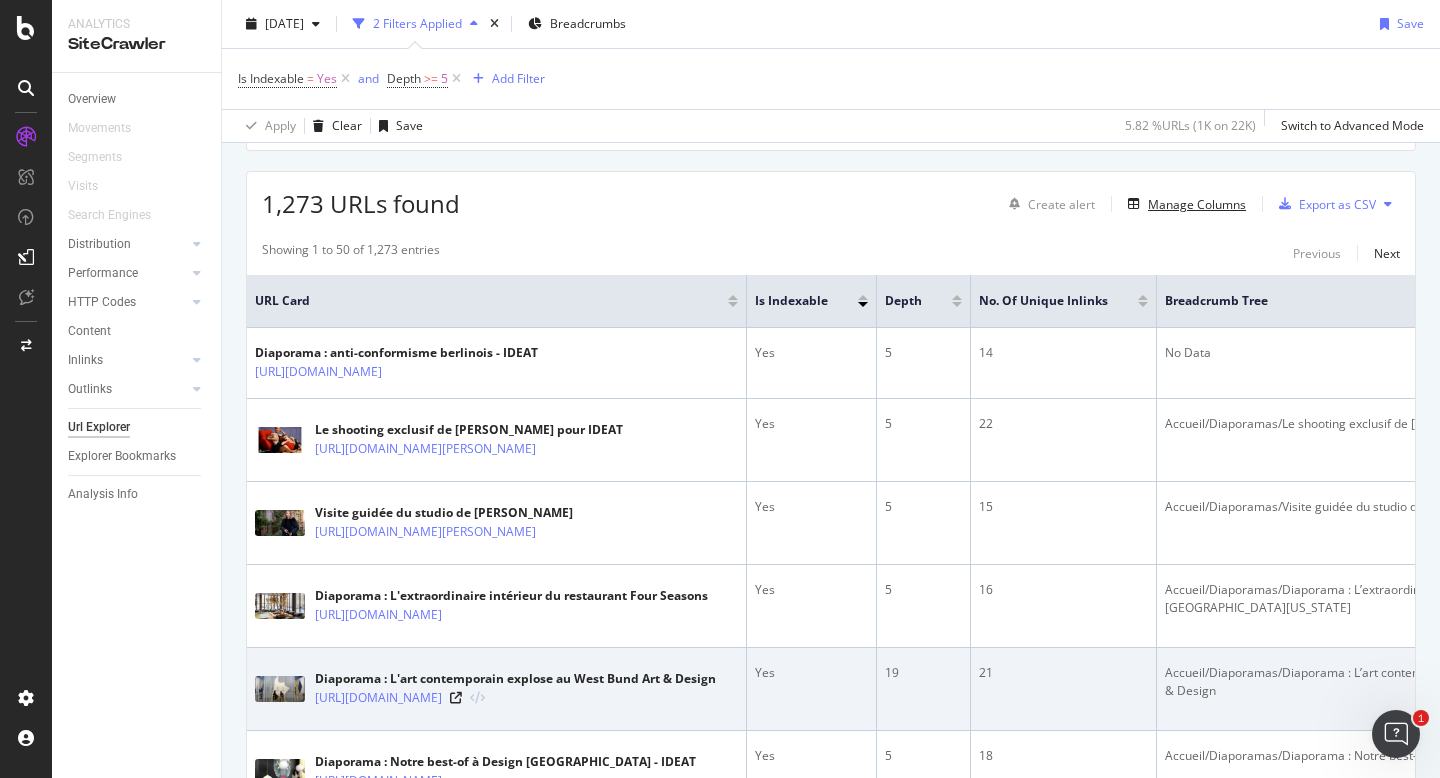 scroll, scrollTop: 333, scrollLeft: 0, axis: vertical 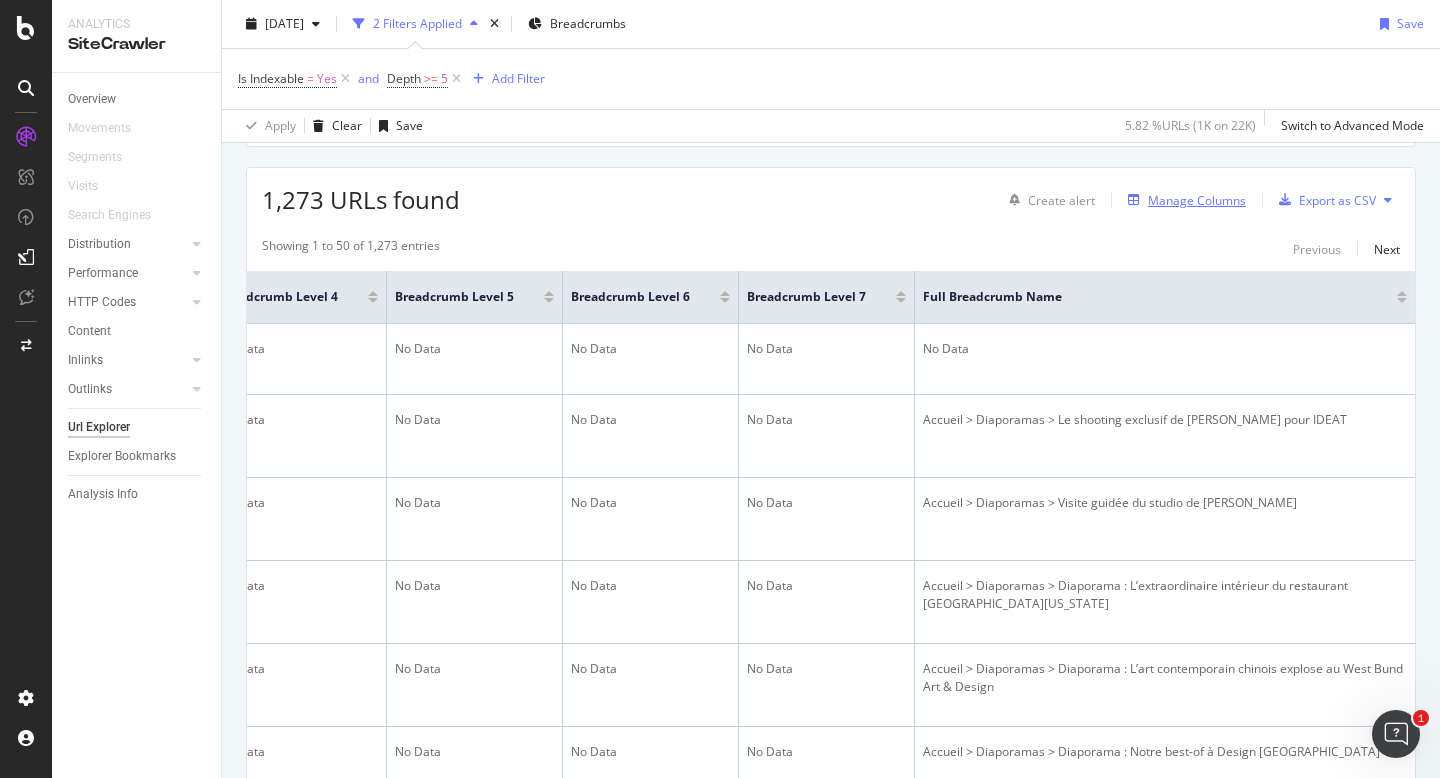 click on "Manage Columns" at bounding box center (1197, 200) 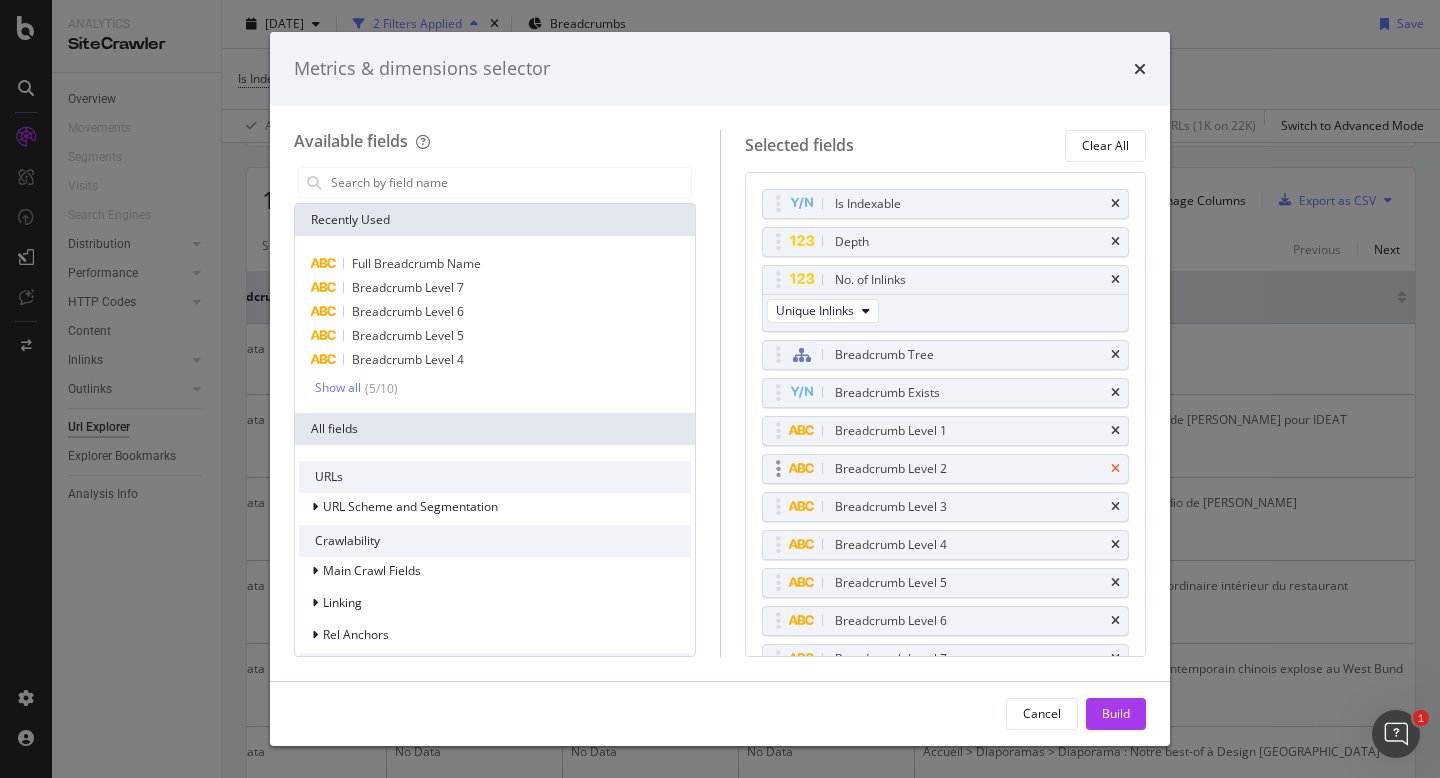 click at bounding box center [1115, 469] 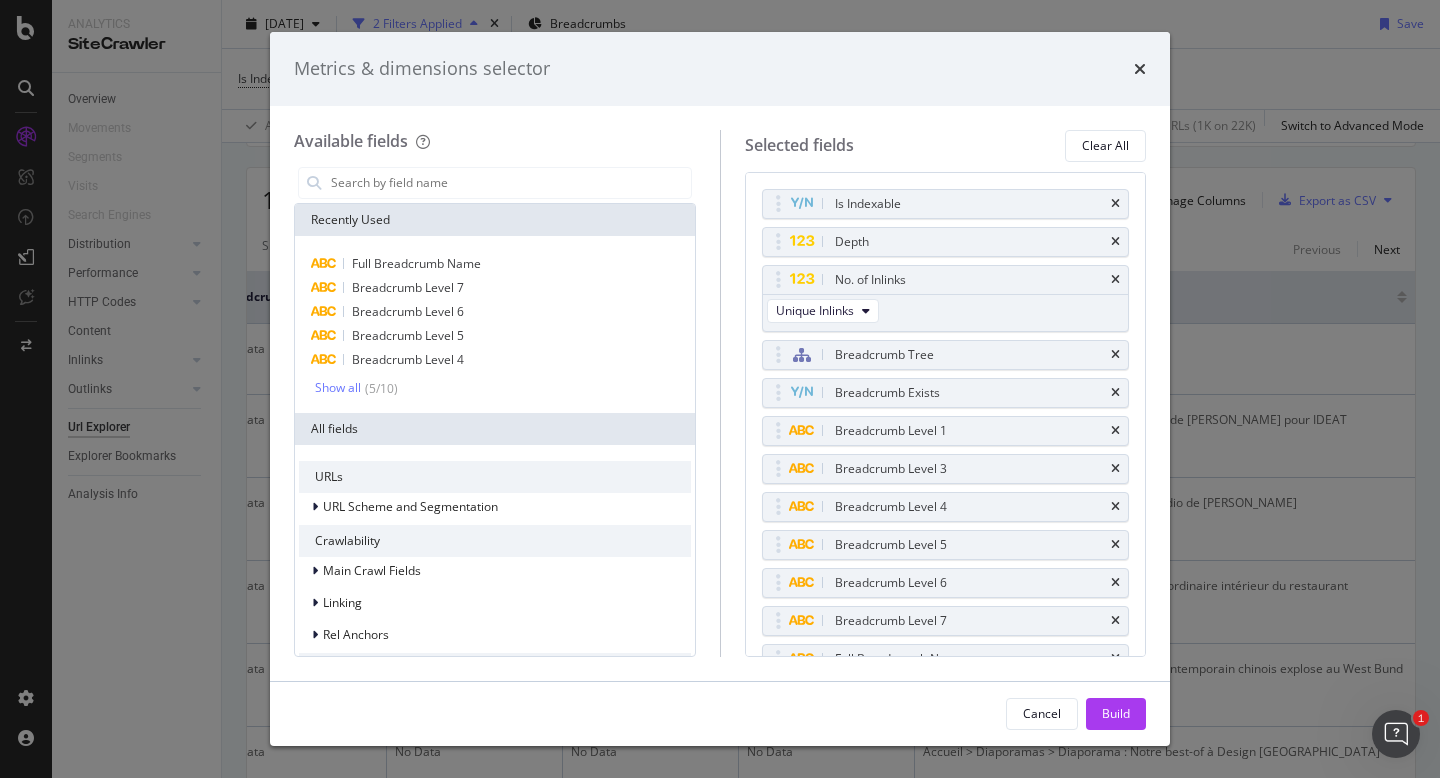 click at bounding box center (1115, 469) 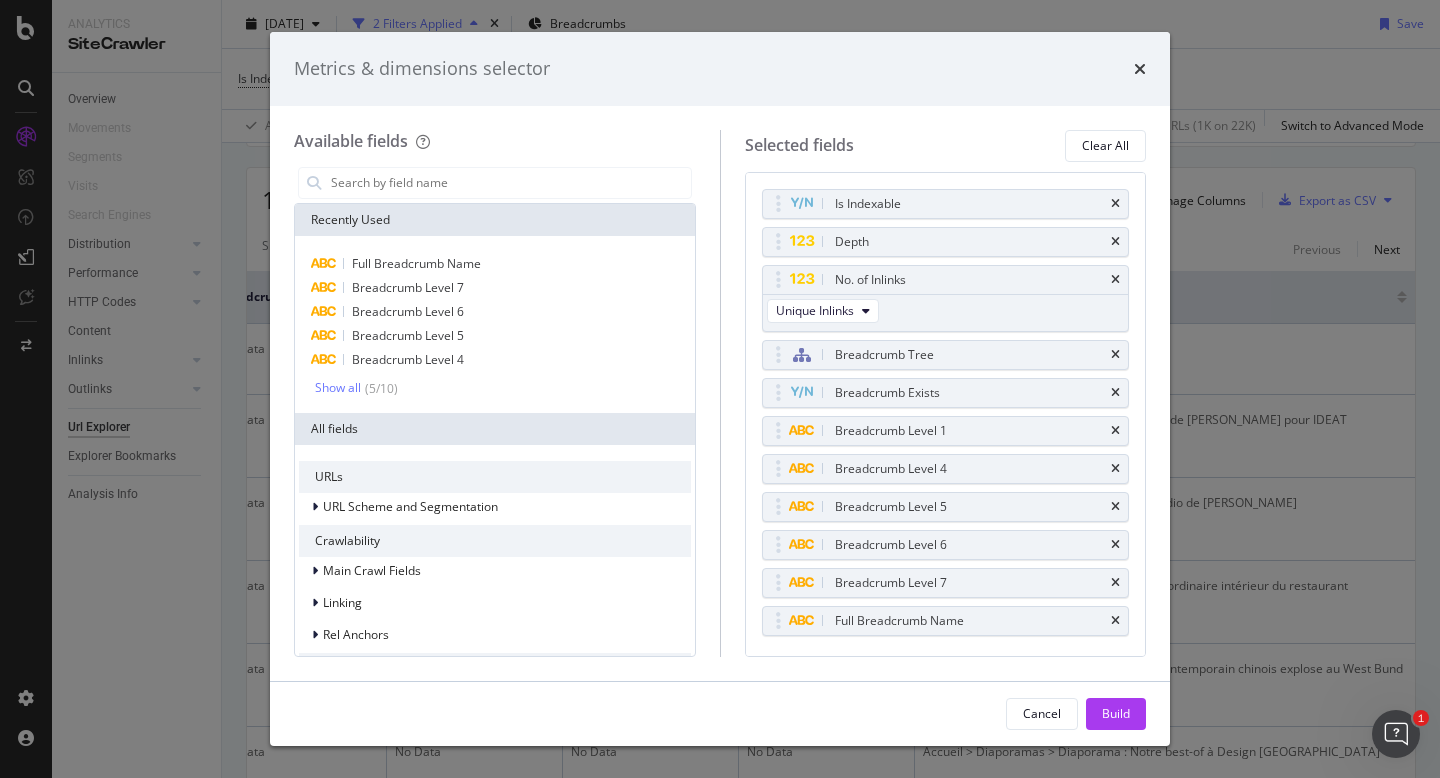 click at bounding box center [1115, 469] 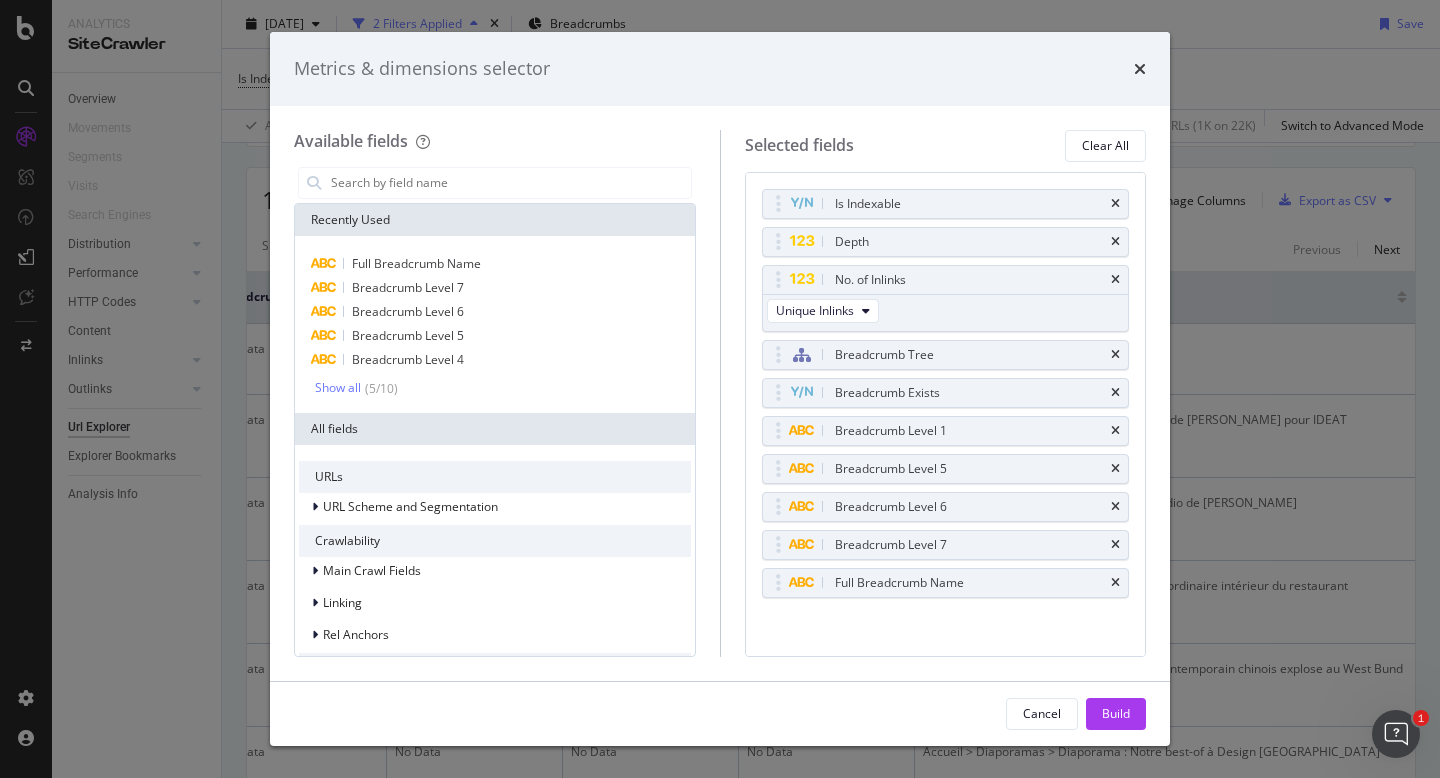 click at bounding box center (1115, 469) 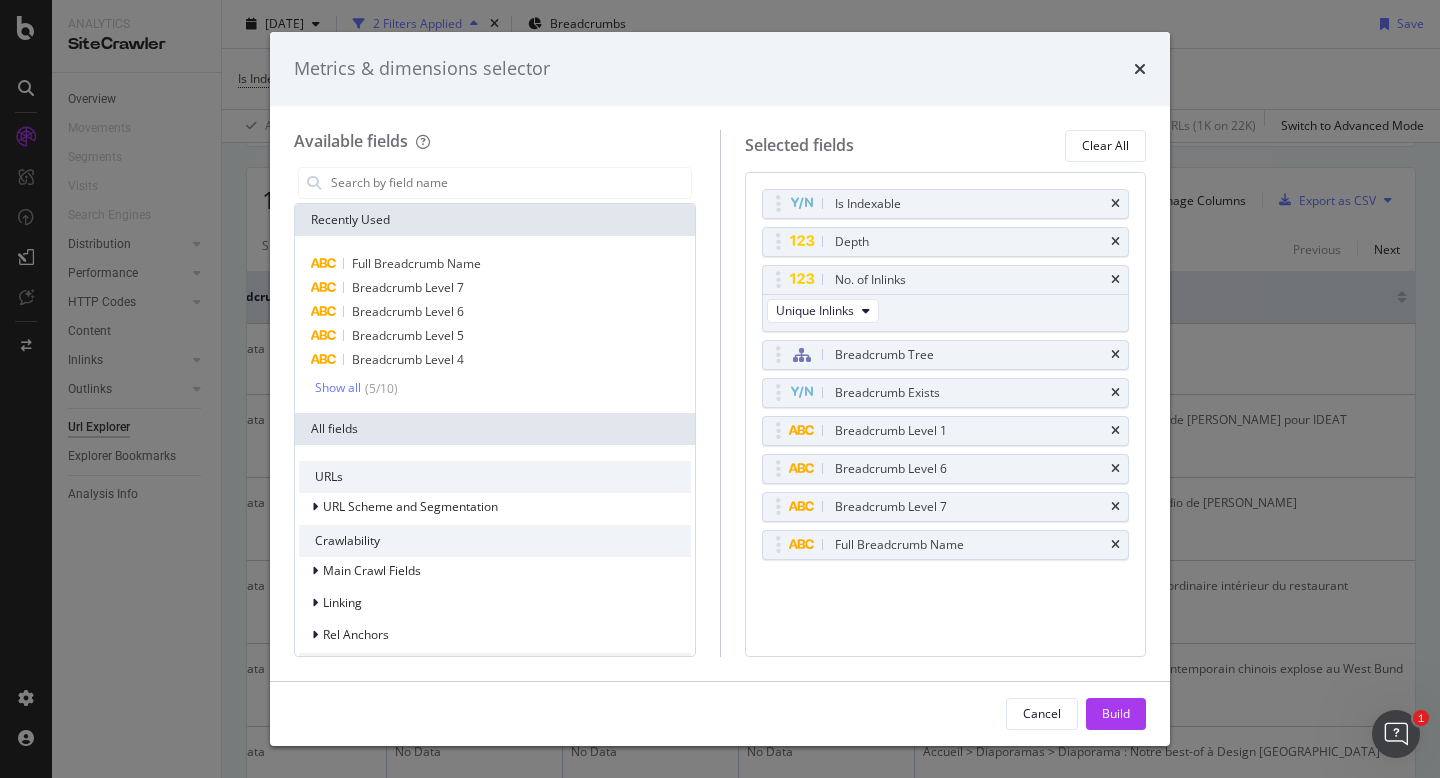 click on "Breadcrumb Level 6" at bounding box center [969, 469] 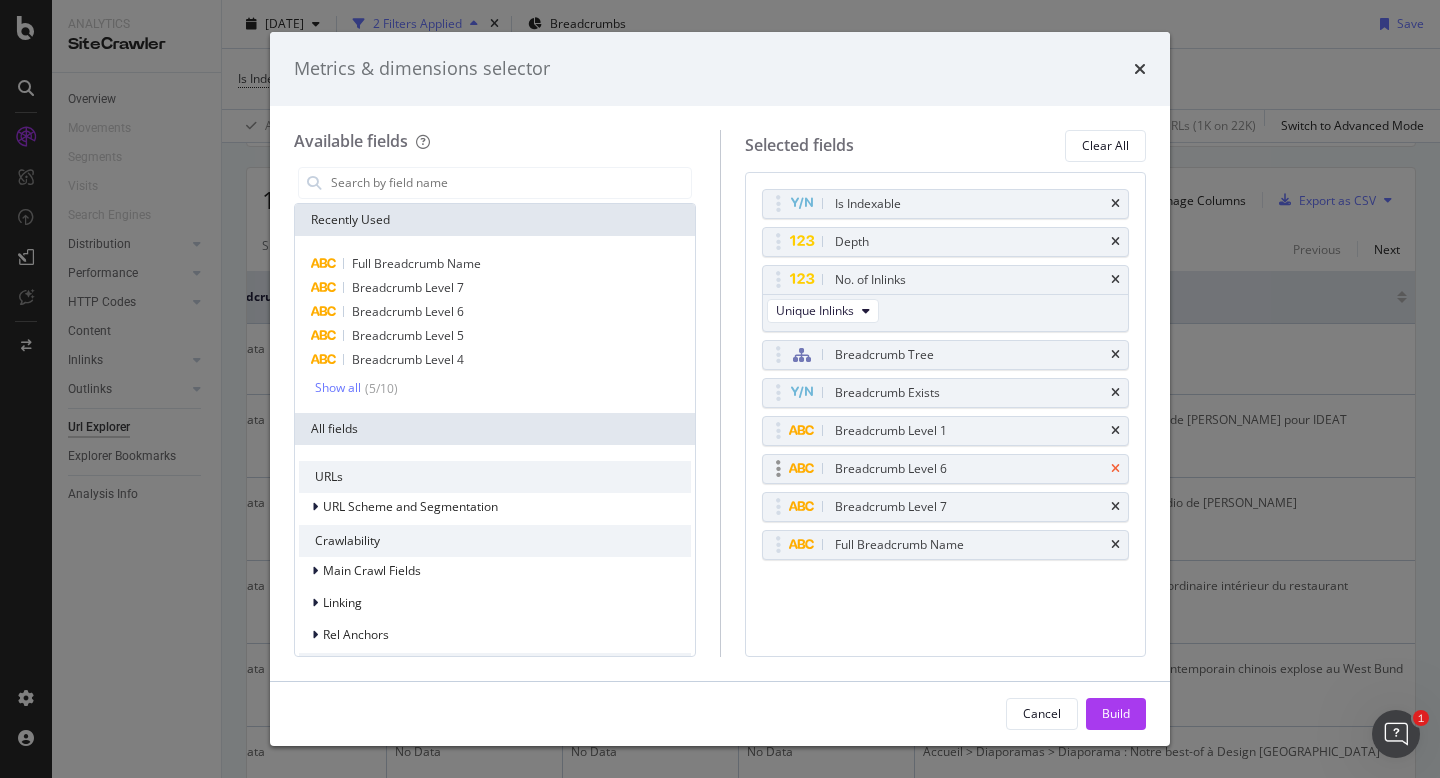 click at bounding box center [1115, 469] 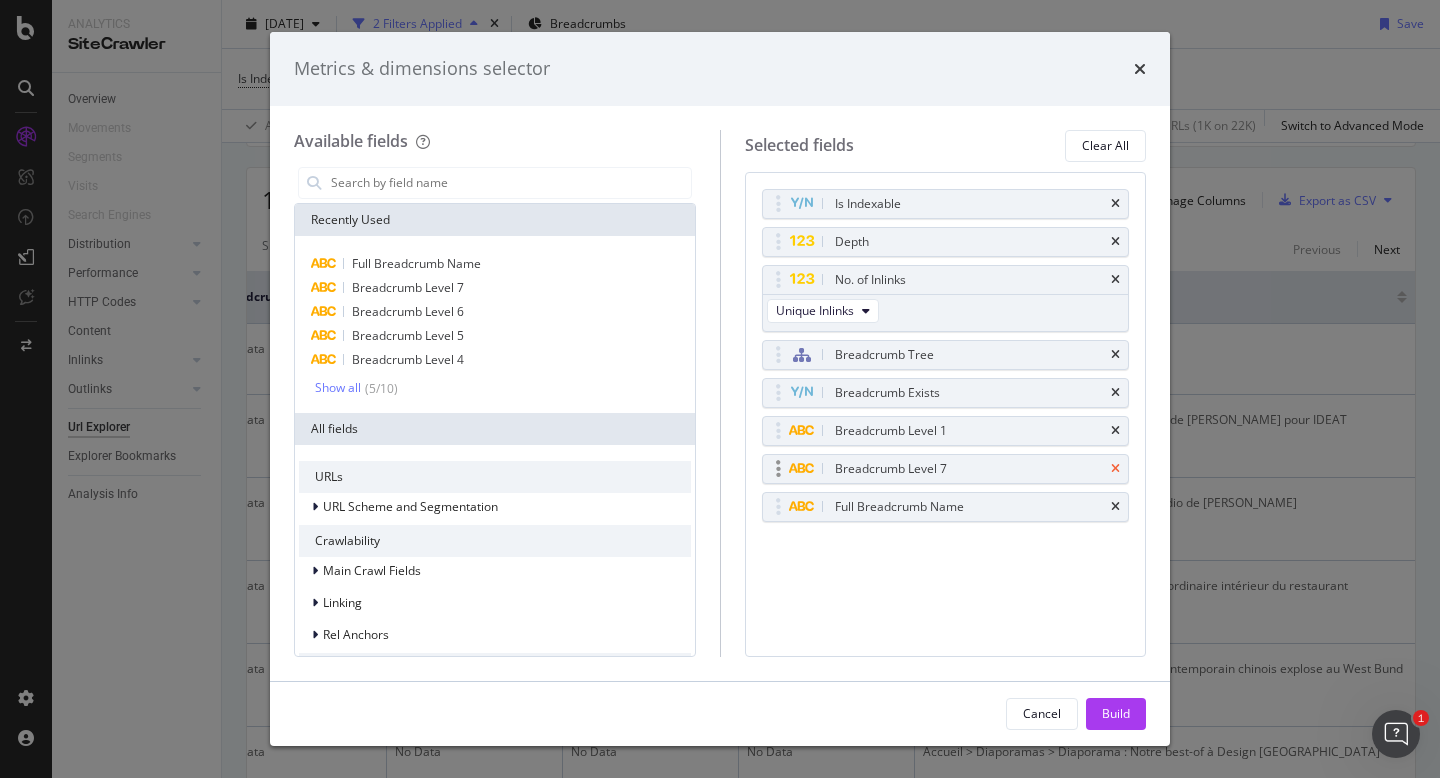 click at bounding box center (1115, 469) 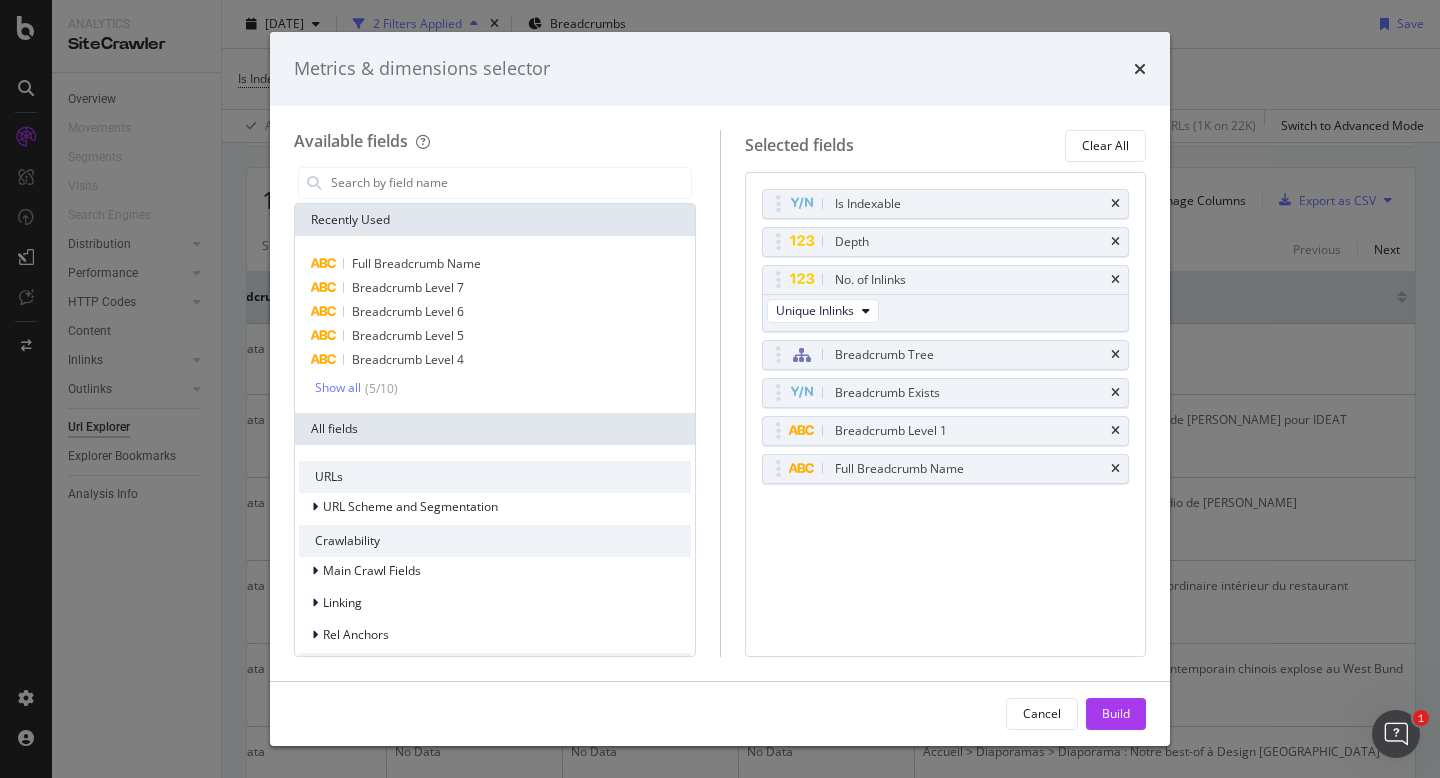click on "Is Indexable Depth No. of Inlinks Unique Inlinks Breadcrumb Tree Breadcrumb Exists Breadcrumb Level 1 Full Breadcrumb Name You can use this field as a" at bounding box center [946, 358] 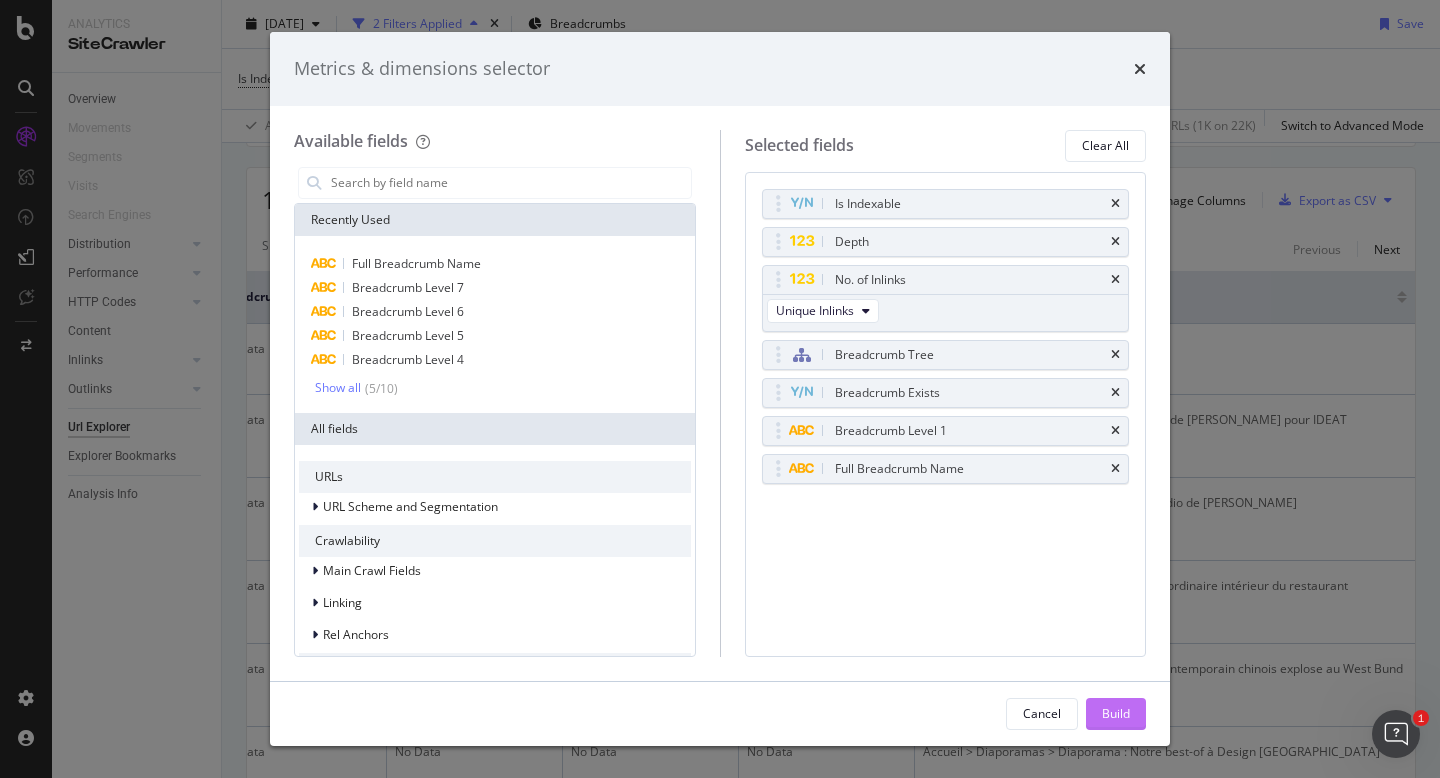 click on "Build" at bounding box center (1116, 714) 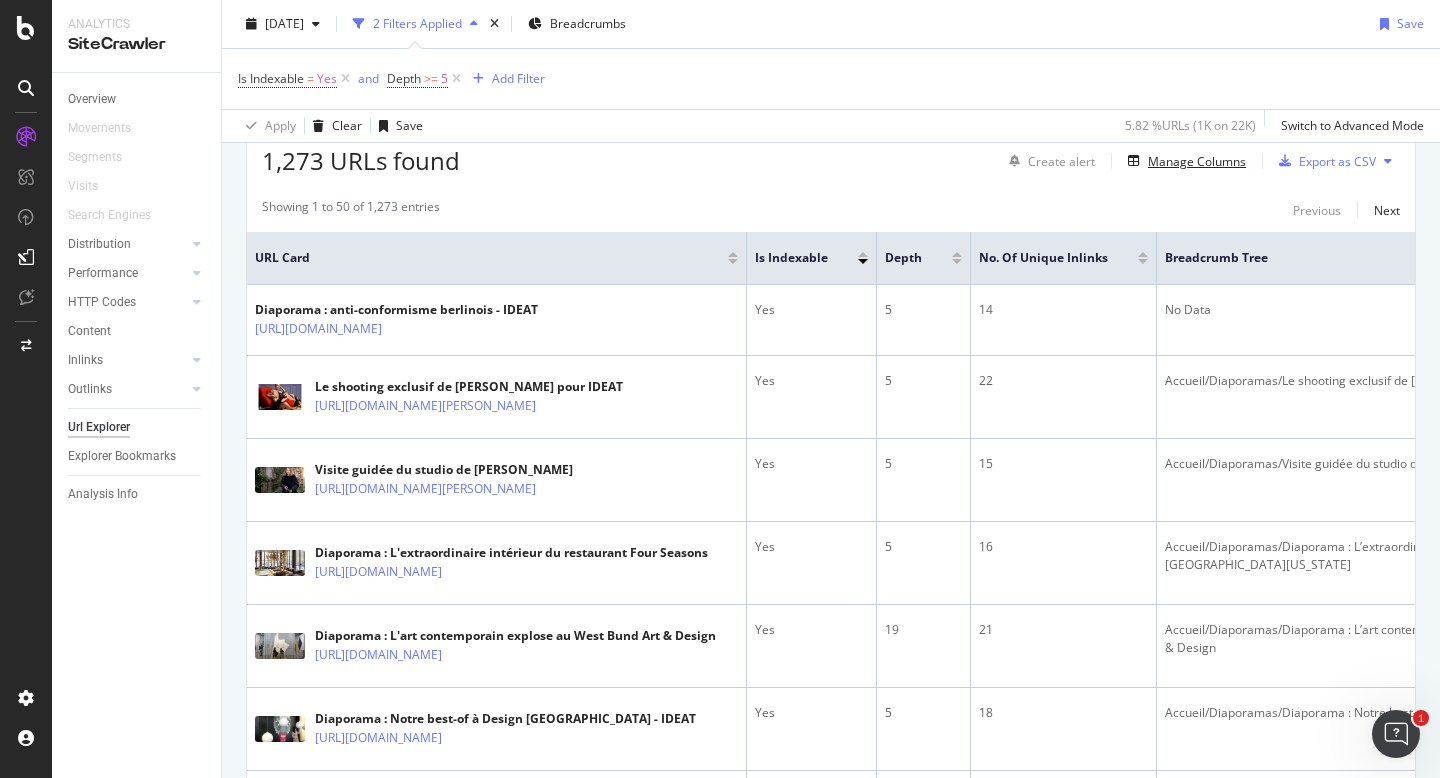 scroll, scrollTop: 386, scrollLeft: 0, axis: vertical 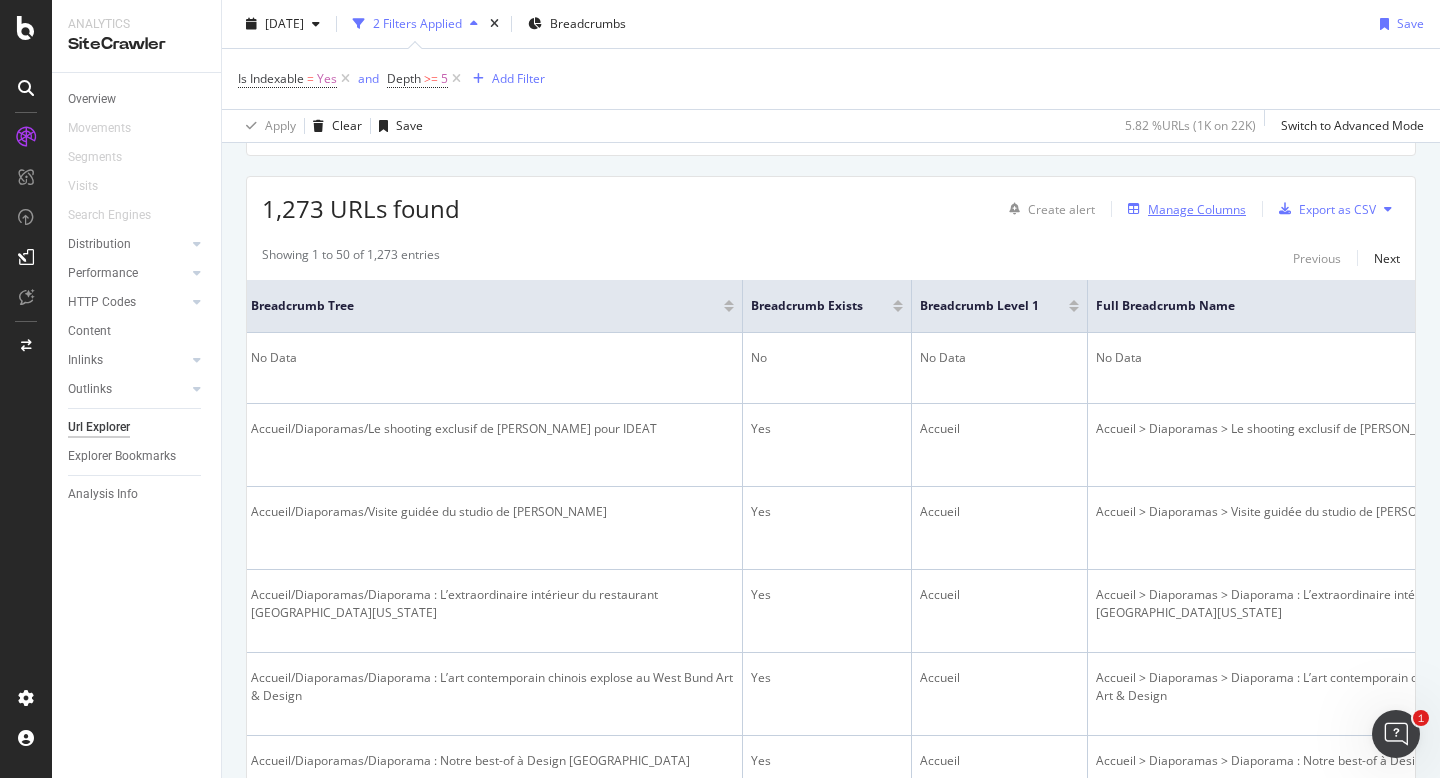 click on "Manage Columns" at bounding box center [1197, 209] 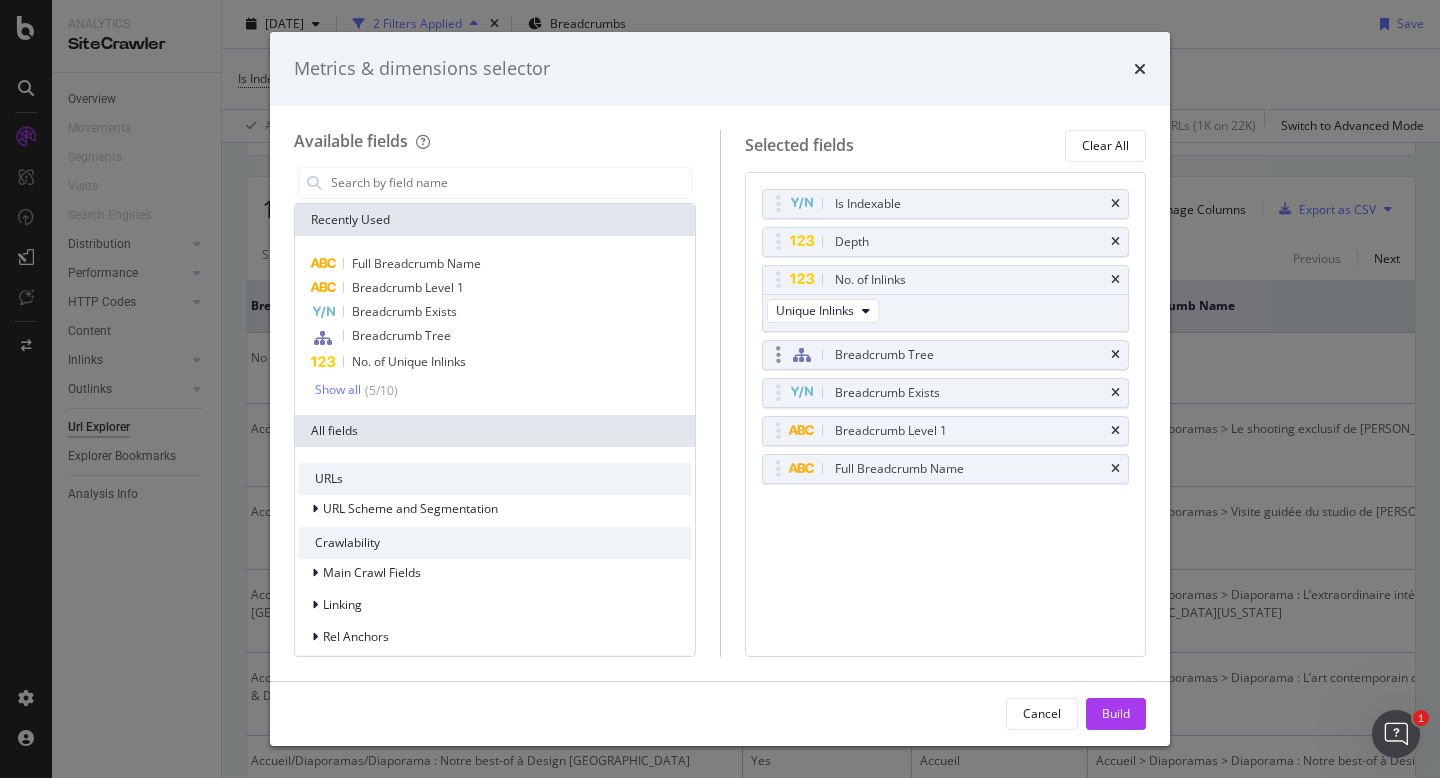 click on "Breadcrumb Tree" at bounding box center (946, 355) 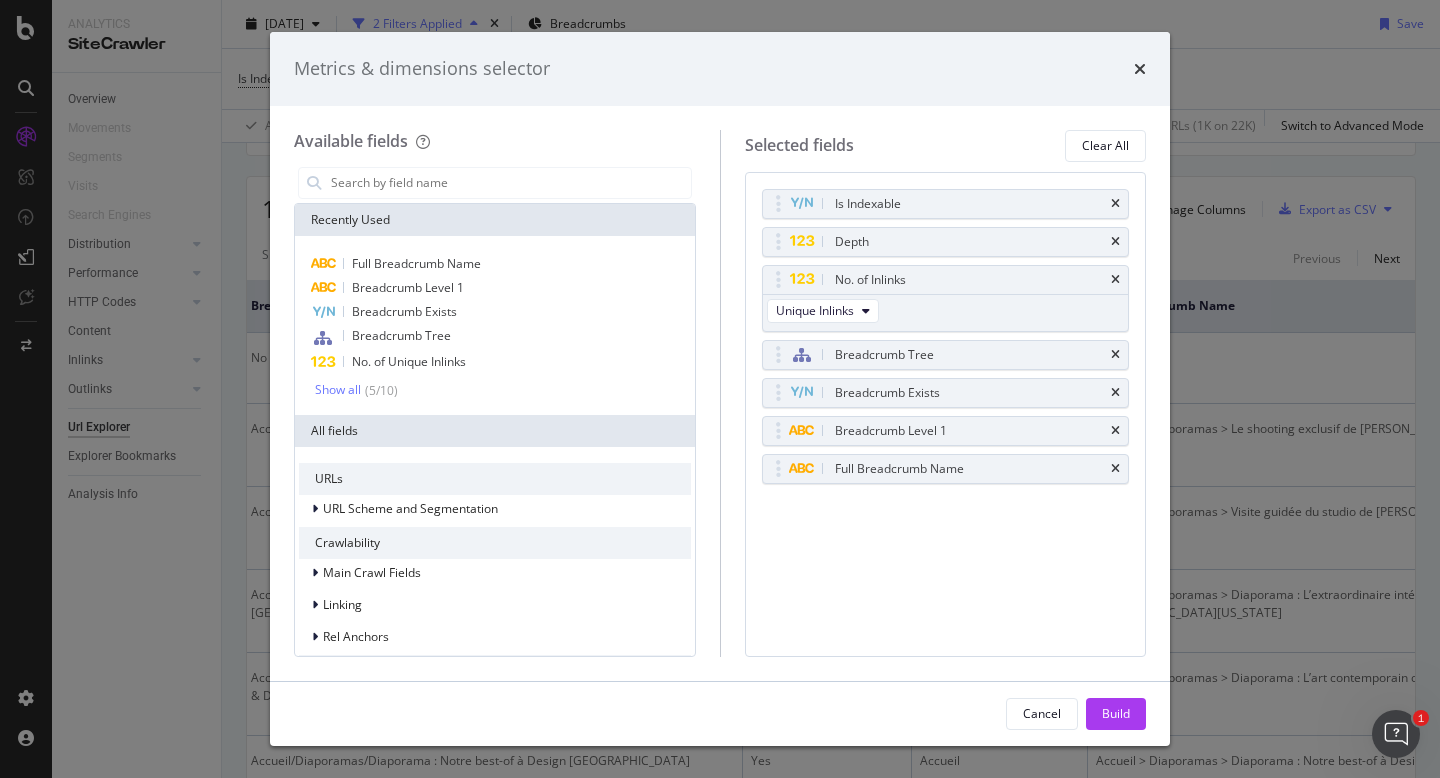 click on "Is Indexable Depth No. of Inlinks Unique Inlinks Breadcrumb Tree Breadcrumb Exists Breadcrumb Level 1 Full Breadcrumb Name You can use this field as a
To pick up a draggable item, press the space bar.
While dragging, use the arrow keys to move the item.
Press space again to drop the item in its new position, or press escape to cancel." at bounding box center [946, 414] 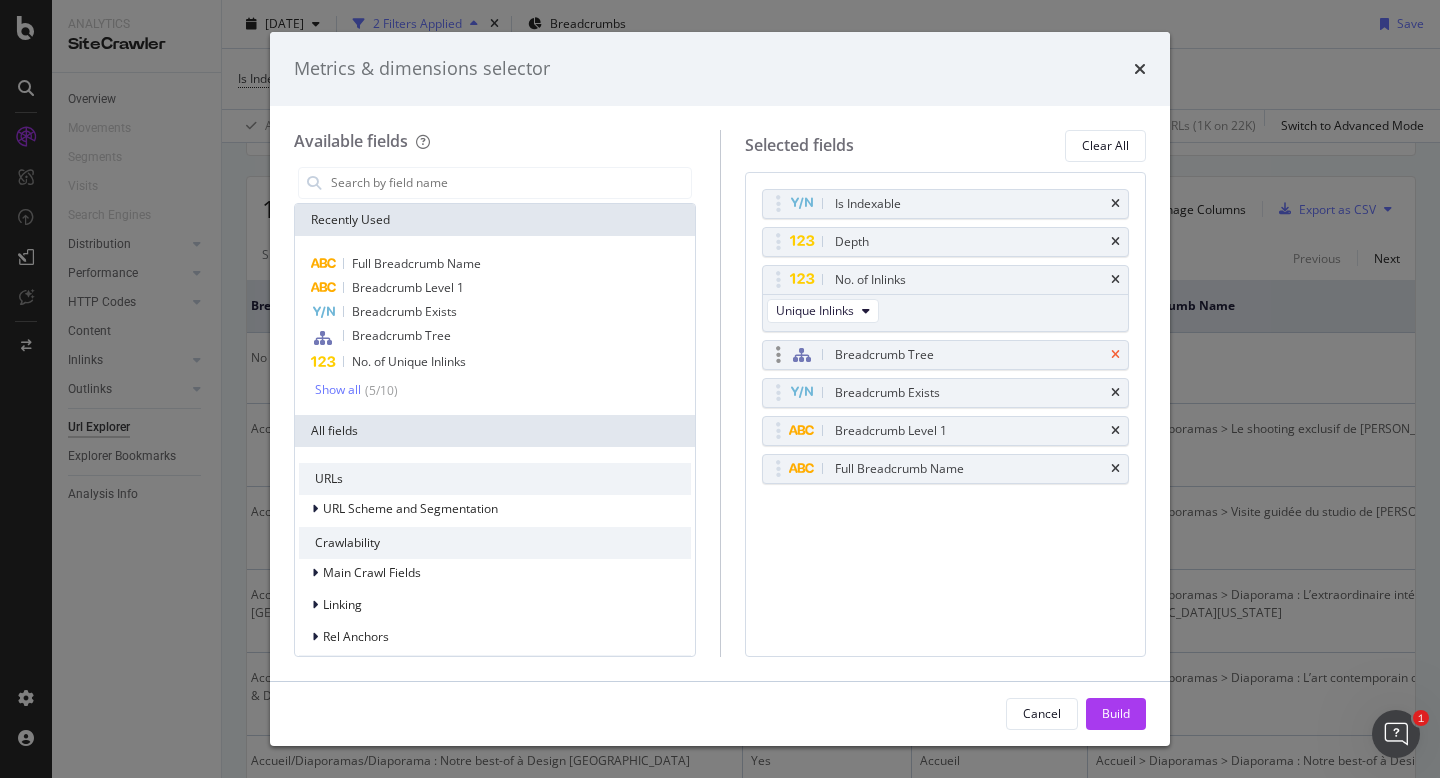 click at bounding box center (1115, 355) 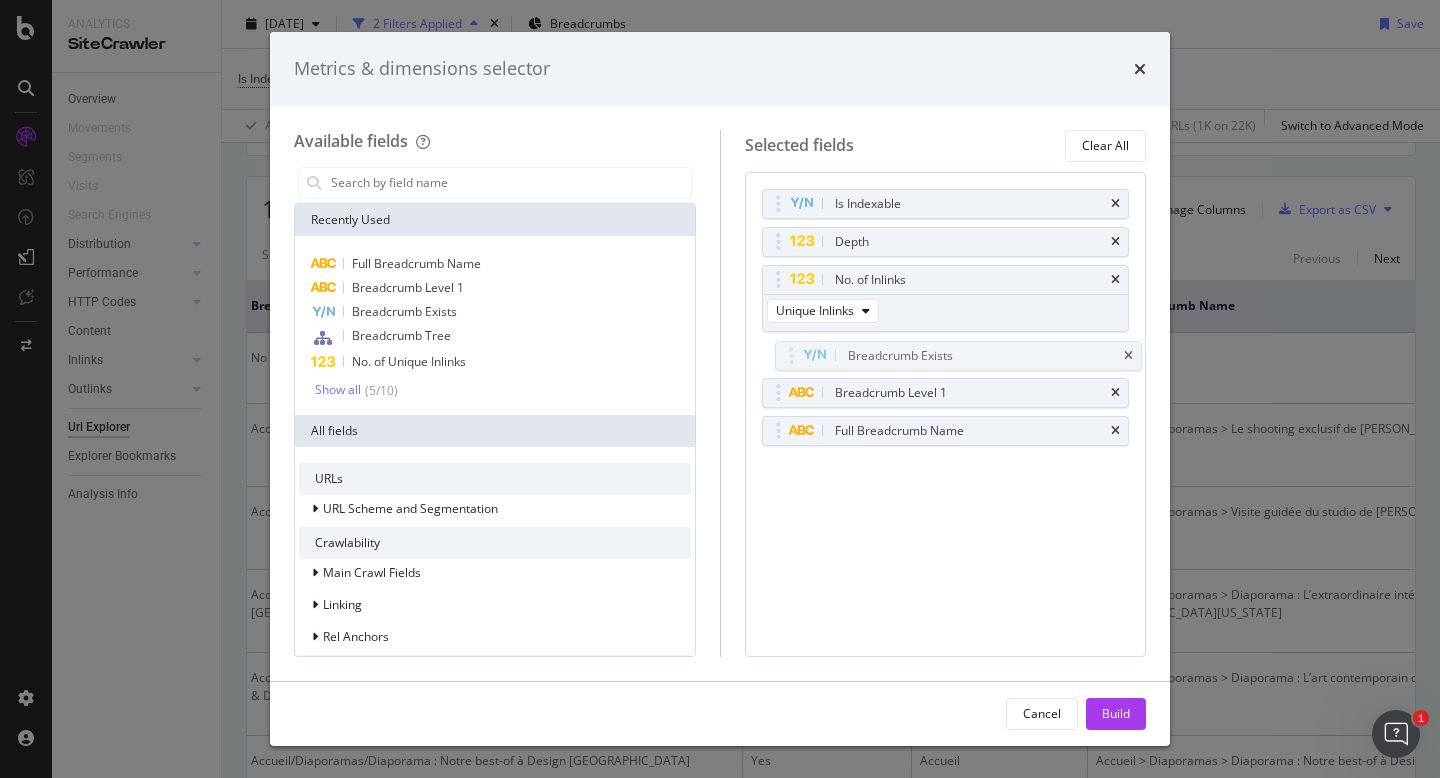 drag, startPoint x: 1114, startPoint y: 357, endPoint x: 1125, endPoint y: 357, distance: 11 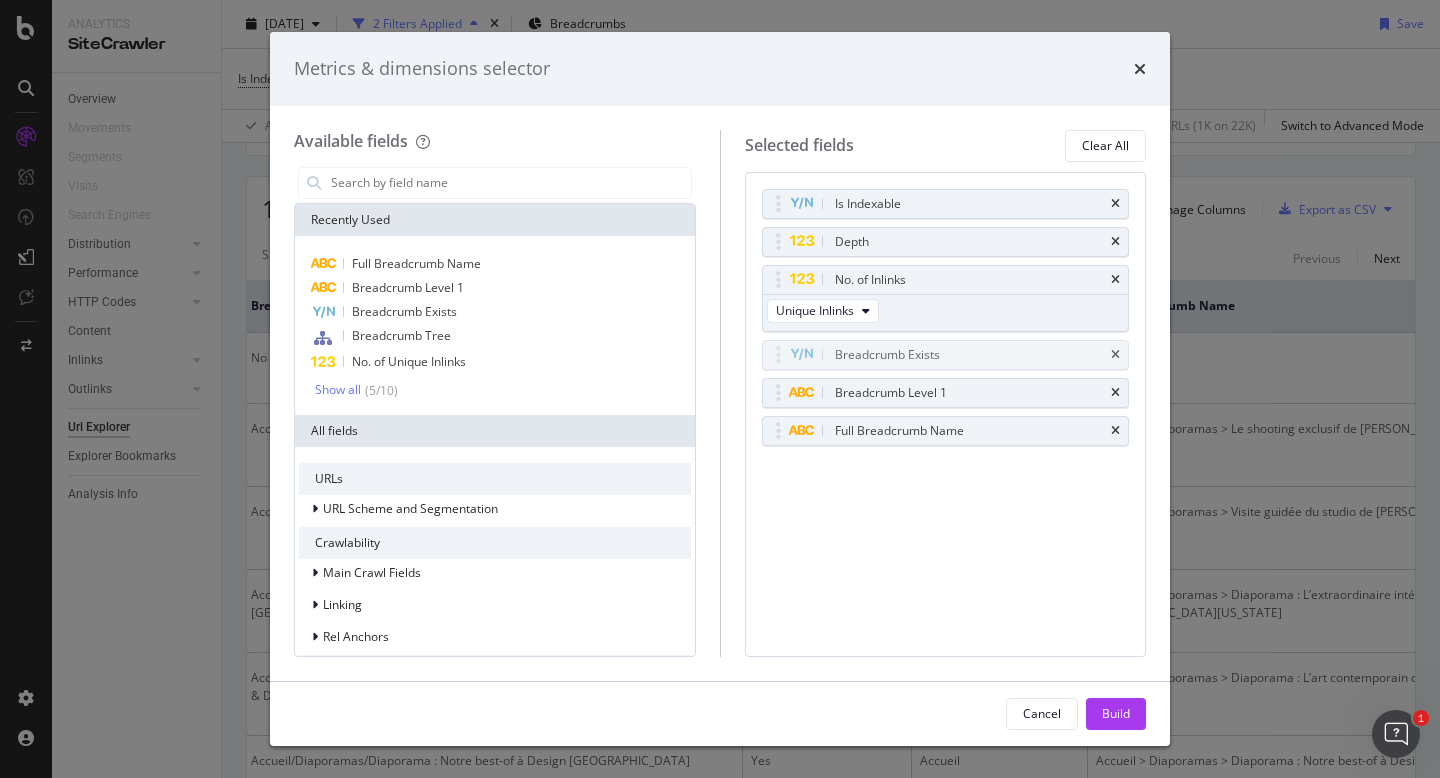 click on "Analytics SiteCrawler Overview Movements Segments Visits Search Engines Distribution Top Charts Insights Internationalization Performance Top Charts Insights HTTP Codes Top Charts Insights Content Inlinks Top Charts Insights Outlinks Top Charts Insights Url Explorer Explorer Bookmarks Analysis Info URL Explorer Ad-Hoc Project: Ideat [DATE] 2 Filters Applied Breadcrumbs Save Is Indexable   =     Yes and Depth   >=     5 Add Filter Apply Clear Save 5.82 %  URLs ( 1K on 22K ) Switch to Advanced Mode
Indexable / Non-Indexable URLs distribution
Chart (by Value) Table Expand Export as CSV Export as PNG Add to Custom Report
×
Indexable URLs are URLs which meet the following basic SEO requirements:
HTTP 200 status code
Canonical tag to self (equal) or not set
Text / HTML content
Index status (no noindex meta tag)
.
Read more about Indexable URLs.
See the    in [GEOGRAPHIC_DATA]." at bounding box center [720, 389] 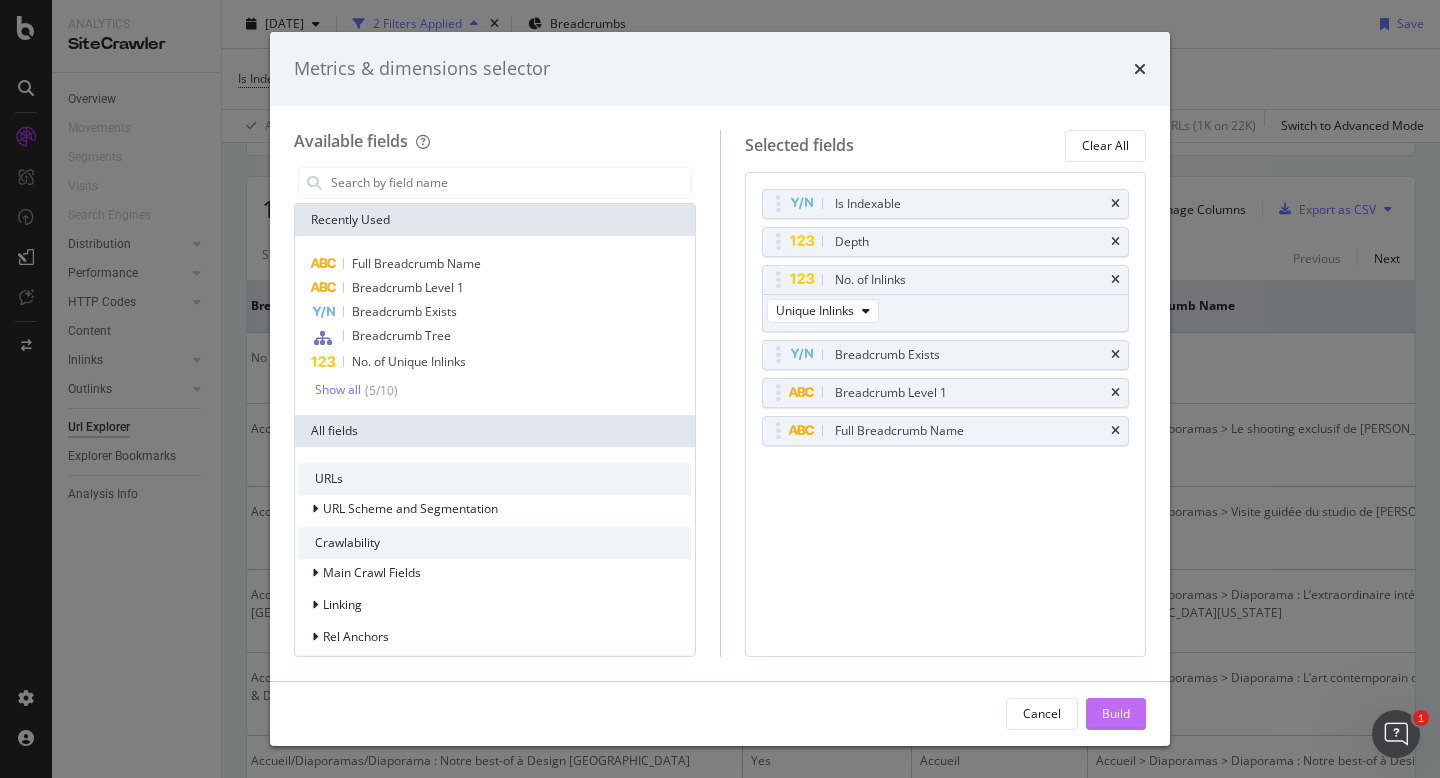 click on "Build" at bounding box center (1116, 713) 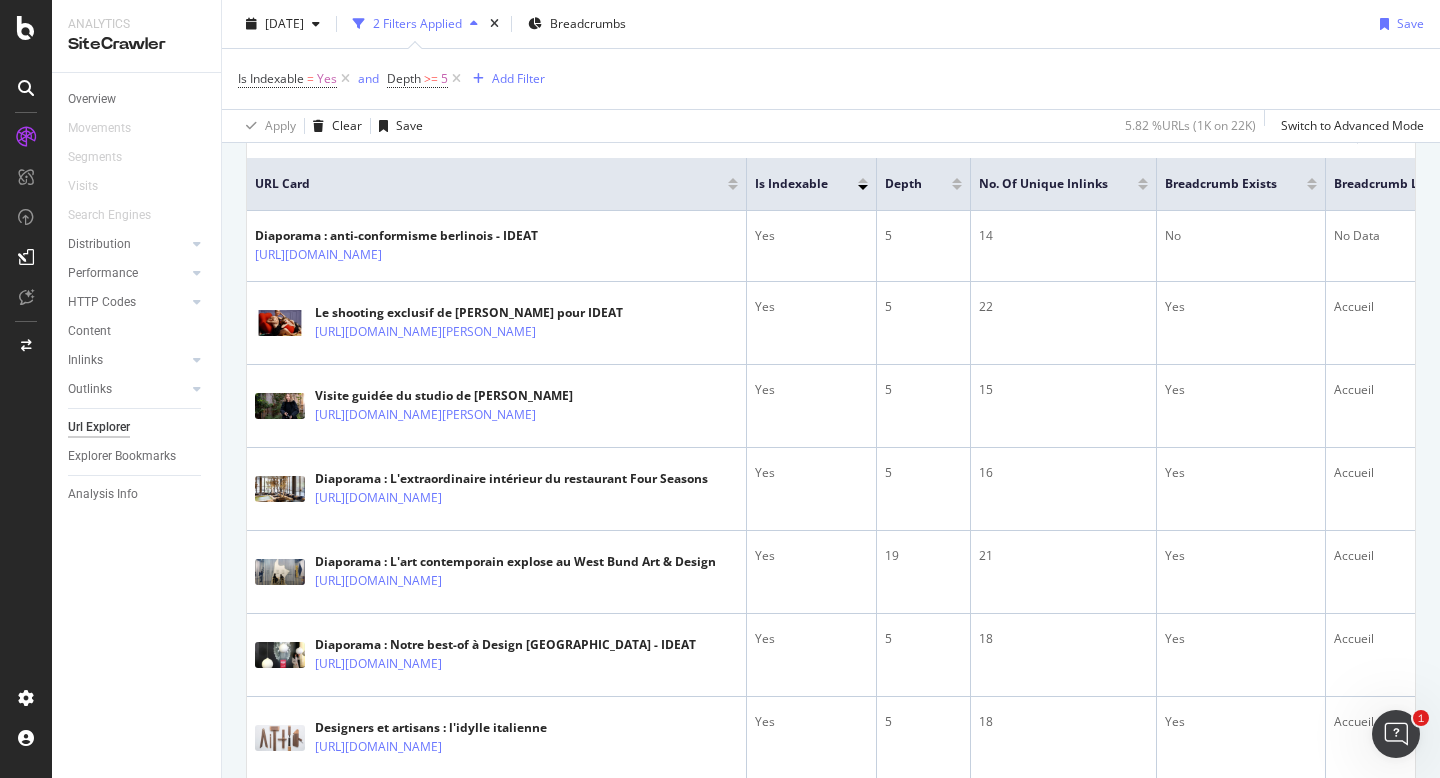 scroll, scrollTop: 449, scrollLeft: 0, axis: vertical 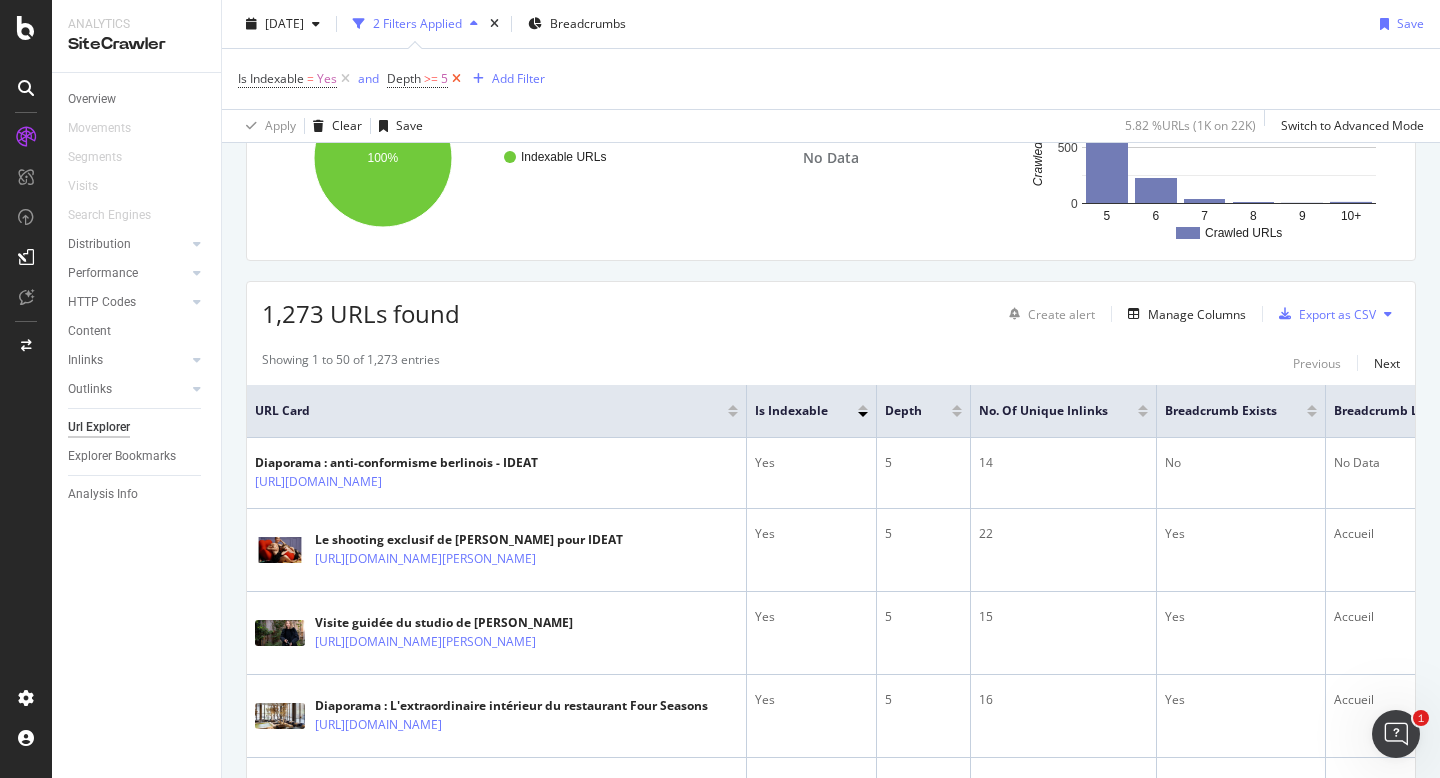 click at bounding box center (456, 79) 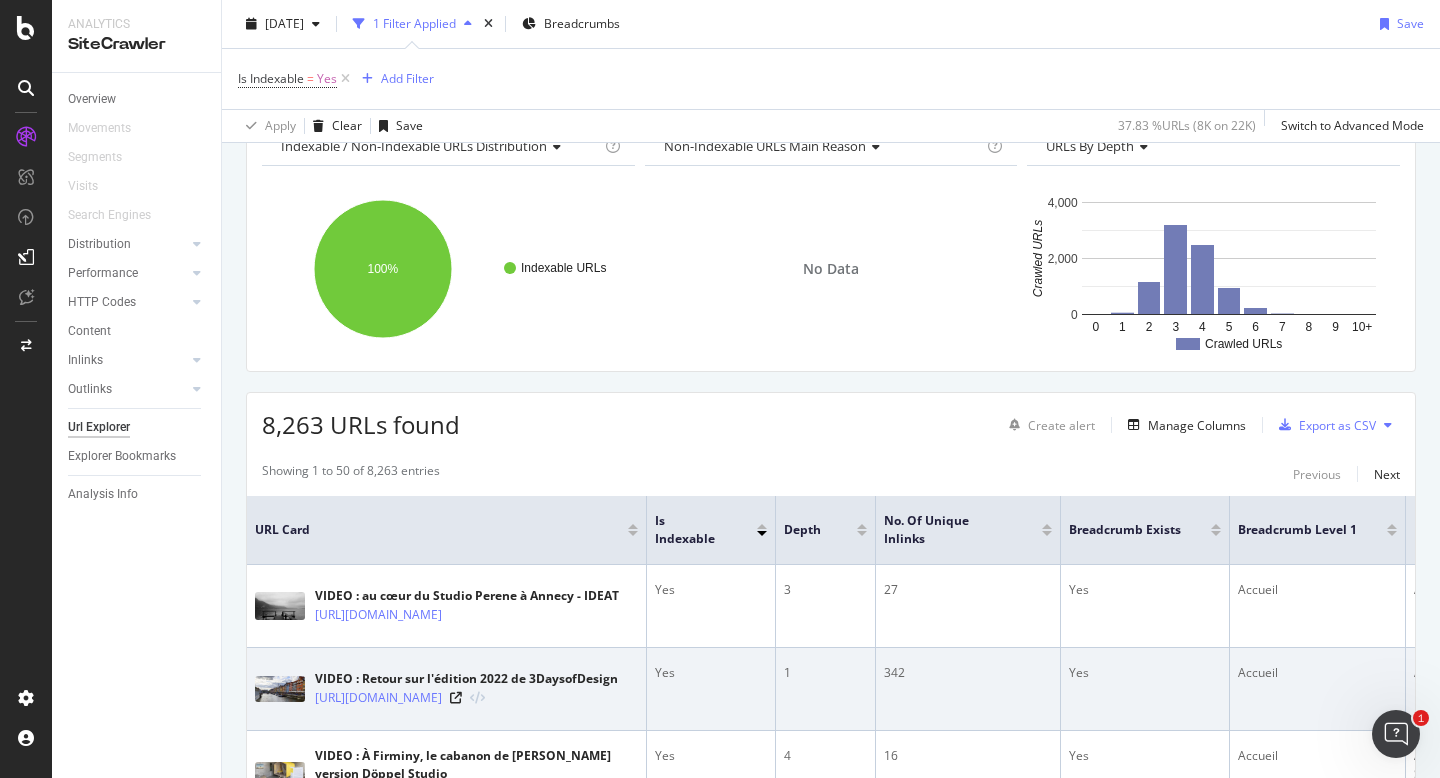 scroll, scrollTop: 104, scrollLeft: 0, axis: vertical 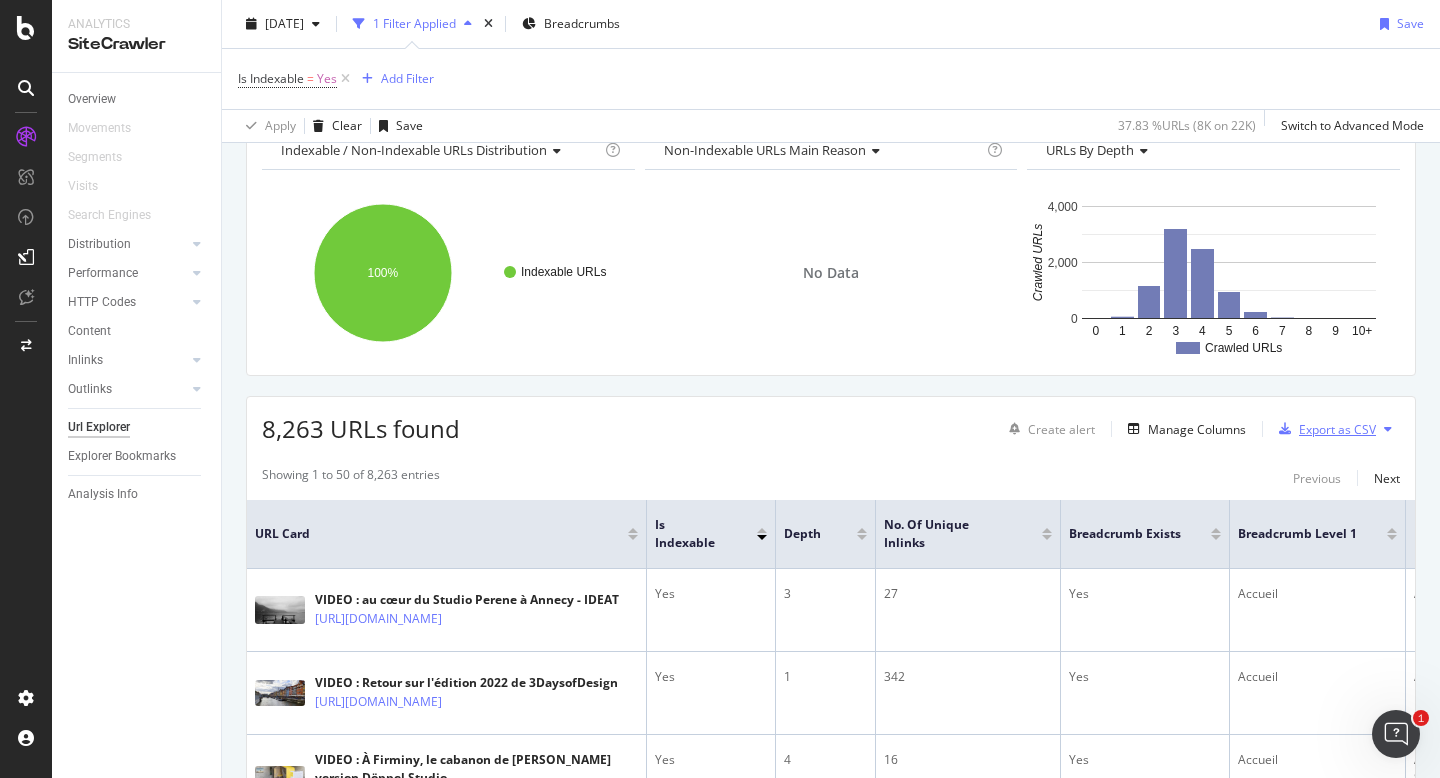 click on "Export as CSV" at bounding box center [1323, 429] 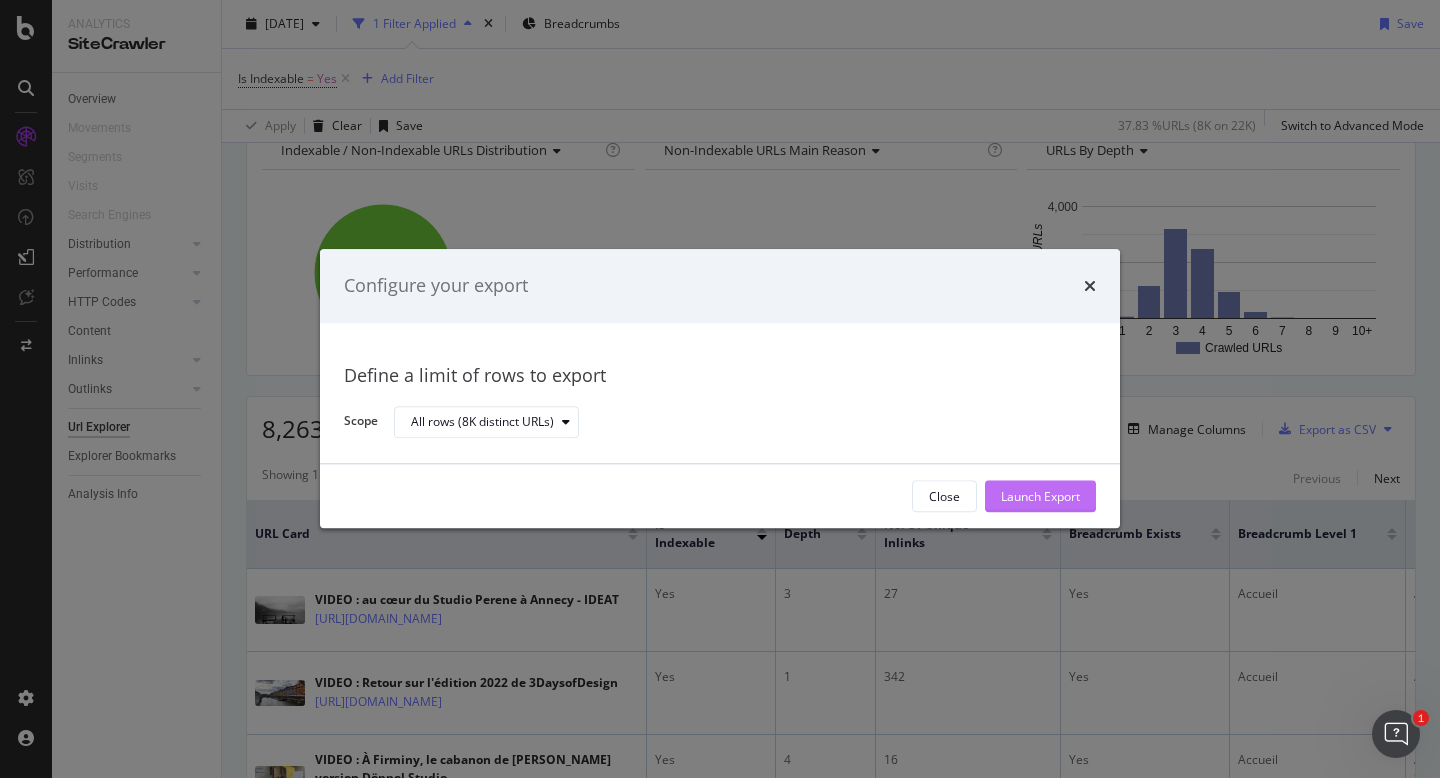 click on "Launch Export" at bounding box center [1040, 496] 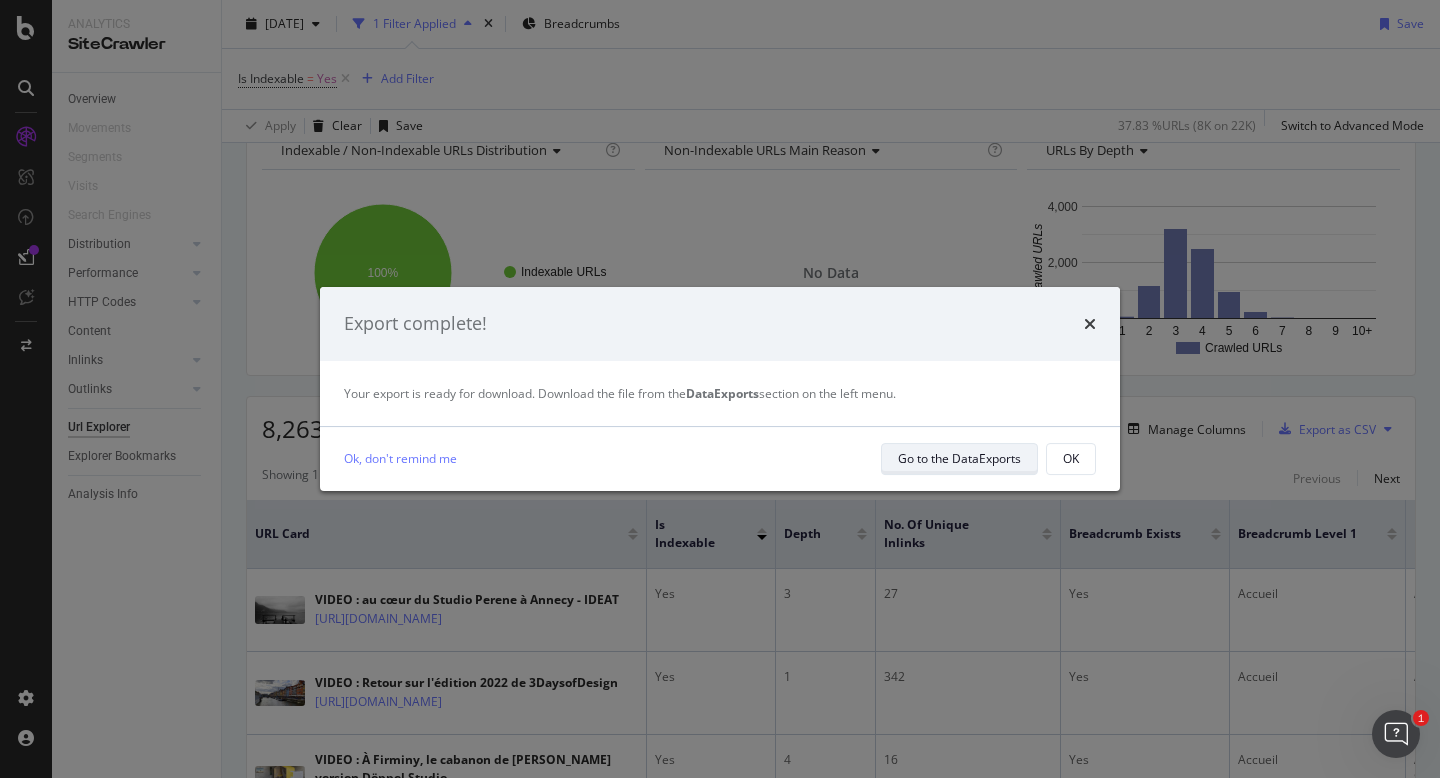 click on "Go to the DataExports" at bounding box center [959, 458] 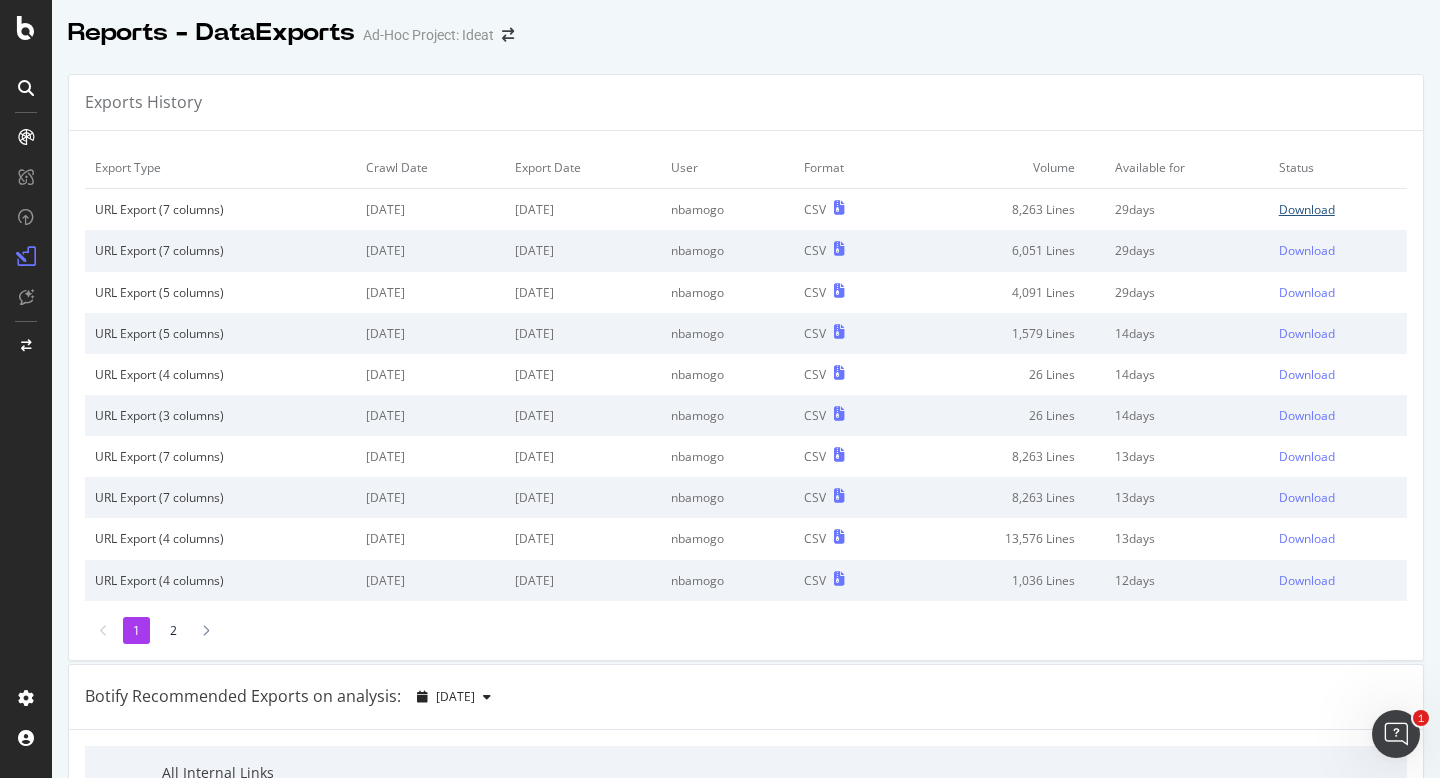 click on "Download" at bounding box center [1307, 209] 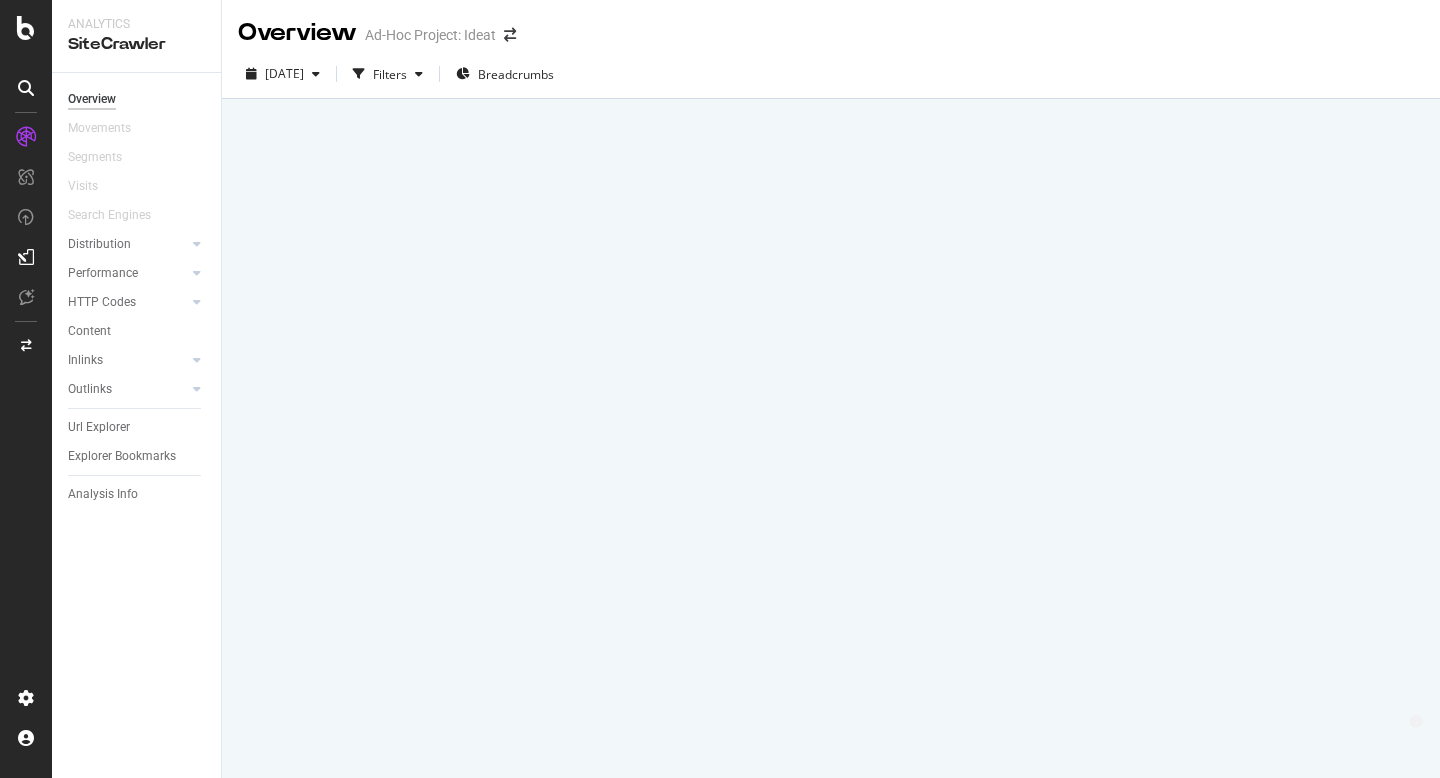 scroll, scrollTop: 0, scrollLeft: 0, axis: both 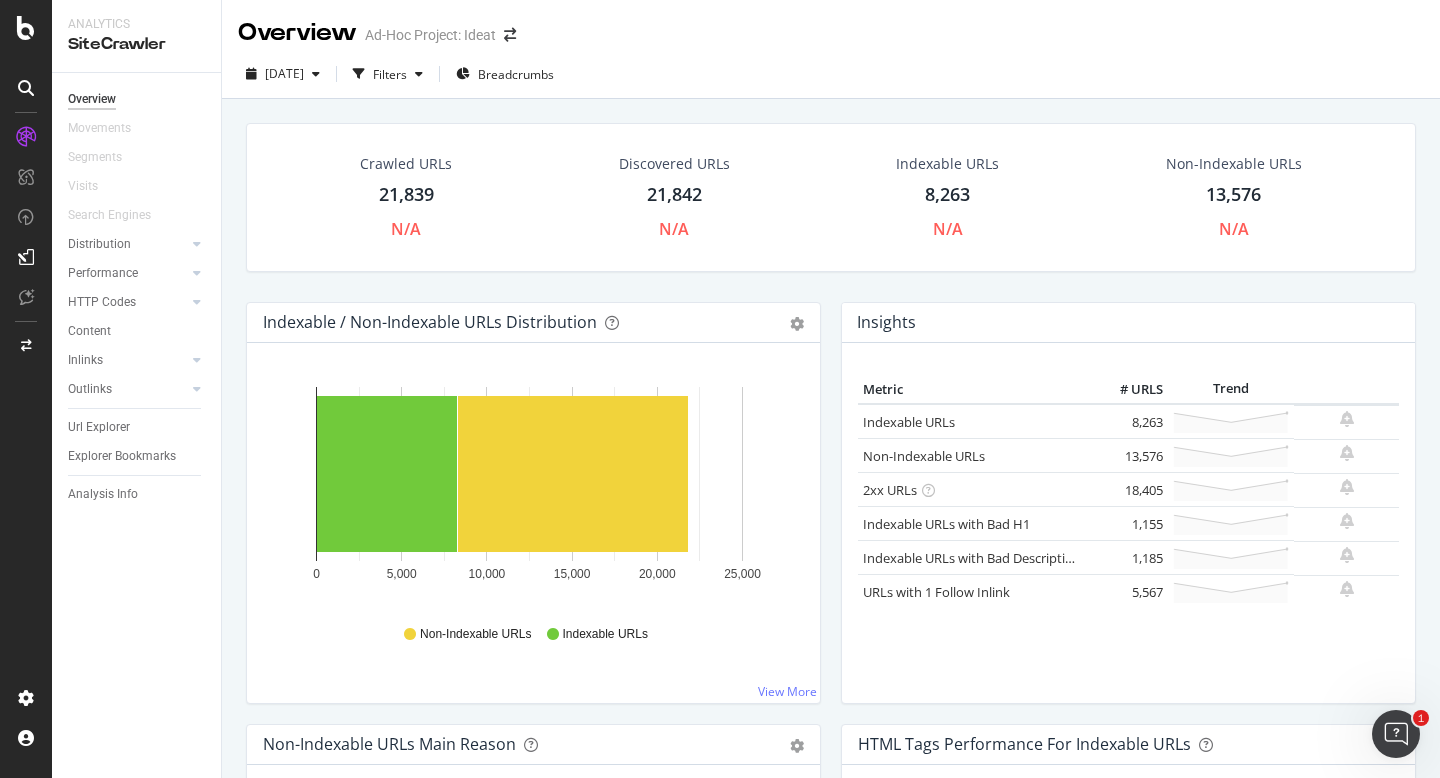 click on "Crawled URLs" at bounding box center (406, 164) 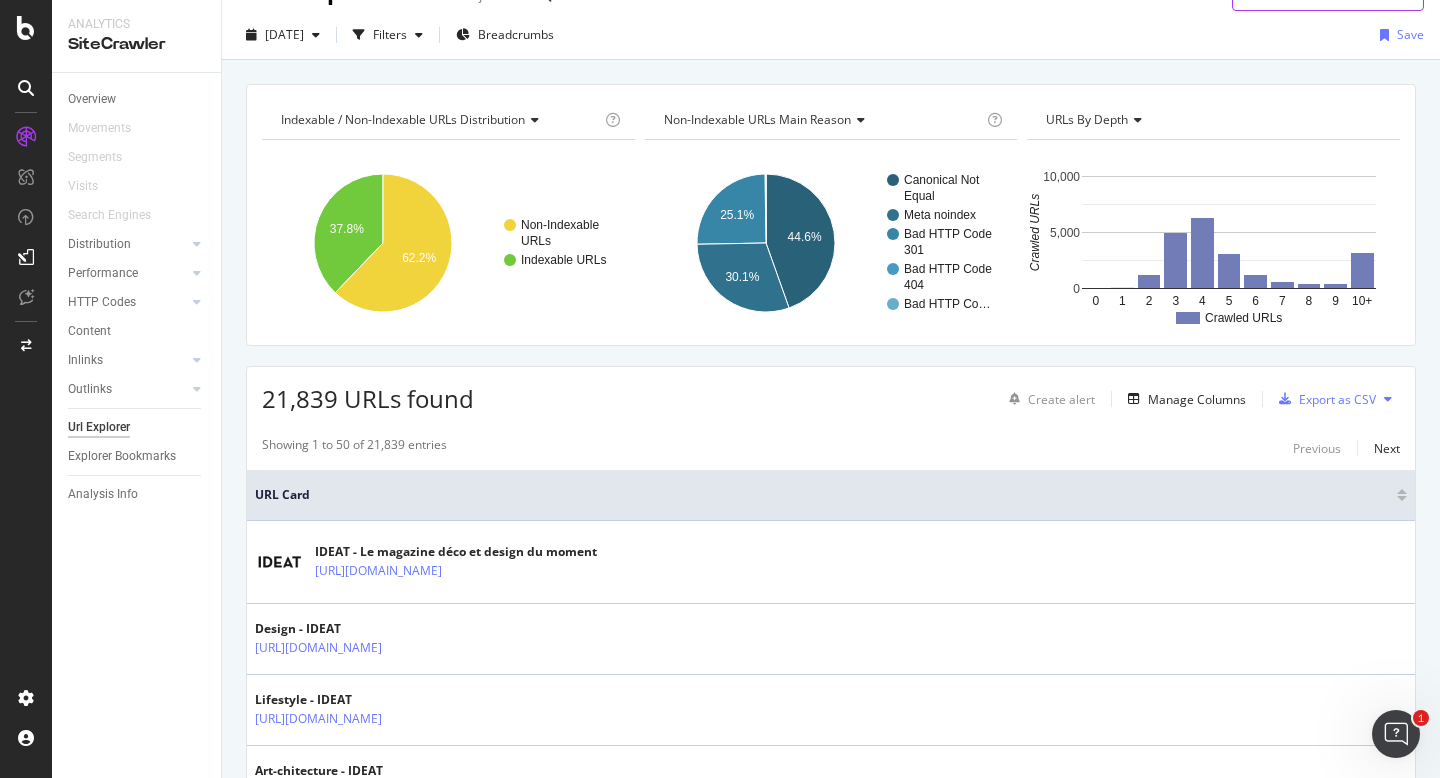 scroll, scrollTop: 37, scrollLeft: 0, axis: vertical 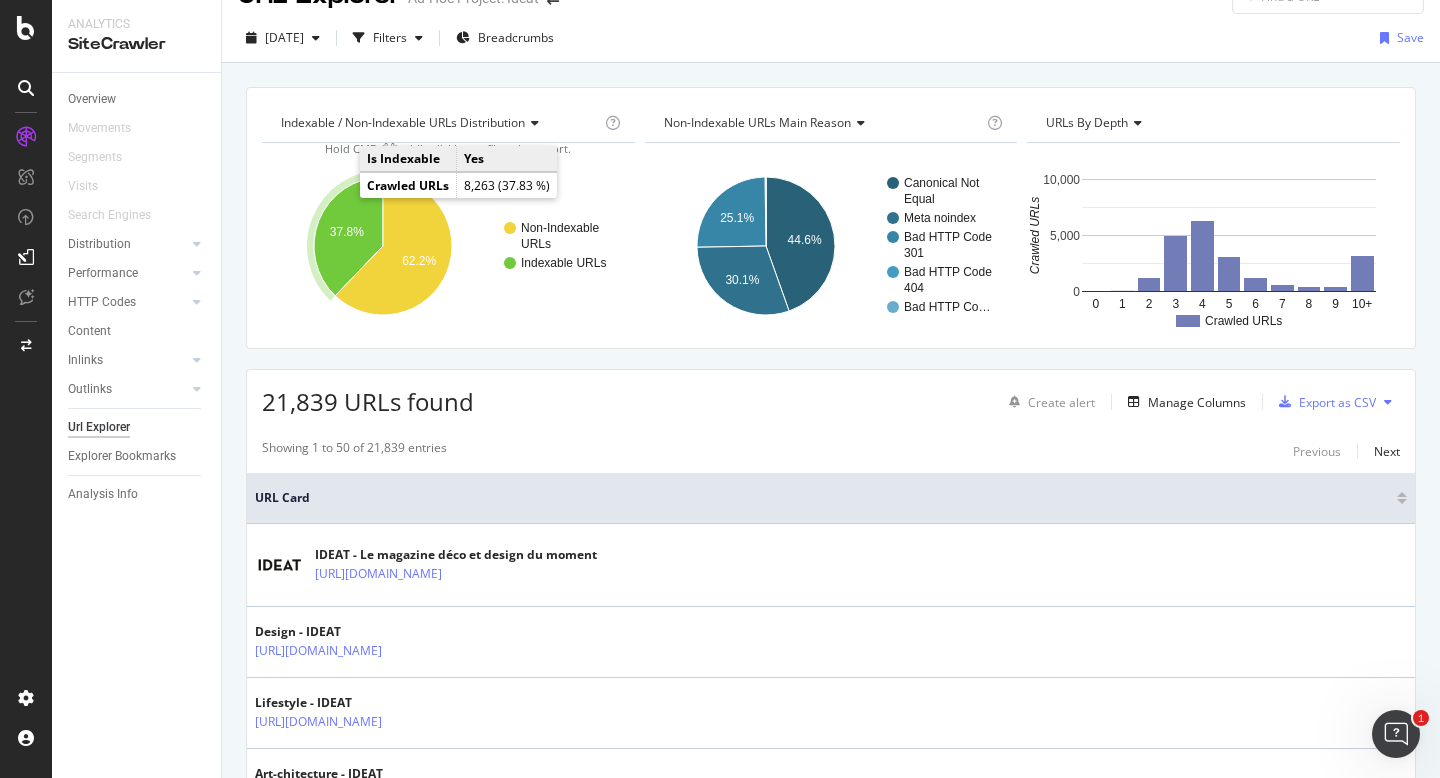 click 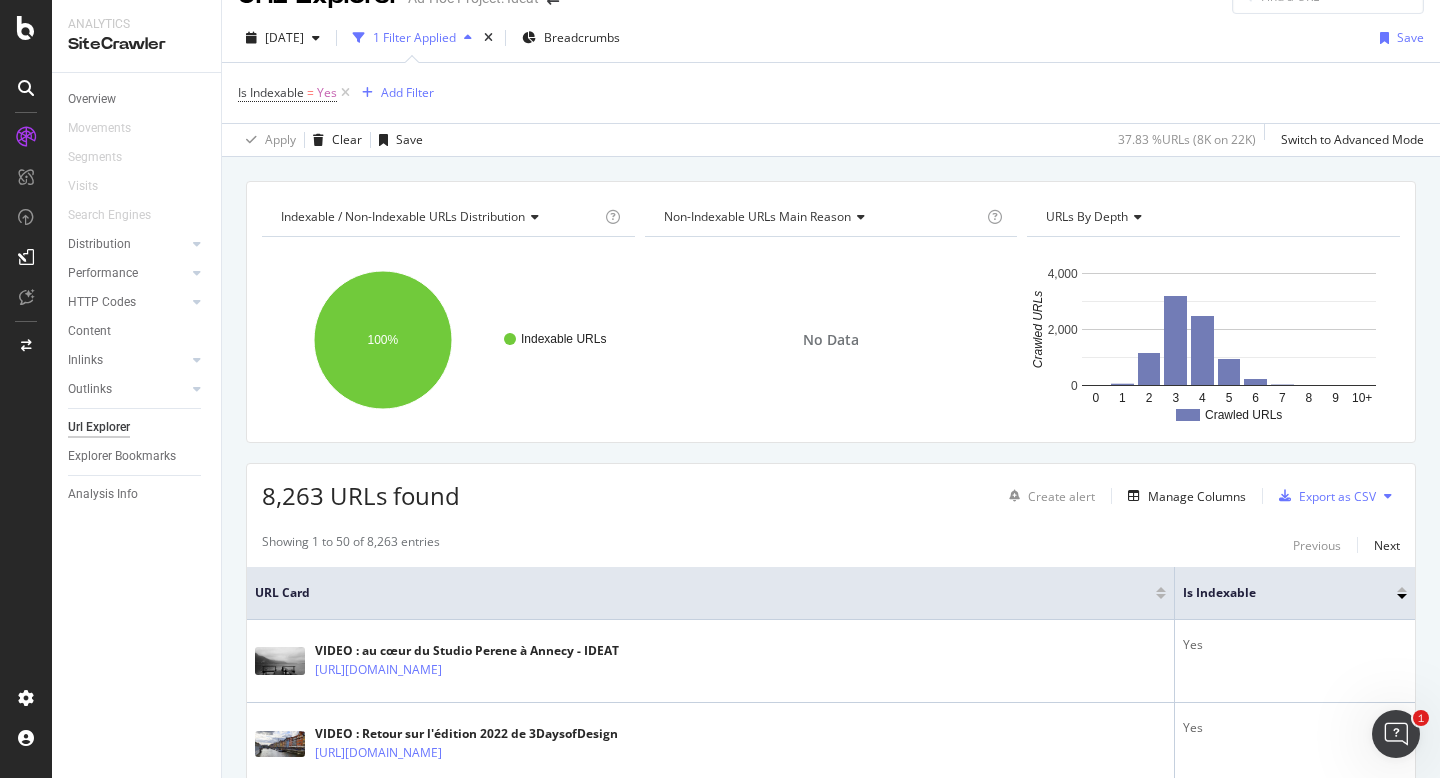 scroll, scrollTop: 41, scrollLeft: 0, axis: vertical 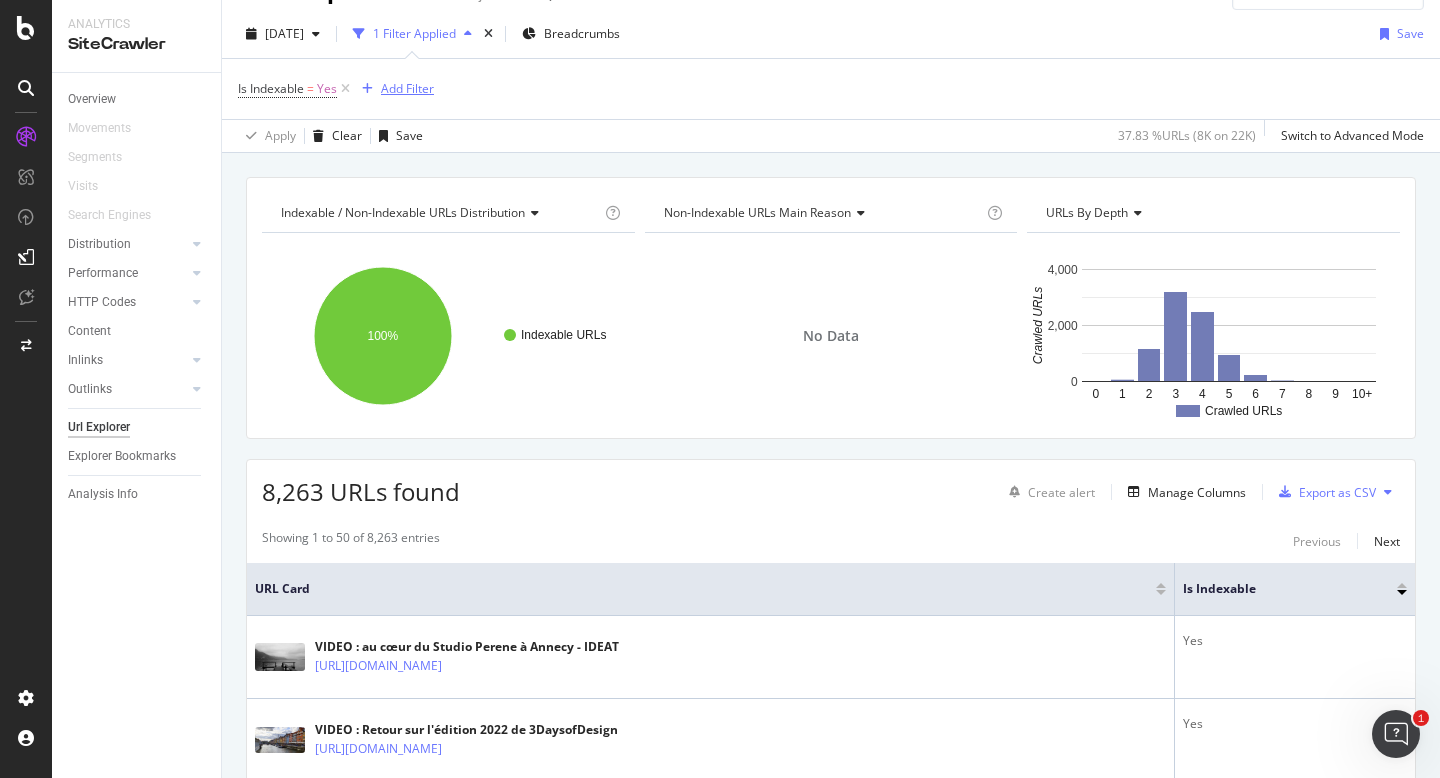 click on "Add Filter" at bounding box center [407, 88] 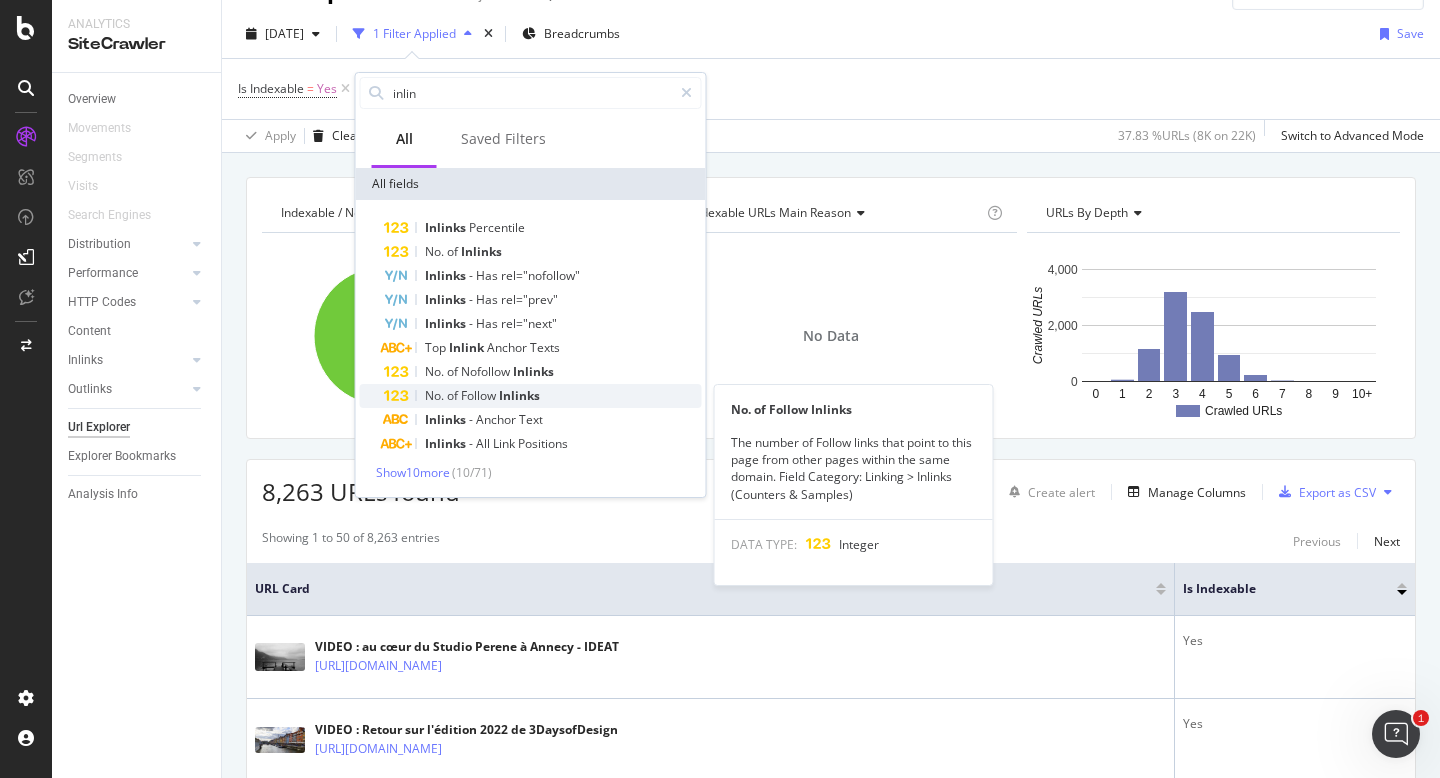 type on "inlin" 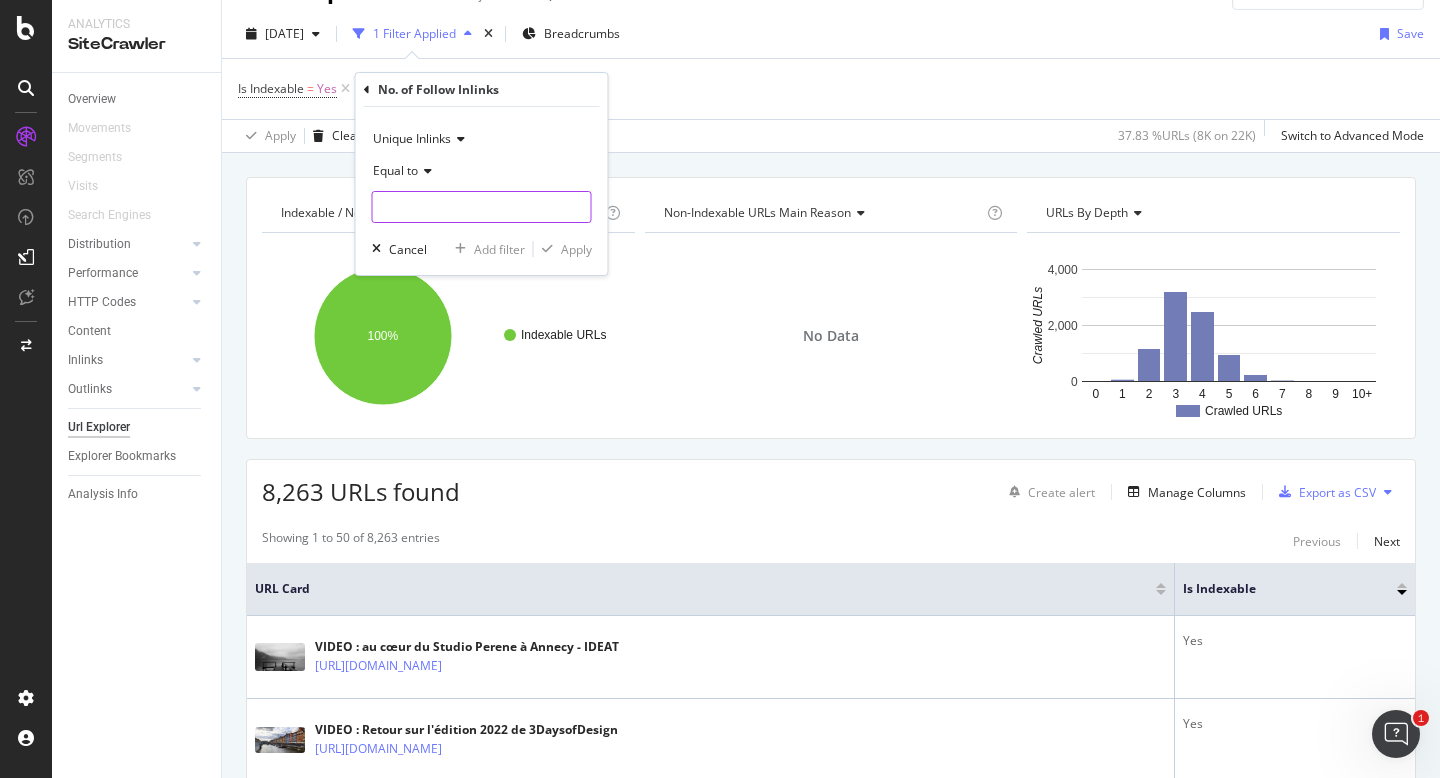click at bounding box center (482, 207) 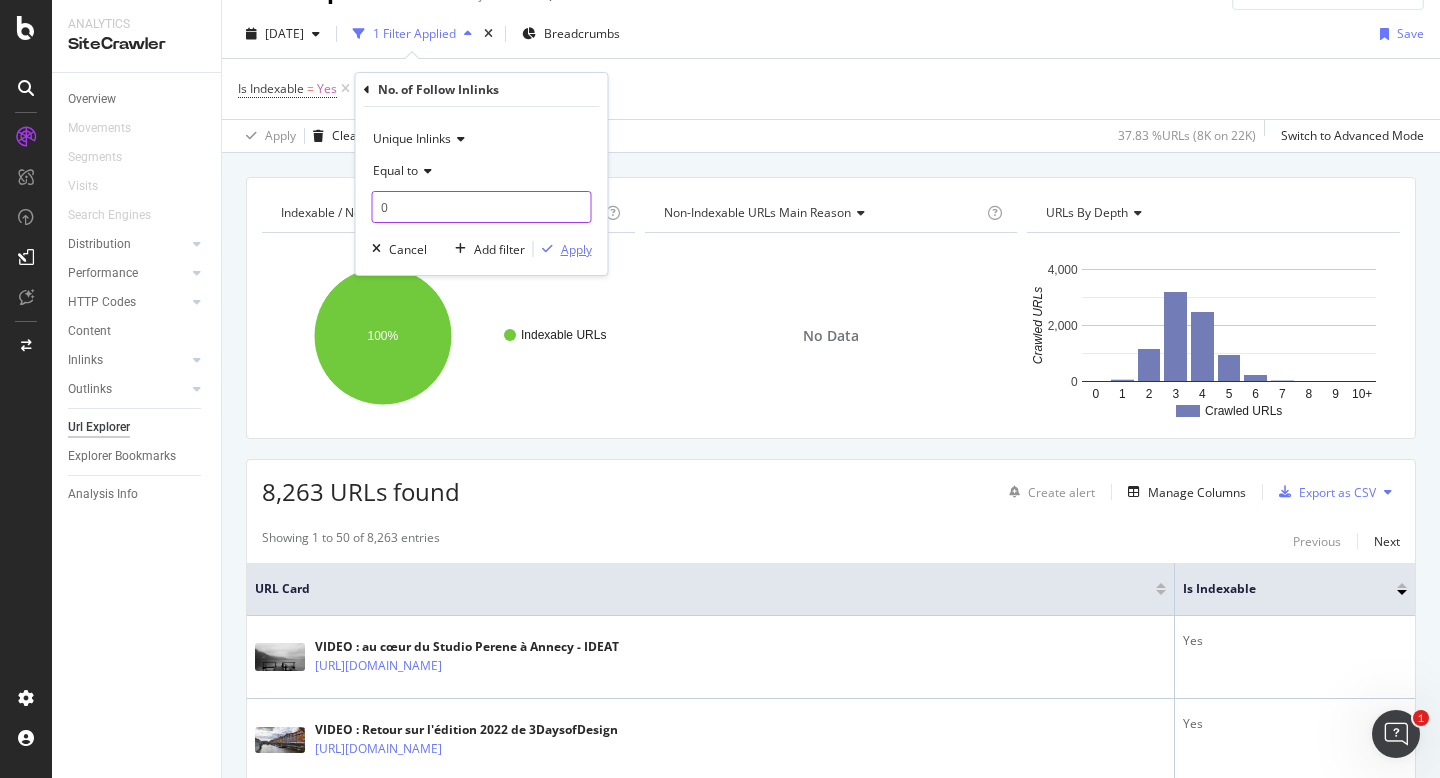 type on "0" 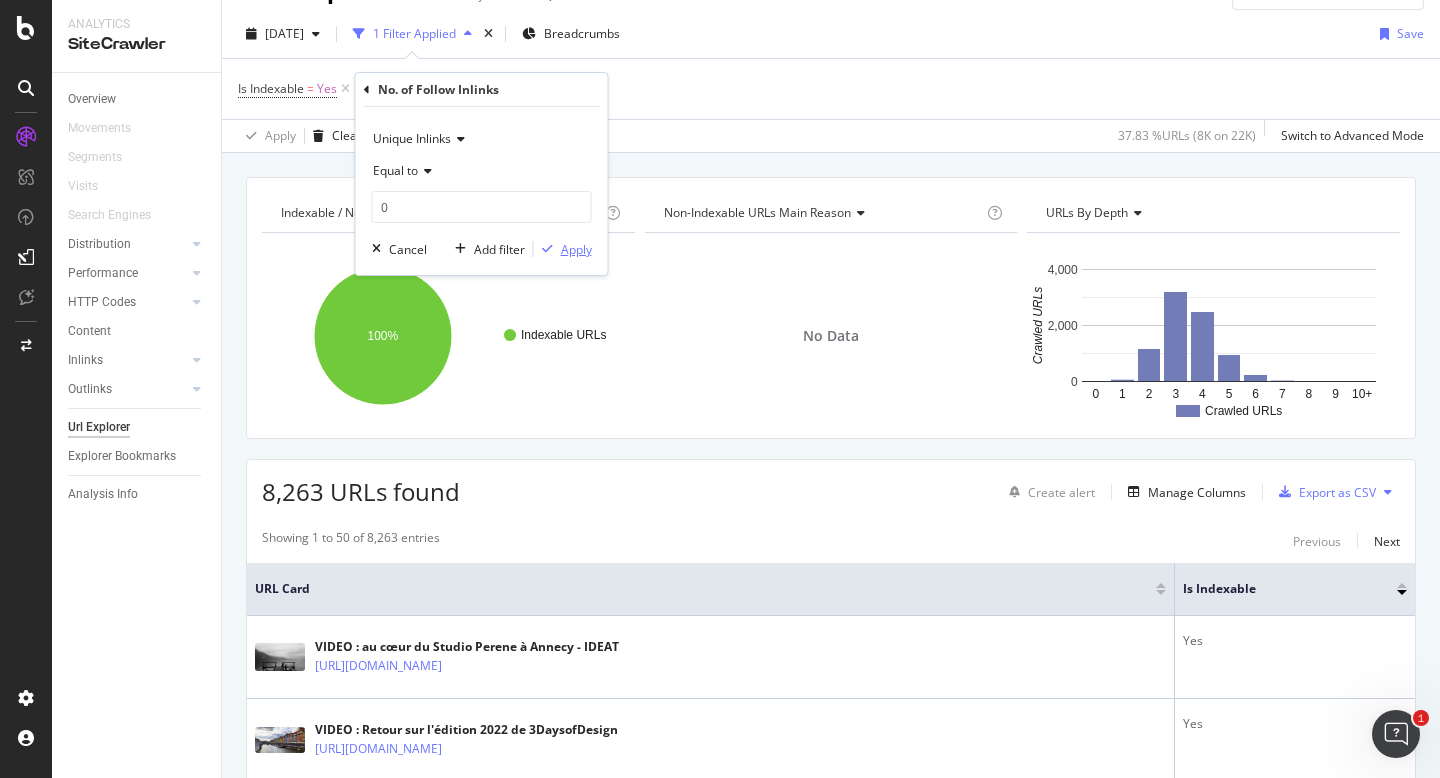 click on "Apply" at bounding box center (576, 249) 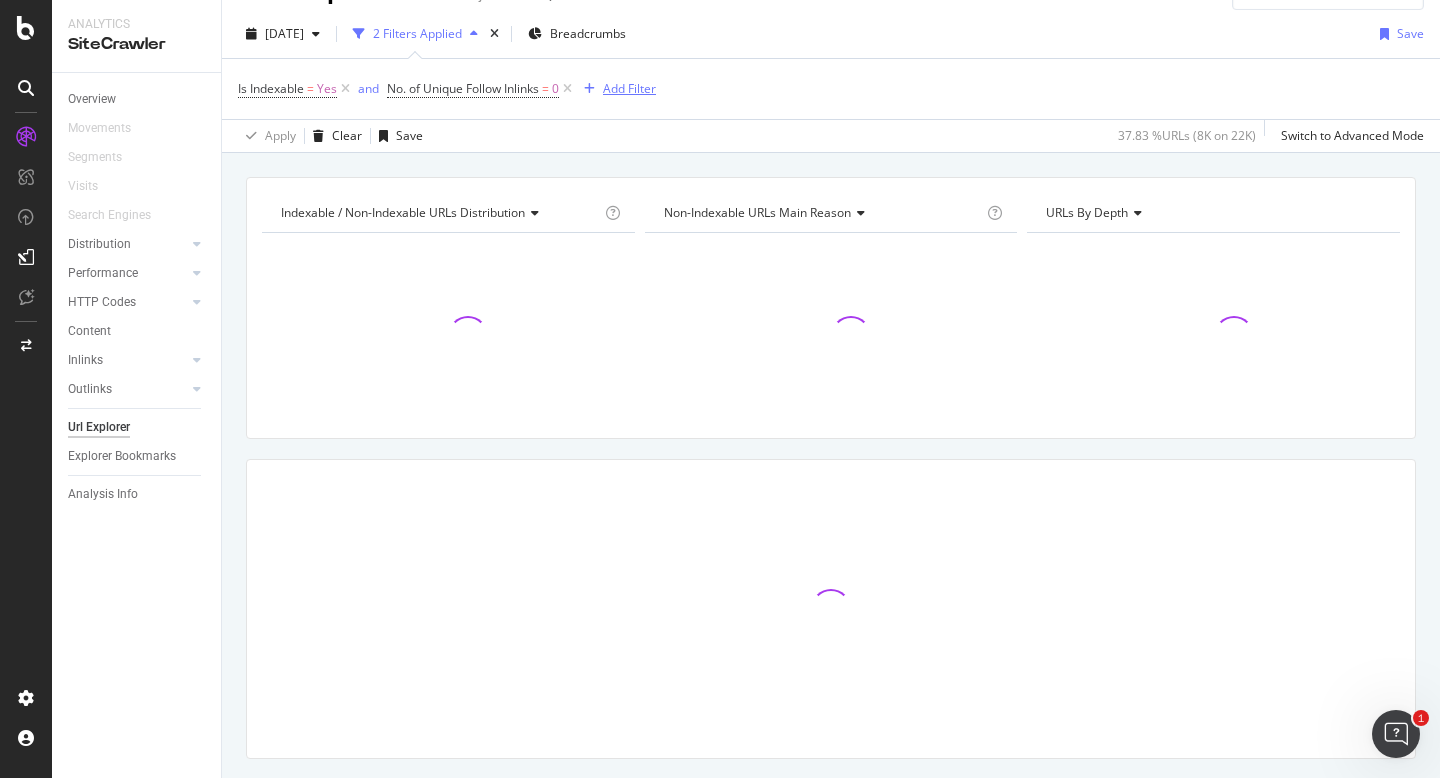 click on "Add Filter" at bounding box center [629, 88] 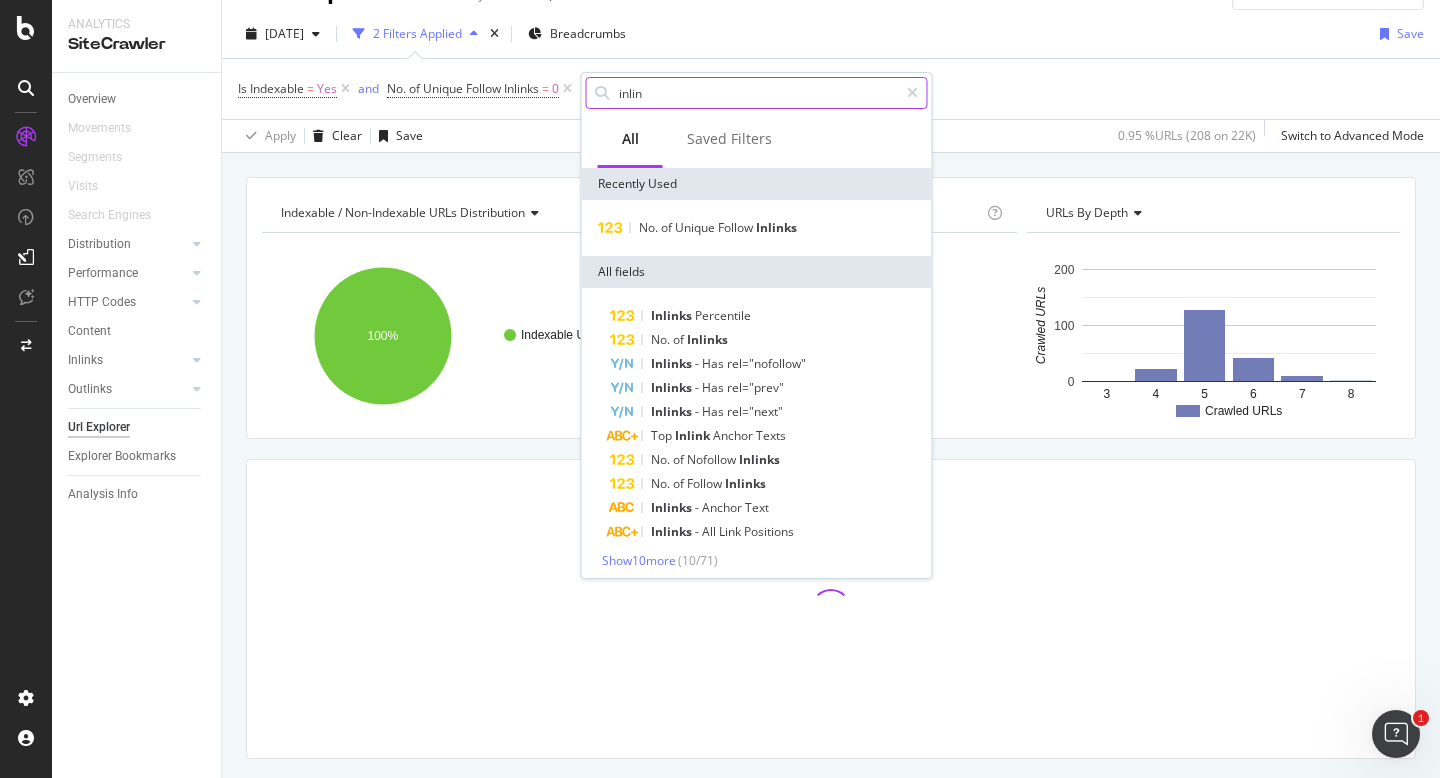 click on "inlin" at bounding box center [757, 93] 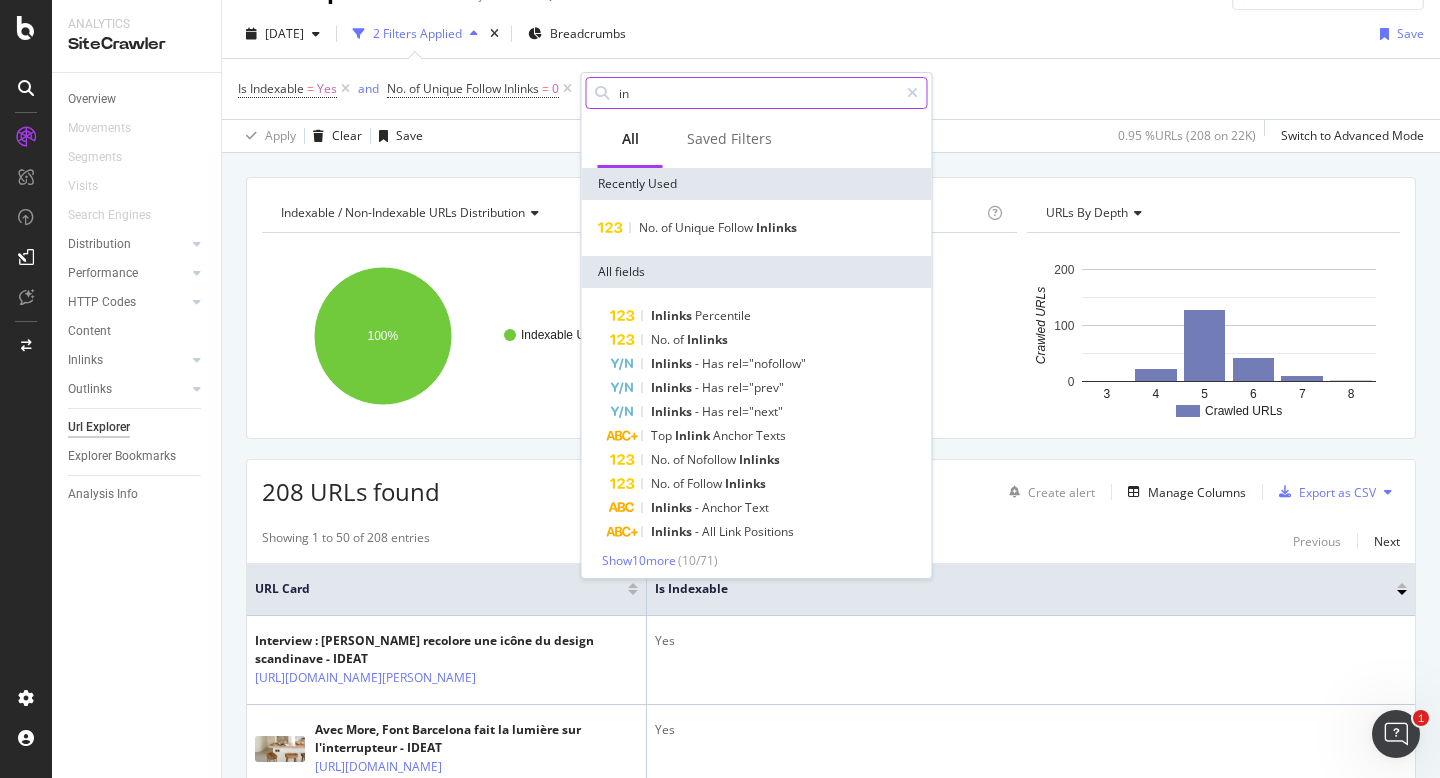type on "i" 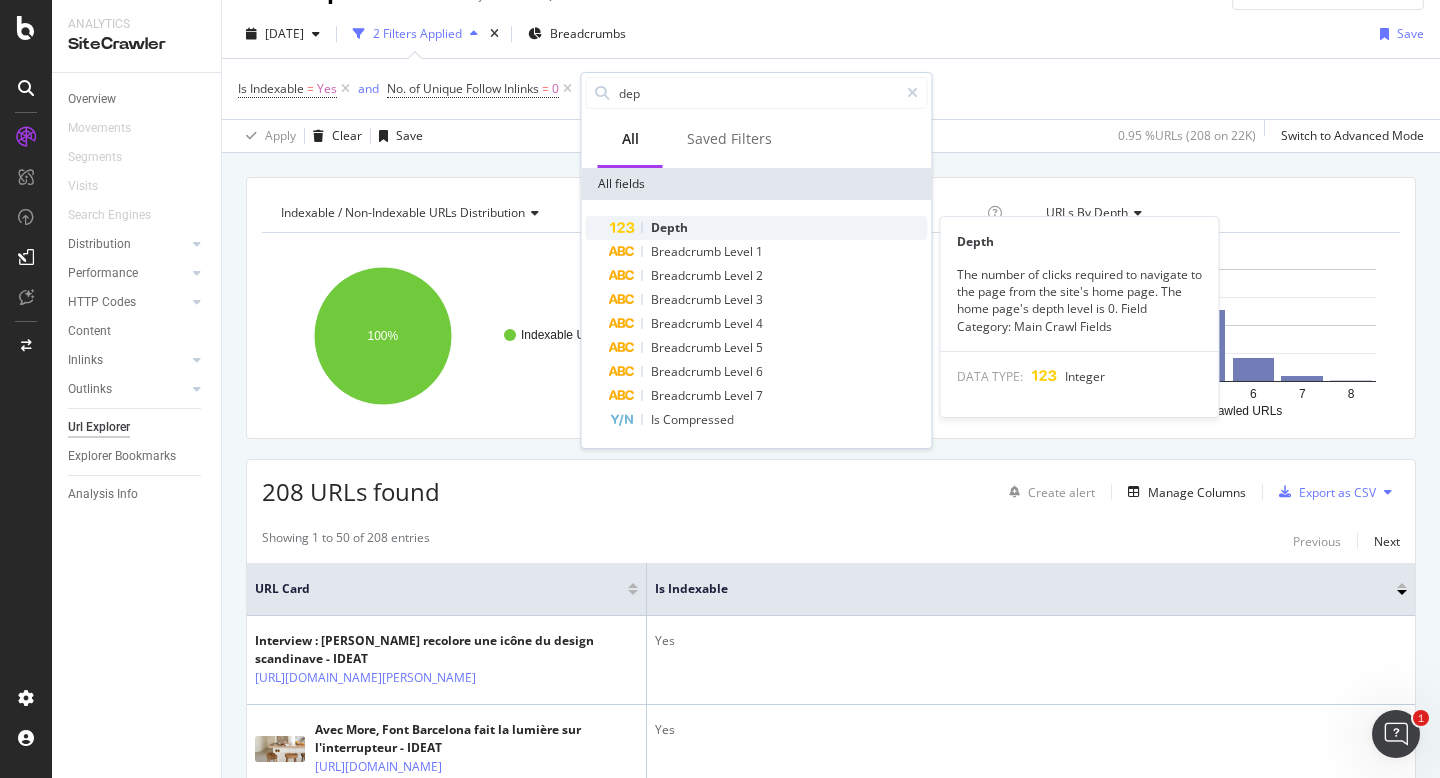 type on "dep" 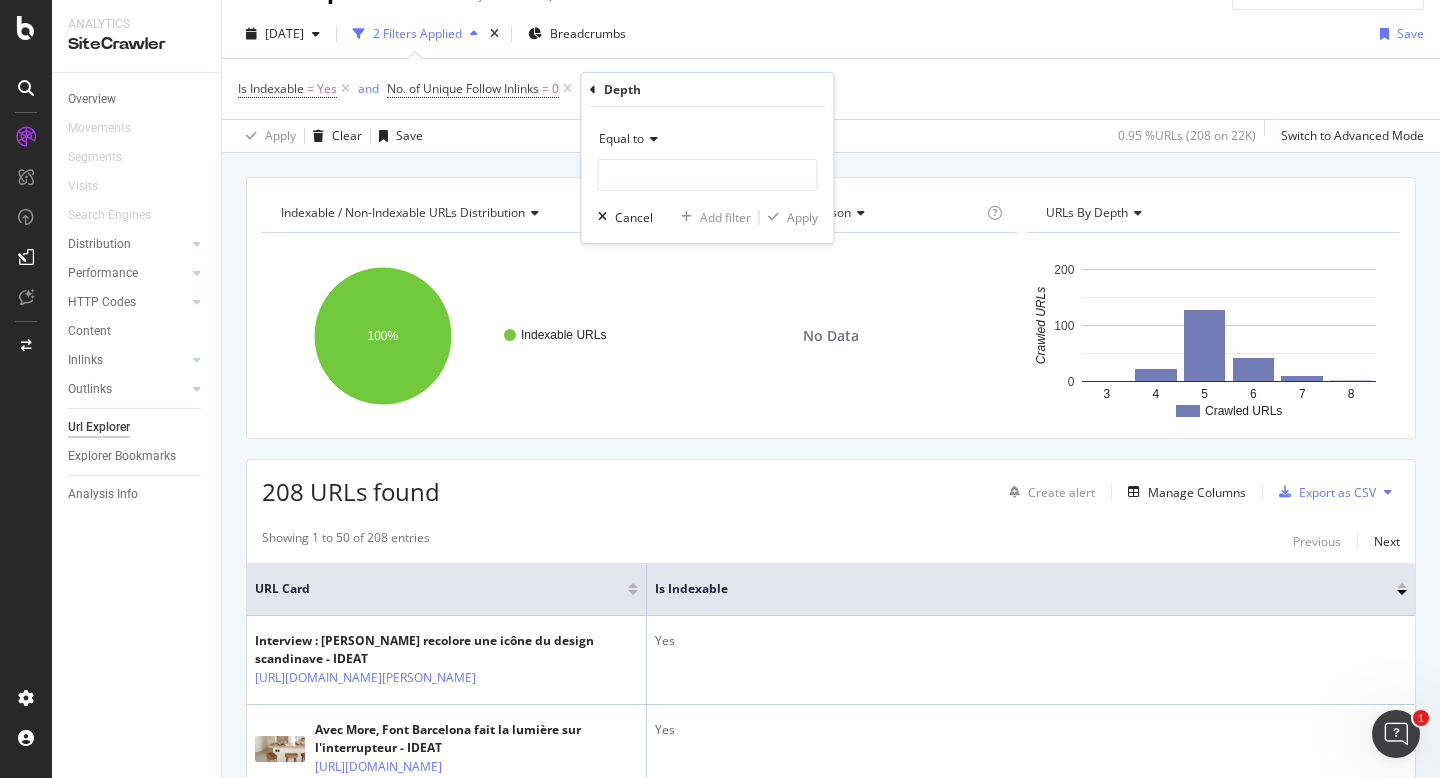 click at bounding box center (651, 139) 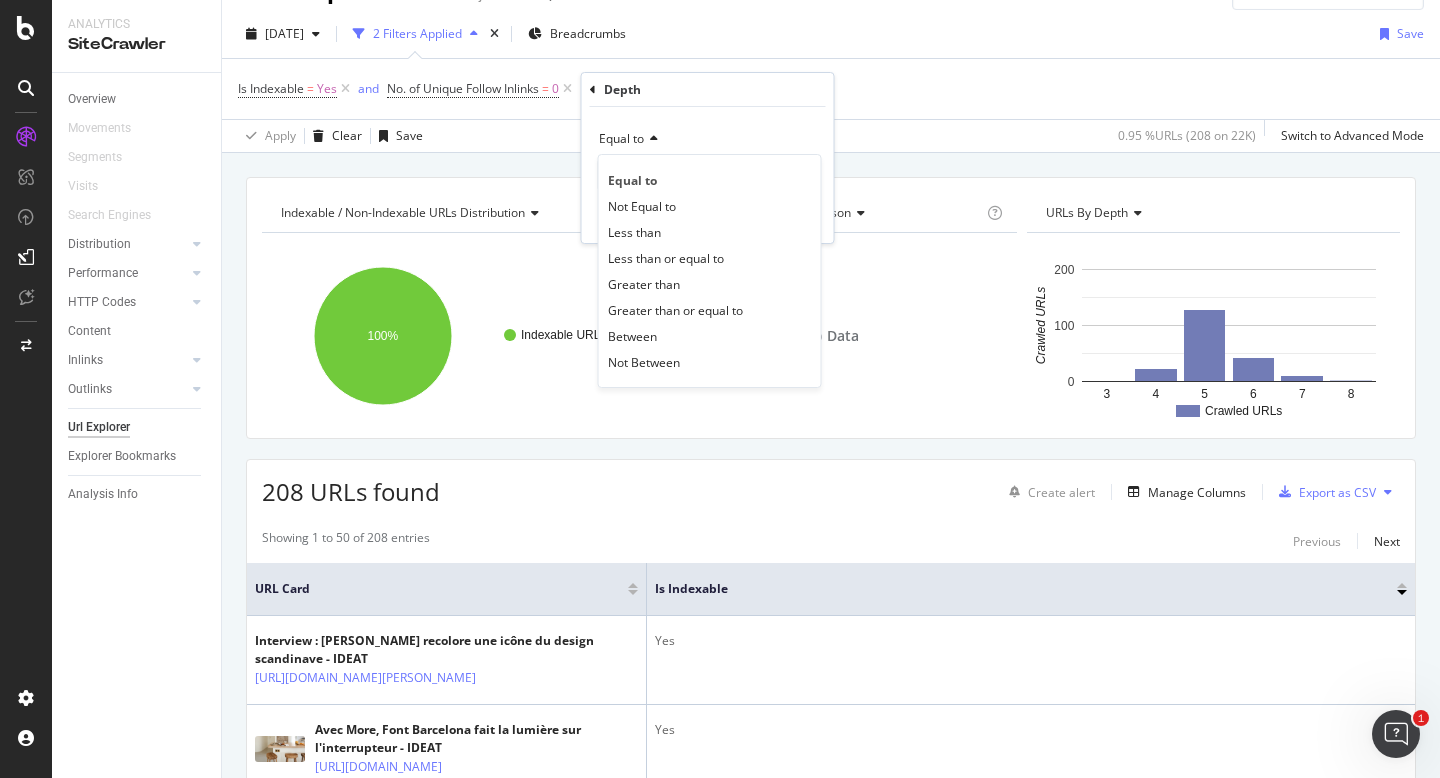 click on "2025 Jun. 5th 2 Filters Applied Breadcrumbs Save" at bounding box center (831, 38) 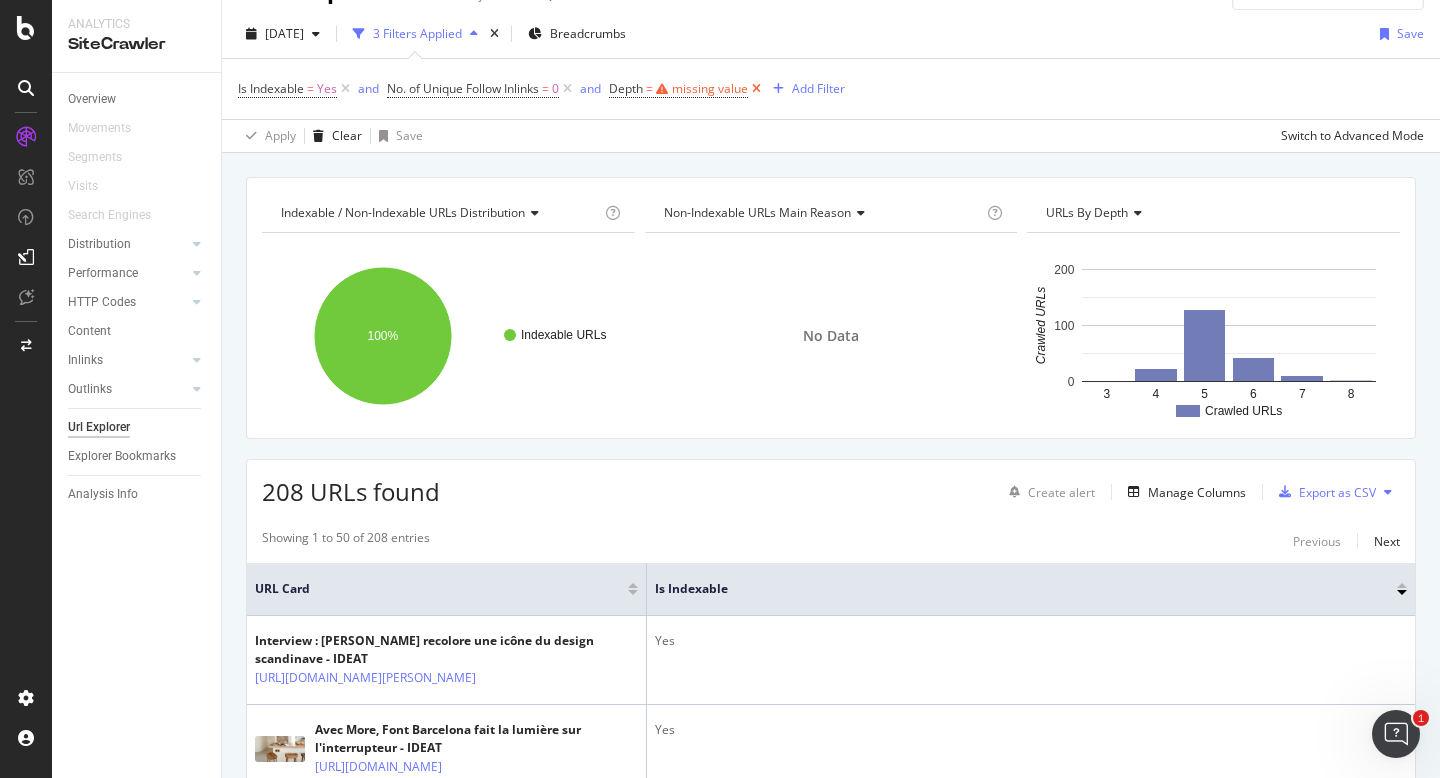click at bounding box center (756, 89) 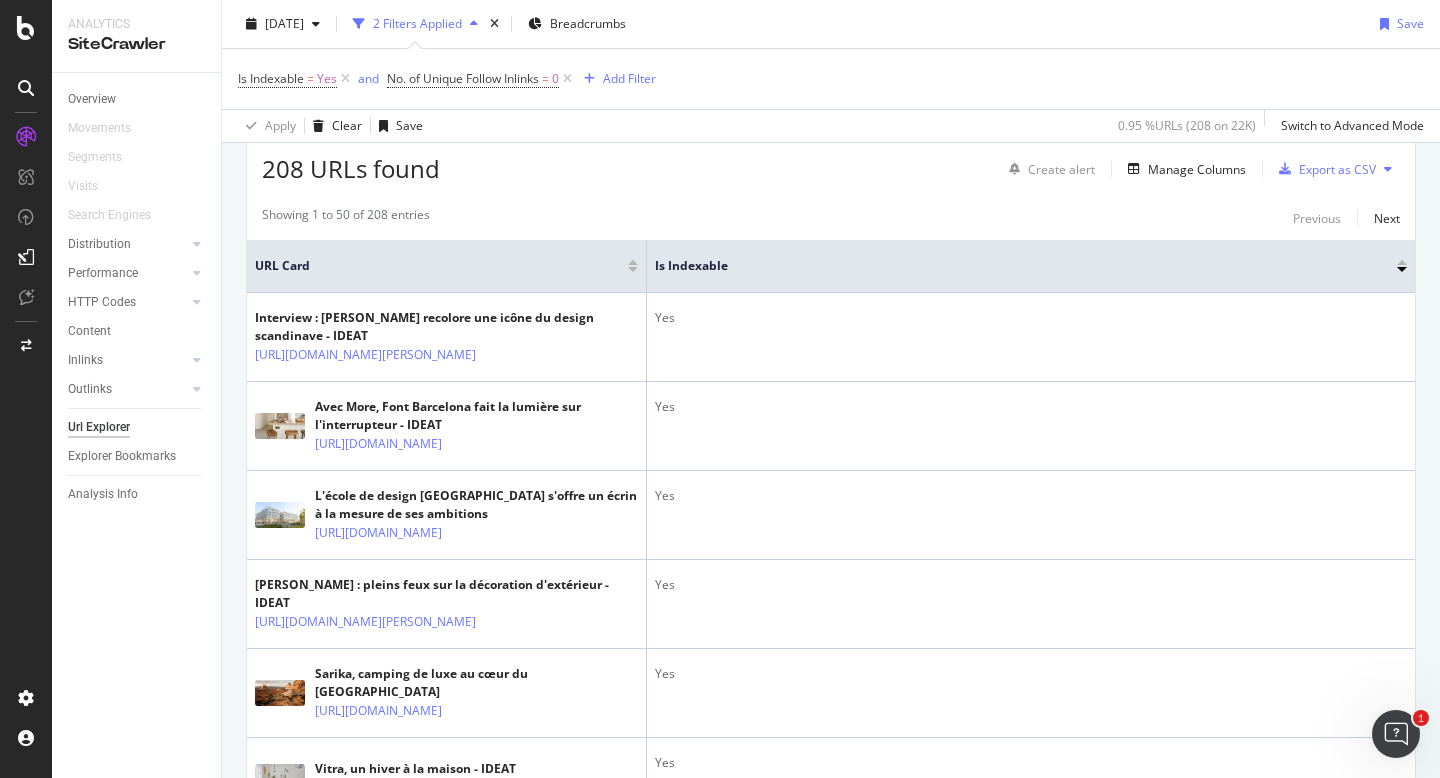 scroll, scrollTop: 366, scrollLeft: 0, axis: vertical 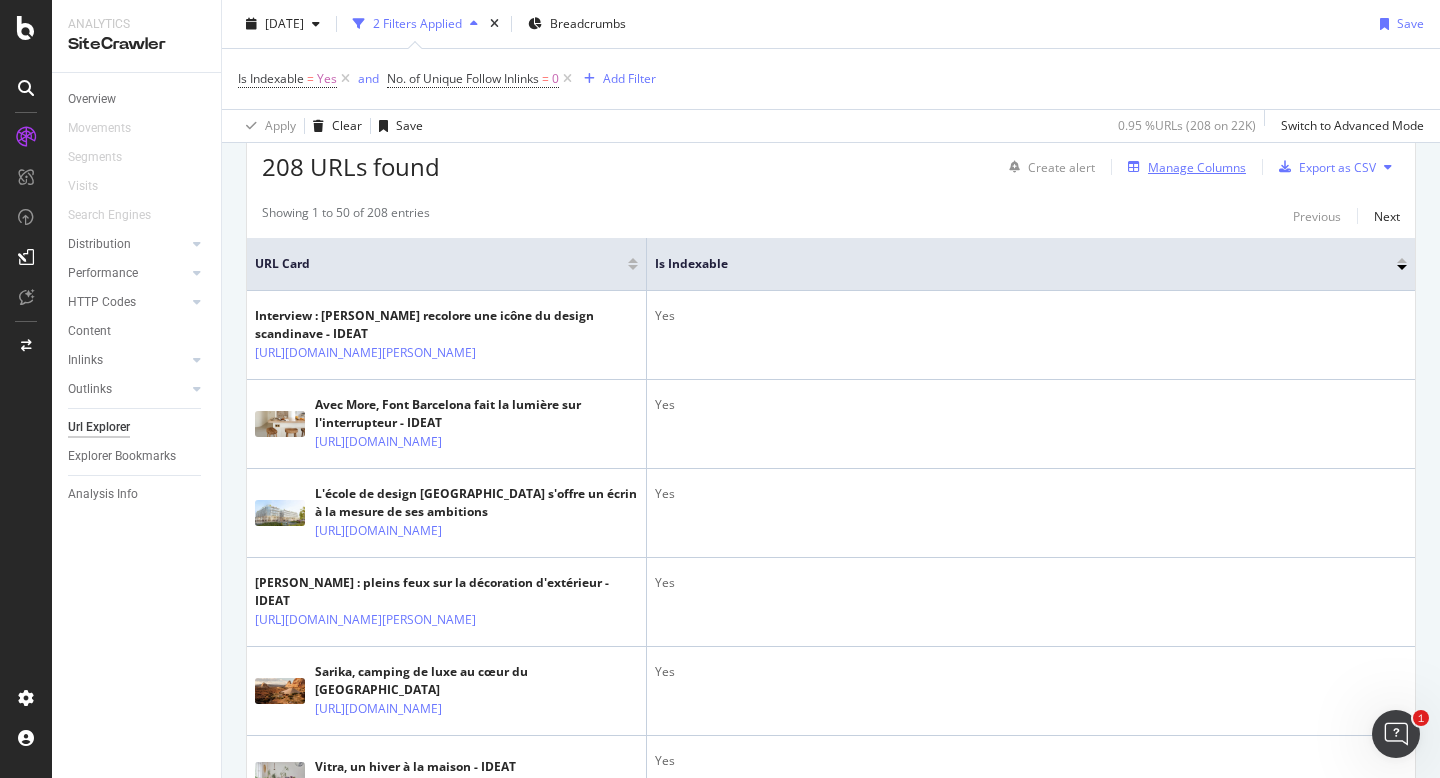 click on "Manage Columns" at bounding box center [1197, 167] 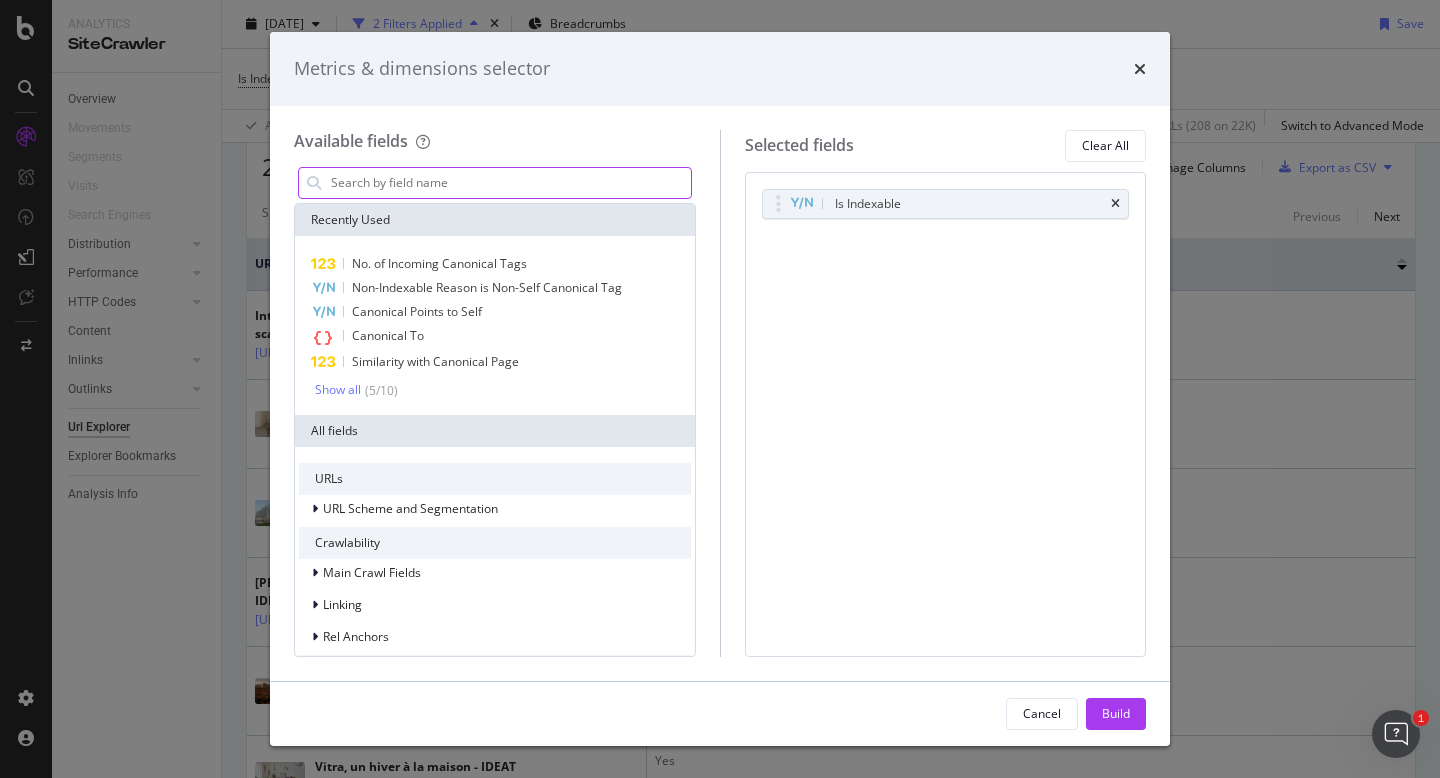 click at bounding box center (510, 183) 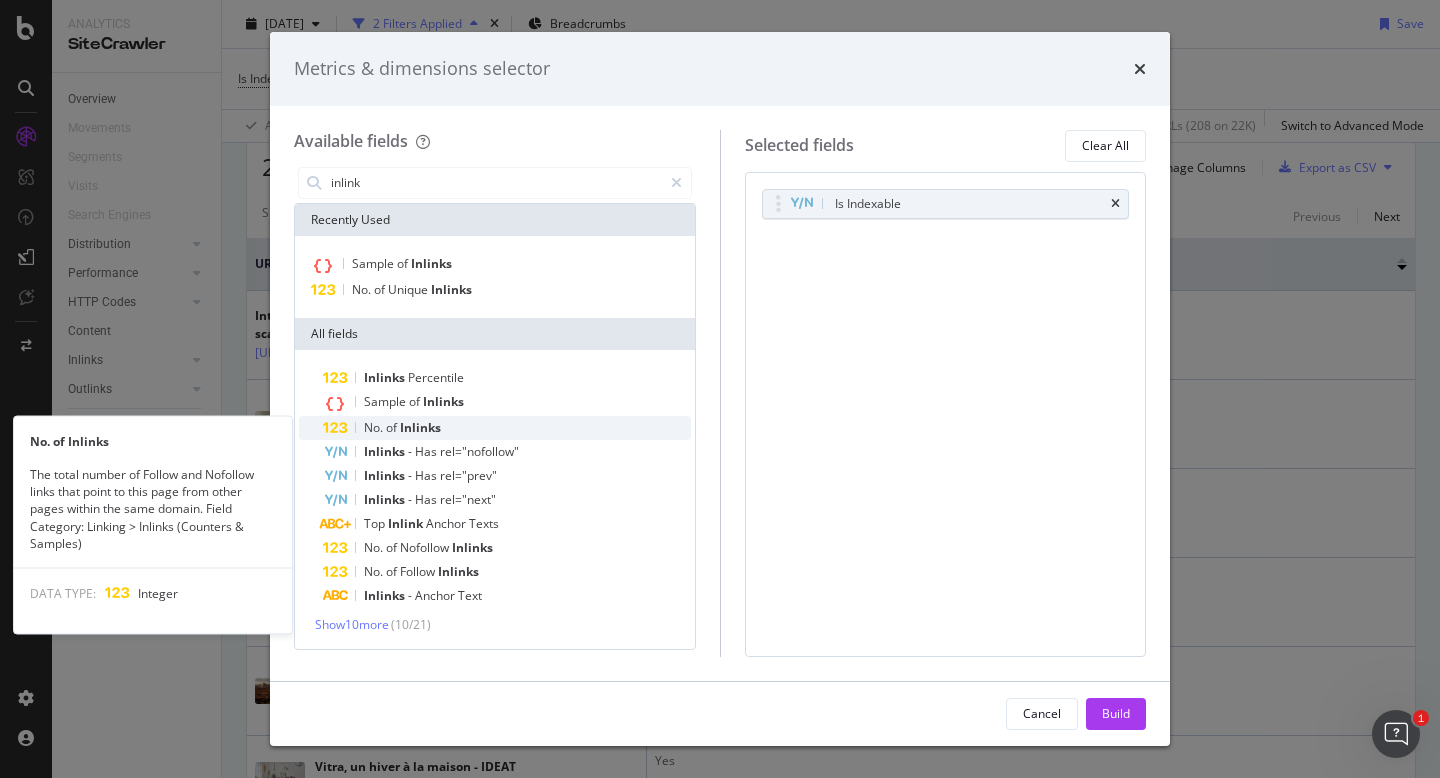 type on "inlink" 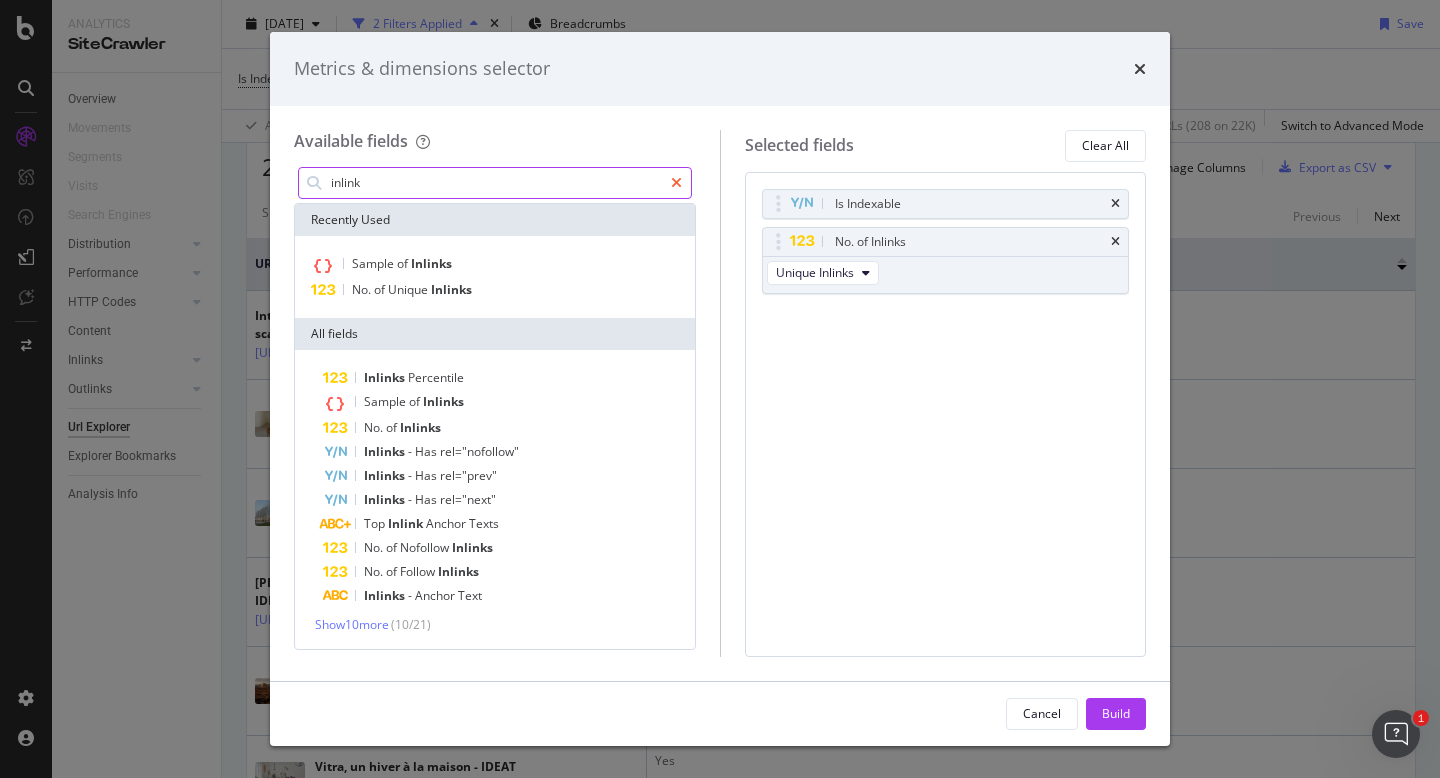 click at bounding box center (676, 183) 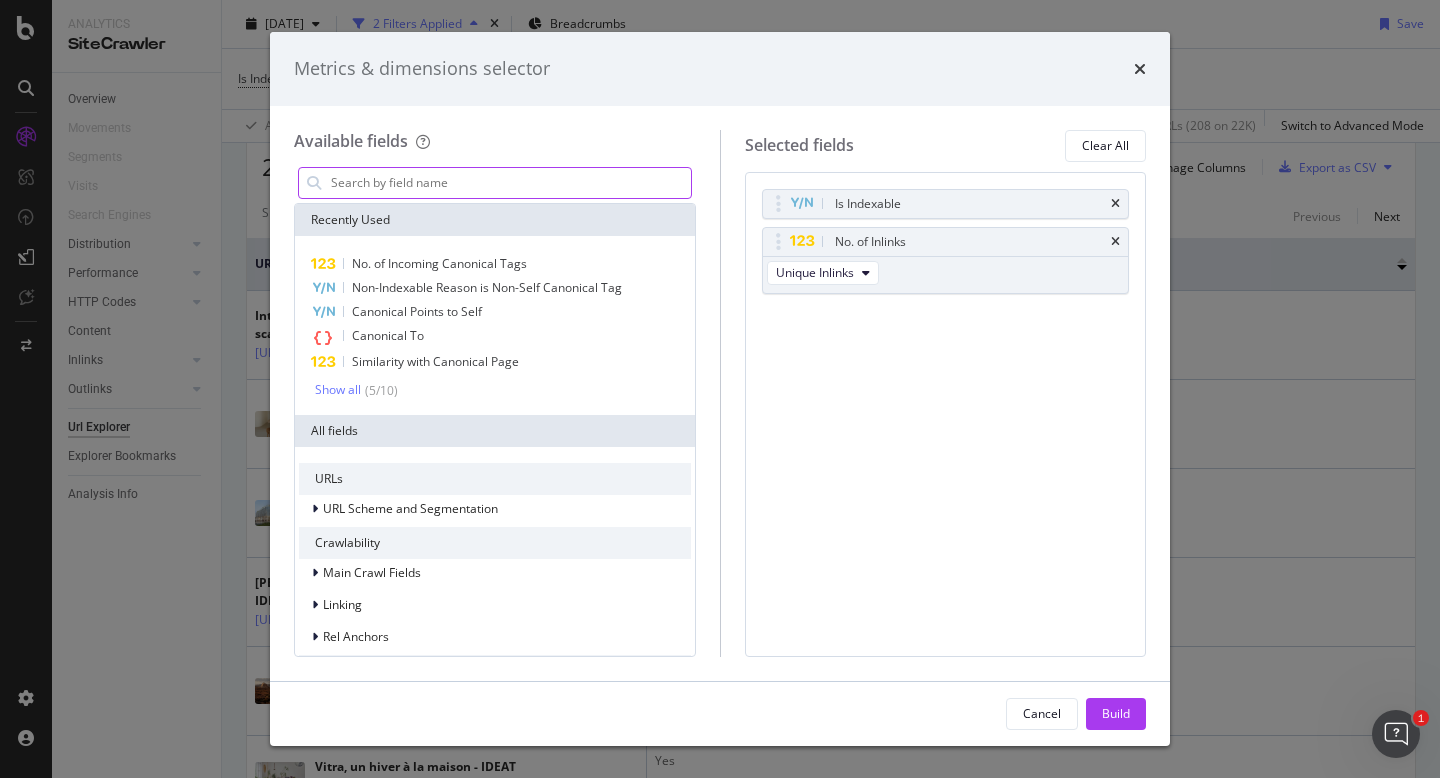 click at bounding box center (510, 183) 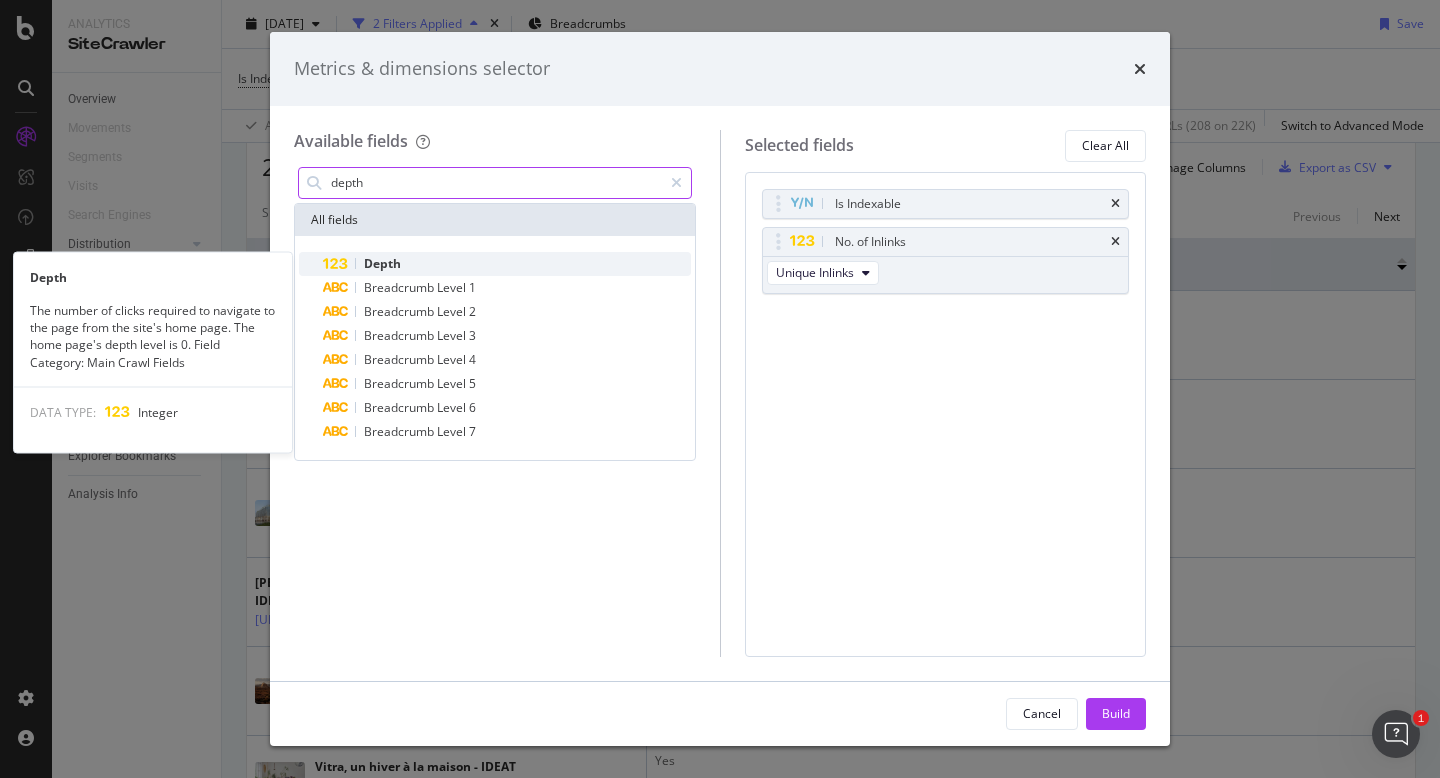 type on "depth" 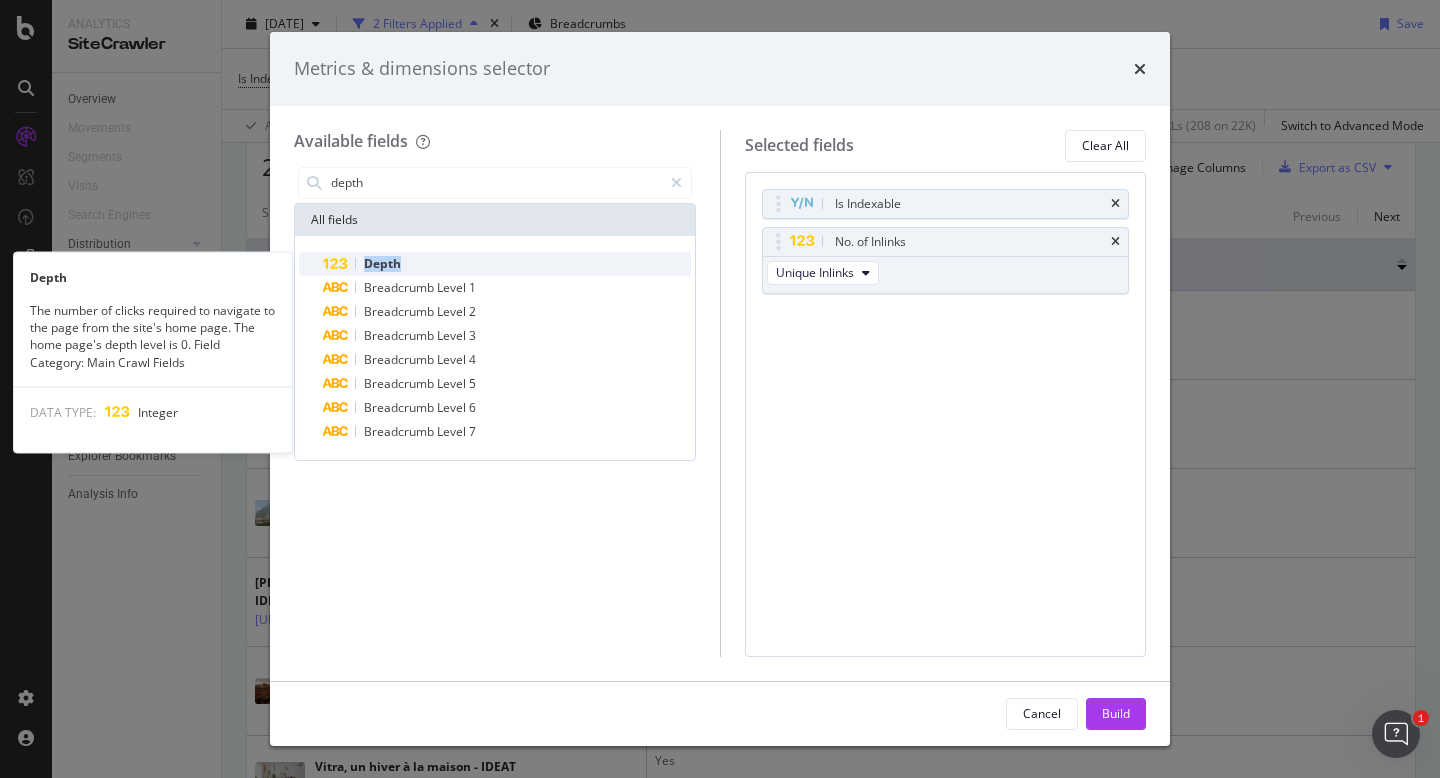 click on "Depth" at bounding box center [507, 264] 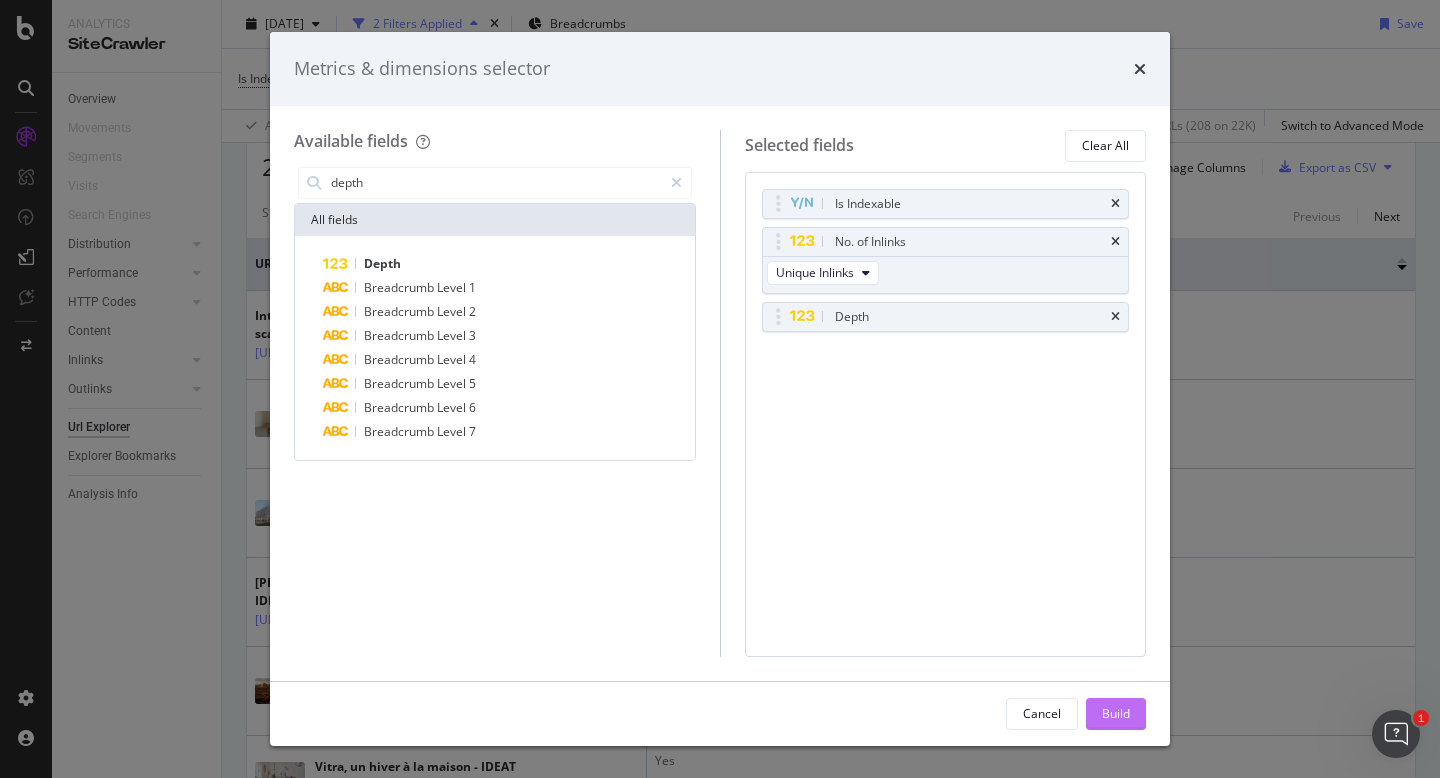 click on "Build" at bounding box center [1116, 713] 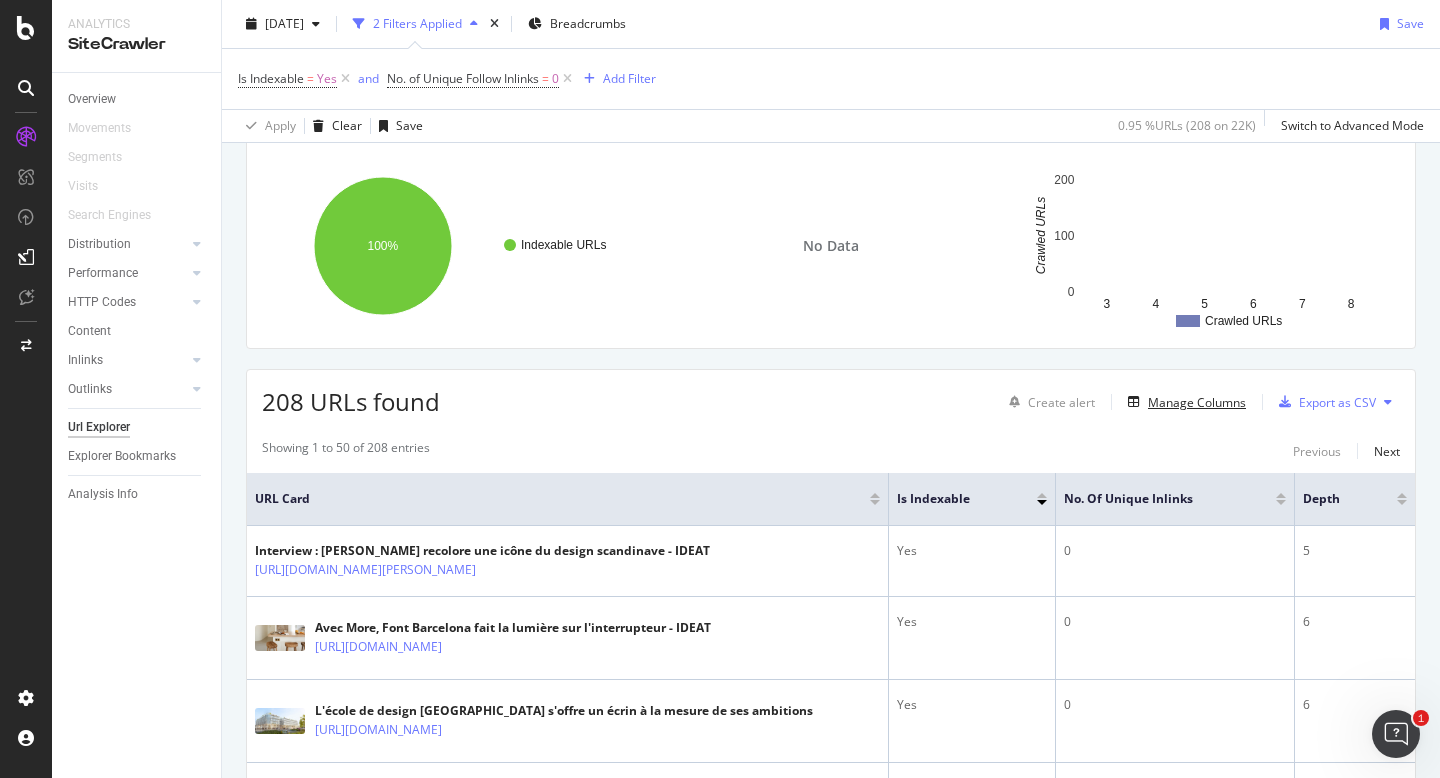 scroll, scrollTop: 126, scrollLeft: 0, axis: vertical 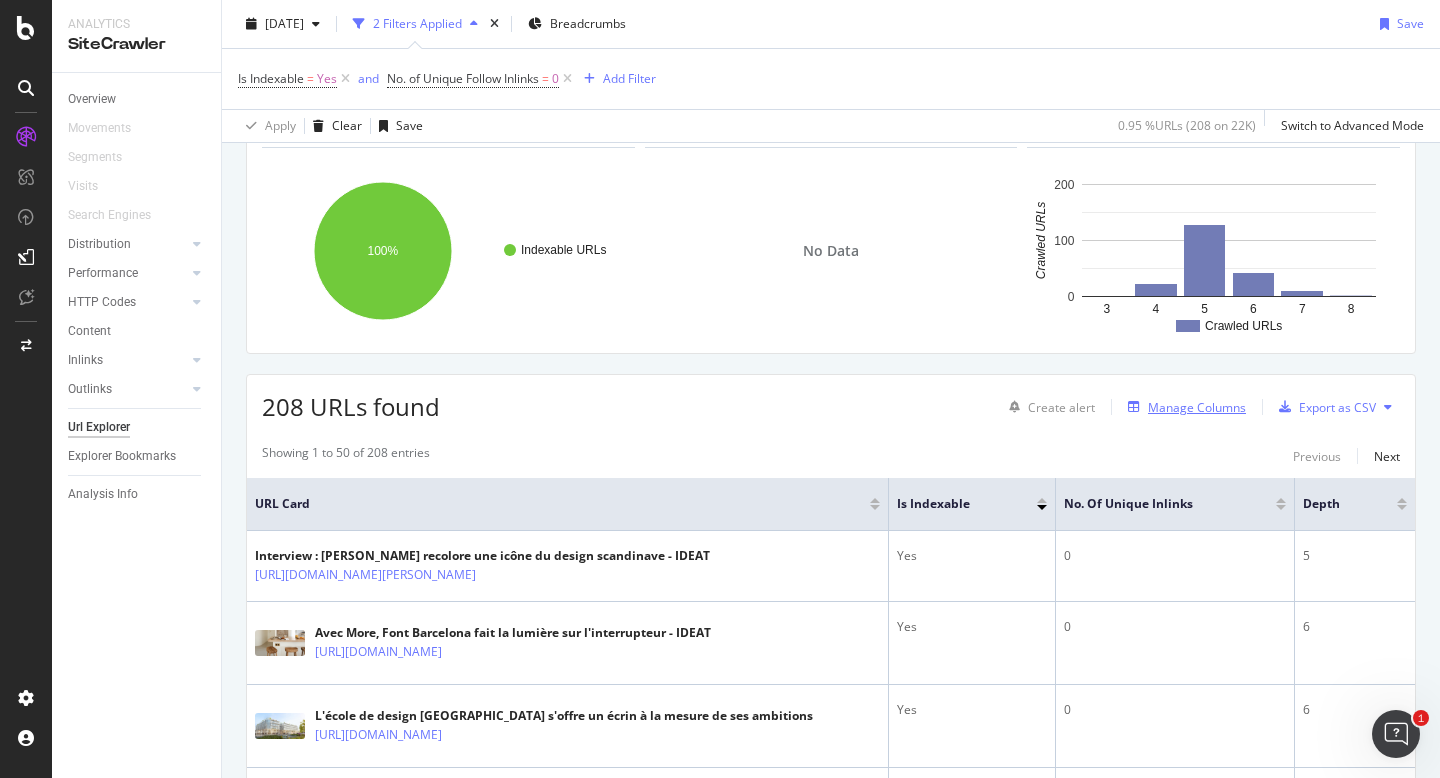 click on "Manage Columns" at bounding box center (1183, 407) 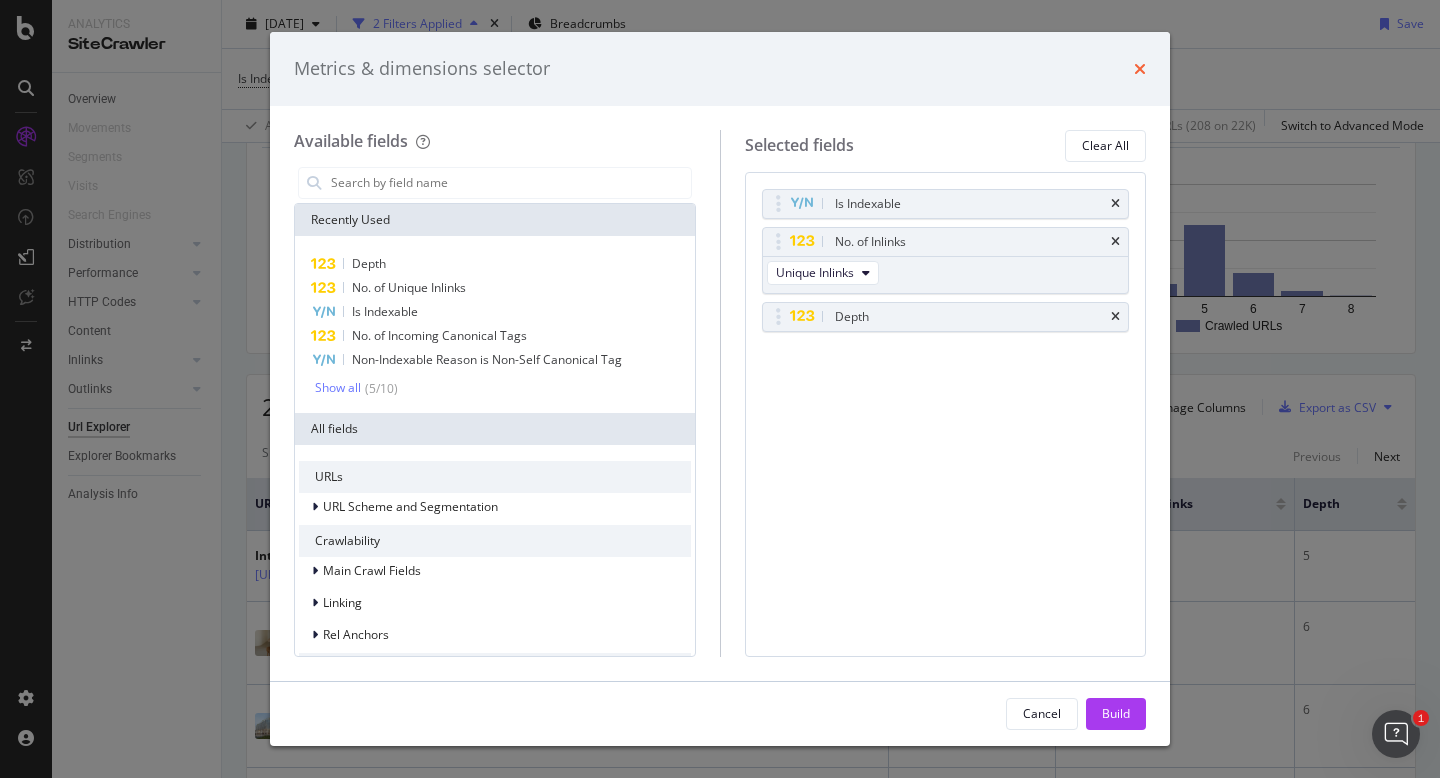click at bounding box center [1140, 69] 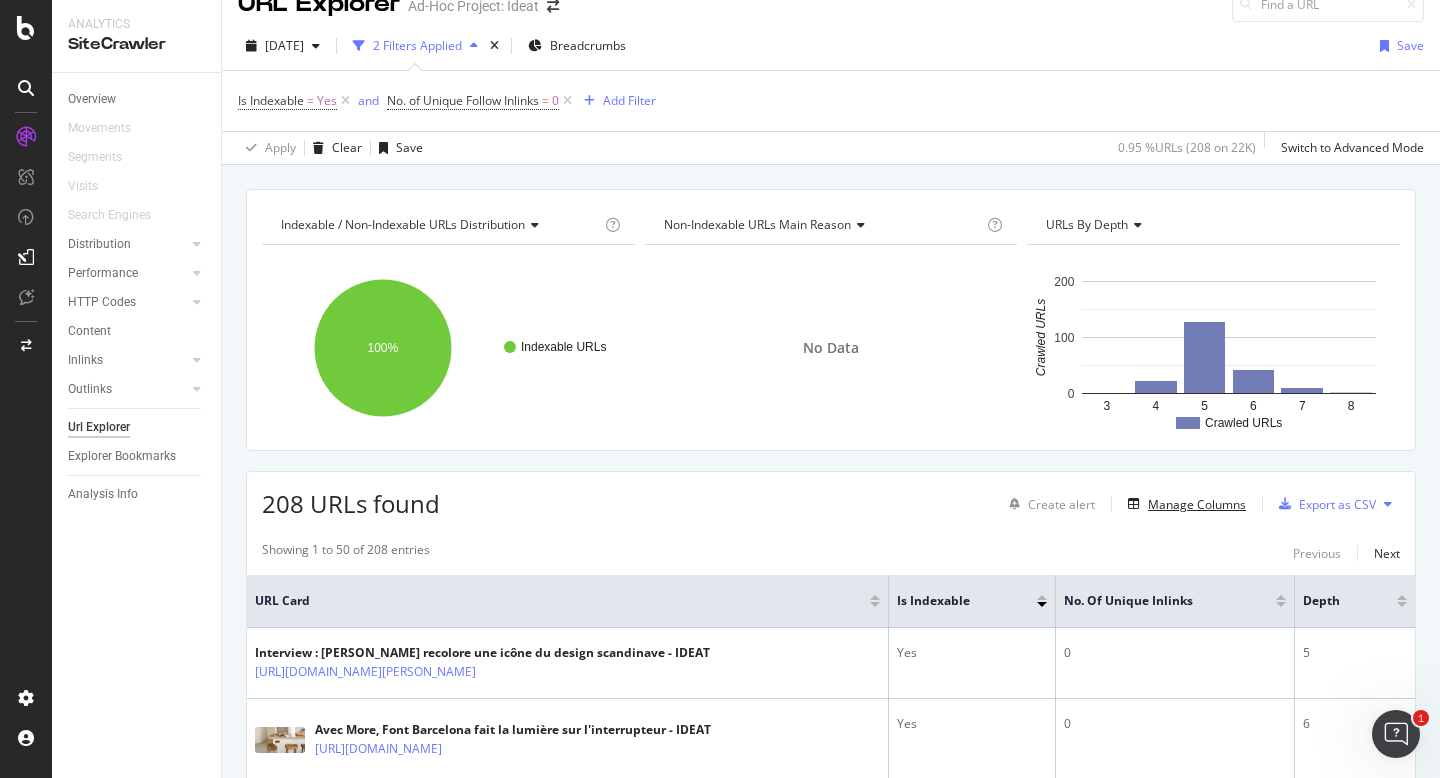 scroll, scrollTop: 22, scrollLeft: 0, axis: vertical 